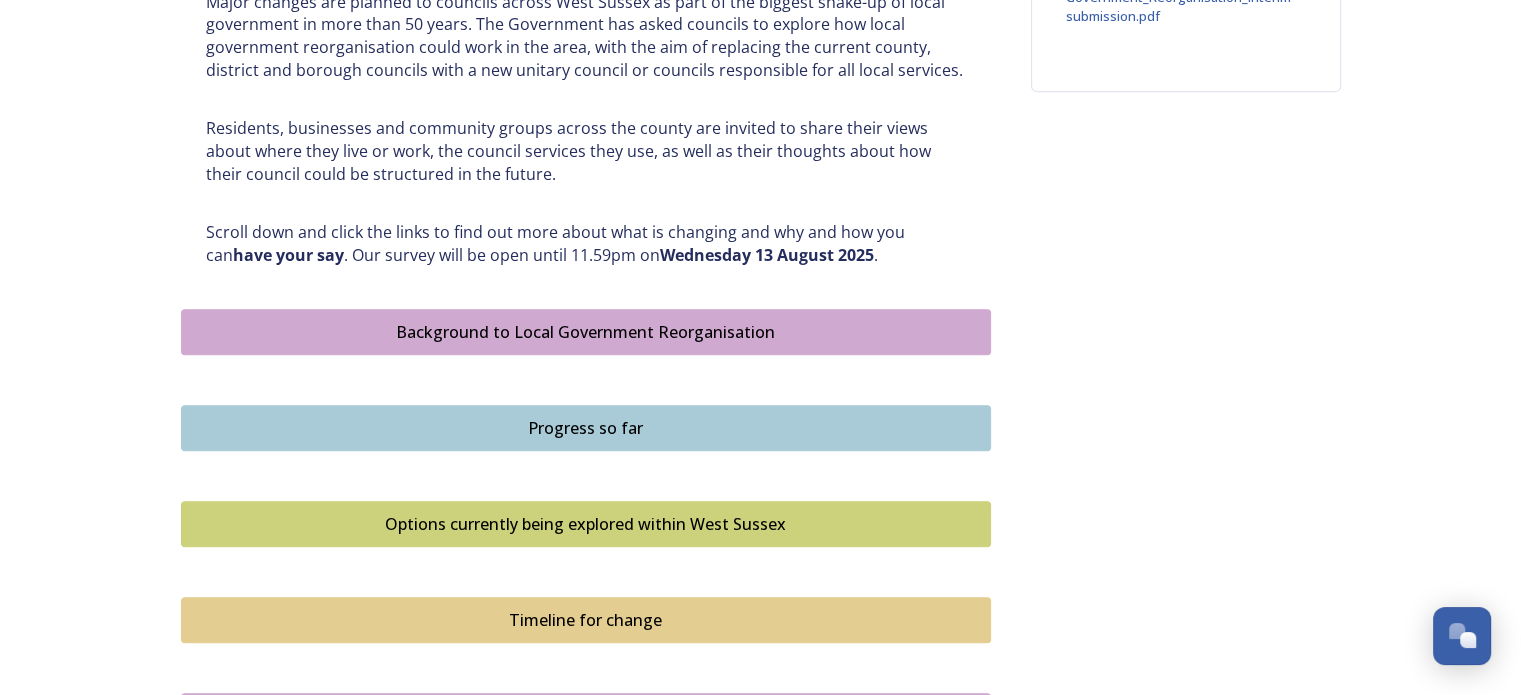 scroll, scrollTop: 900, scrollLeft: 0, axis: vertical 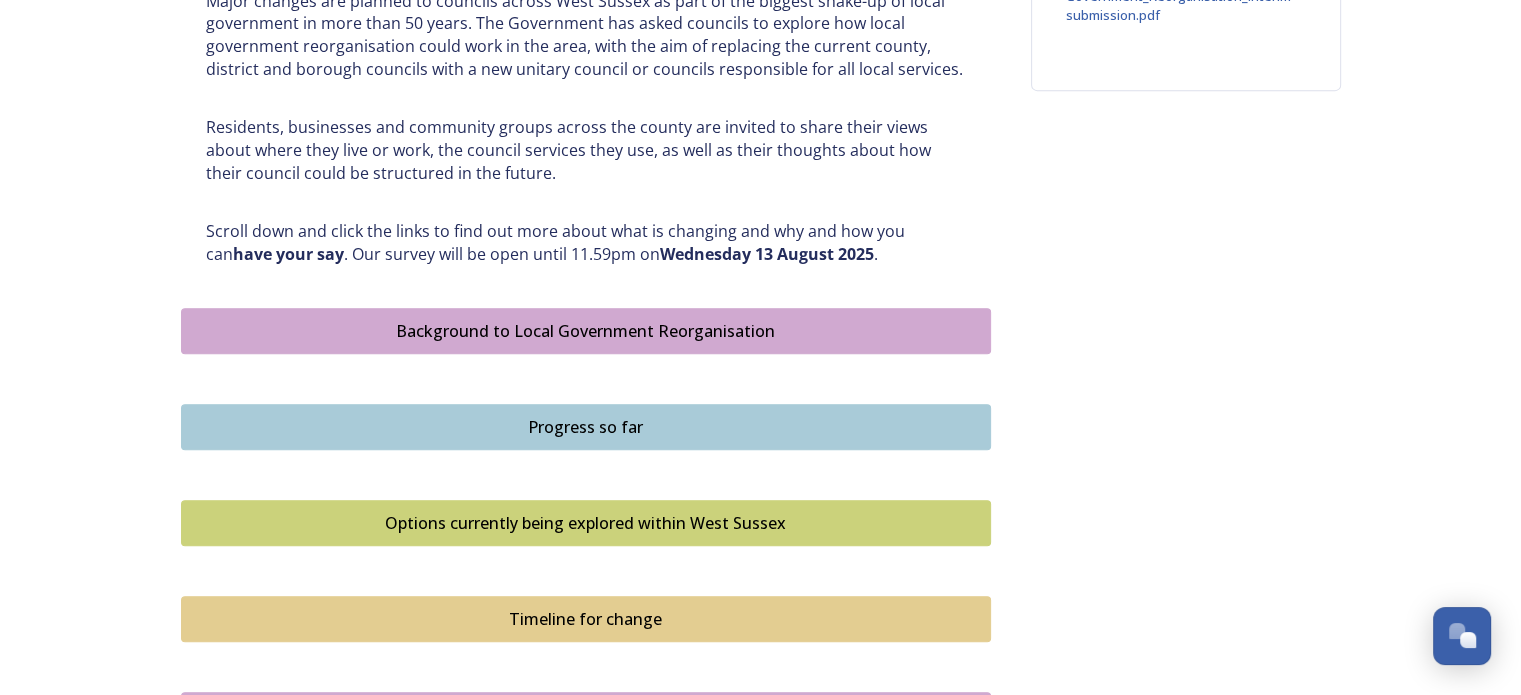 click on "Background to Local Government Reorganisation" at bounding box center [586, 331] 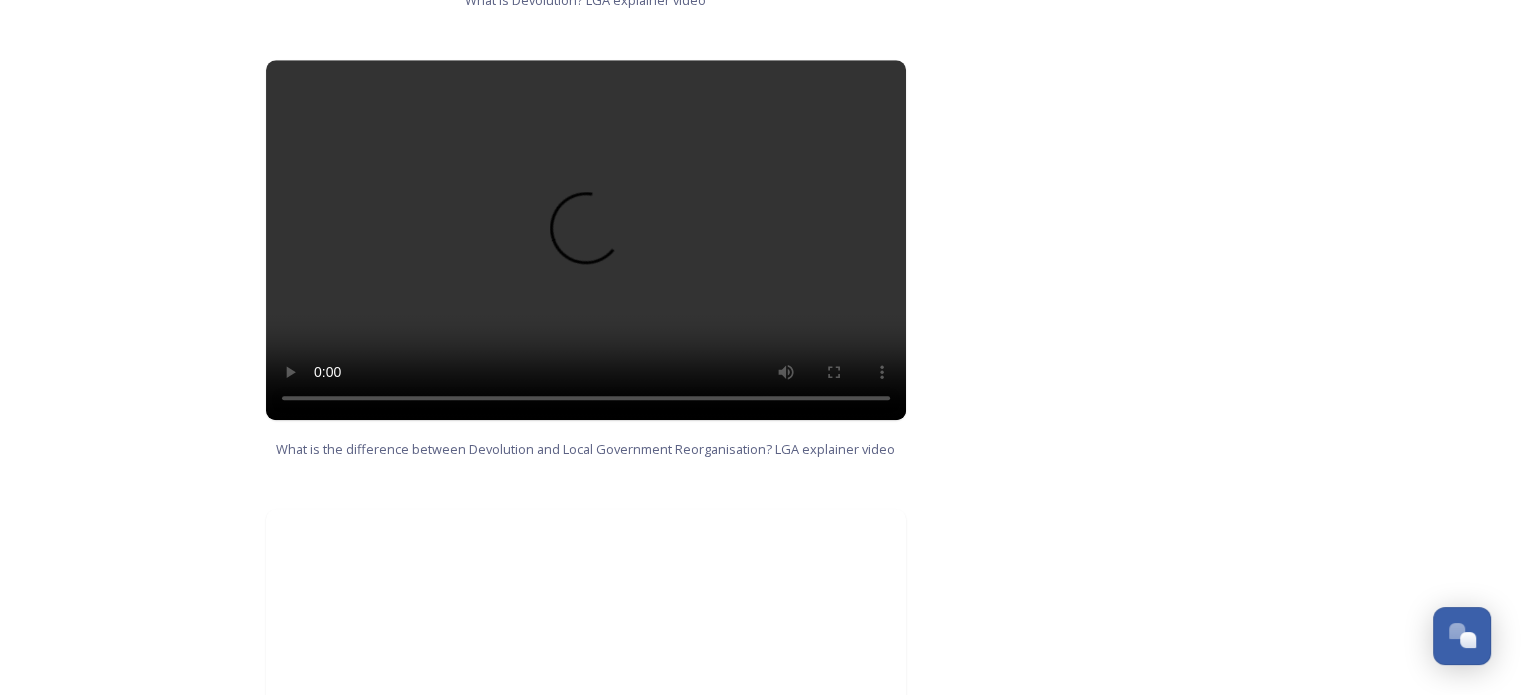 scroll, scrollTop: 1400, scrollLeft: 0, axis: vertical 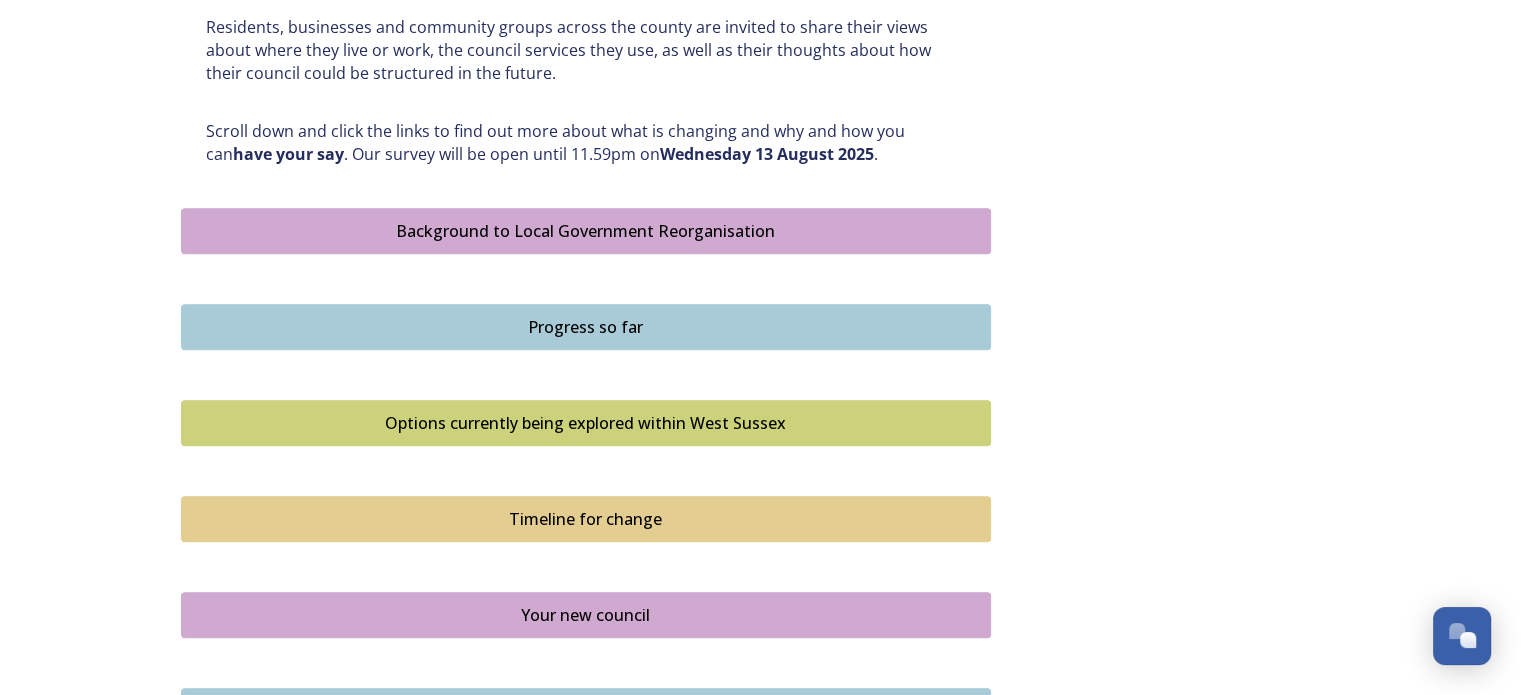click on "Options currently being explored within West Sussex" at bounding box center (586, 423) 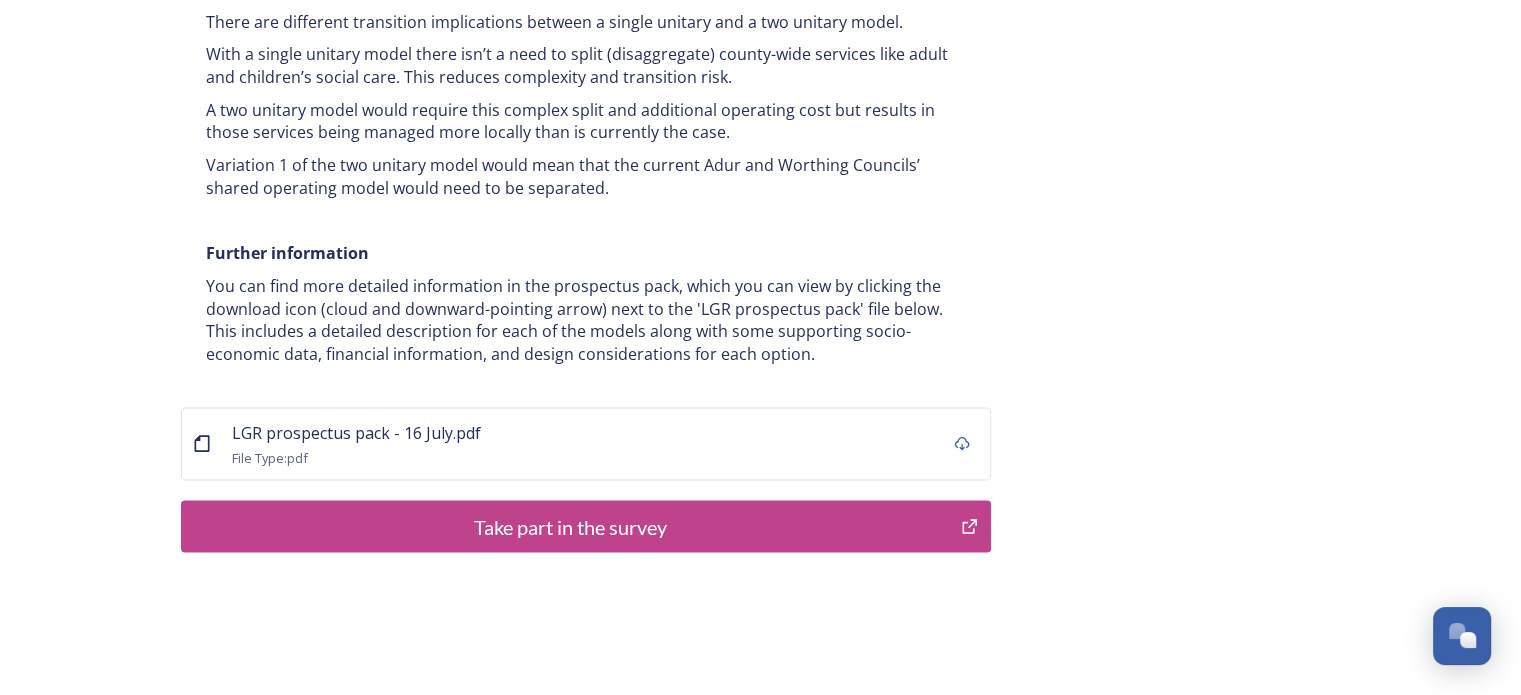 scroll, scrollTop: 4000, scrollLeft: 0, axis: vertical 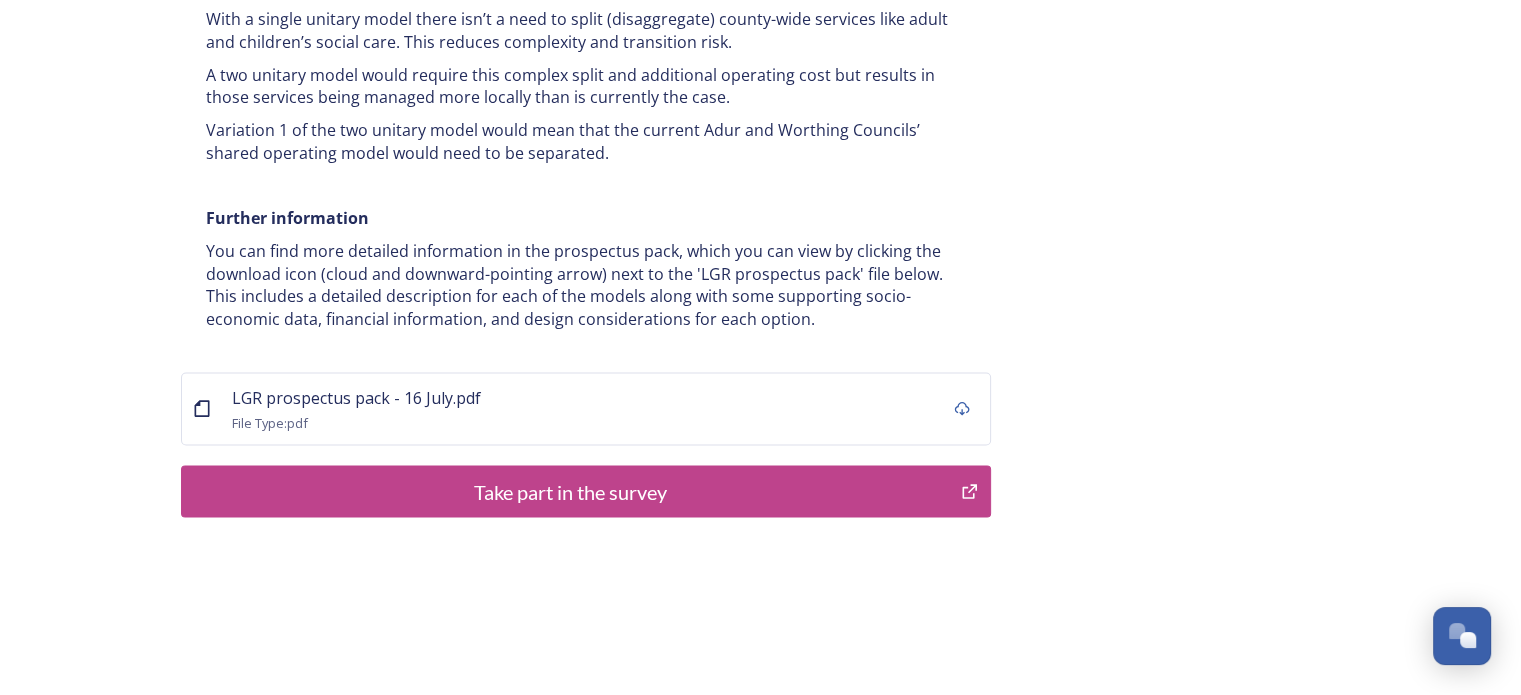 click on "Take part in the survey" at bounding box center [571, 492] 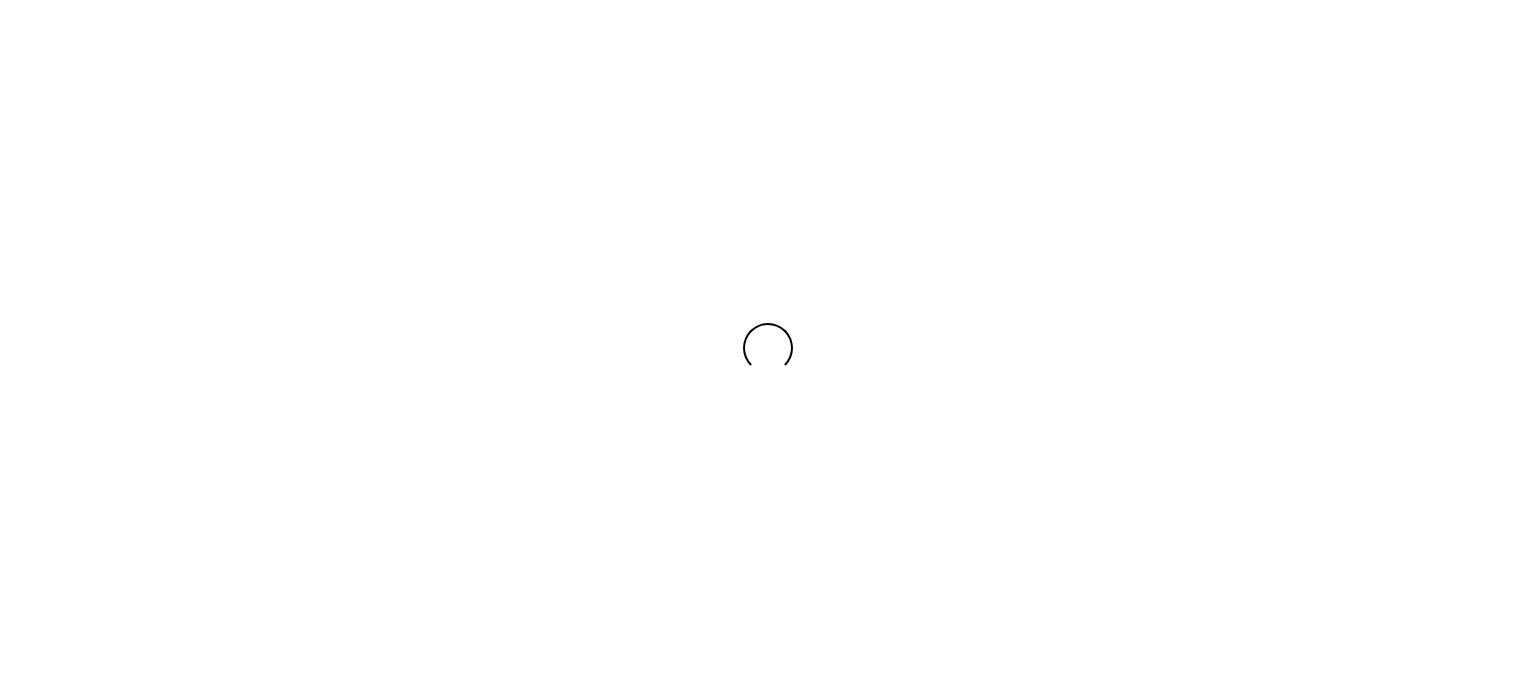 scroll, scrollTop: 0, scrollLeft: 0, axis: both 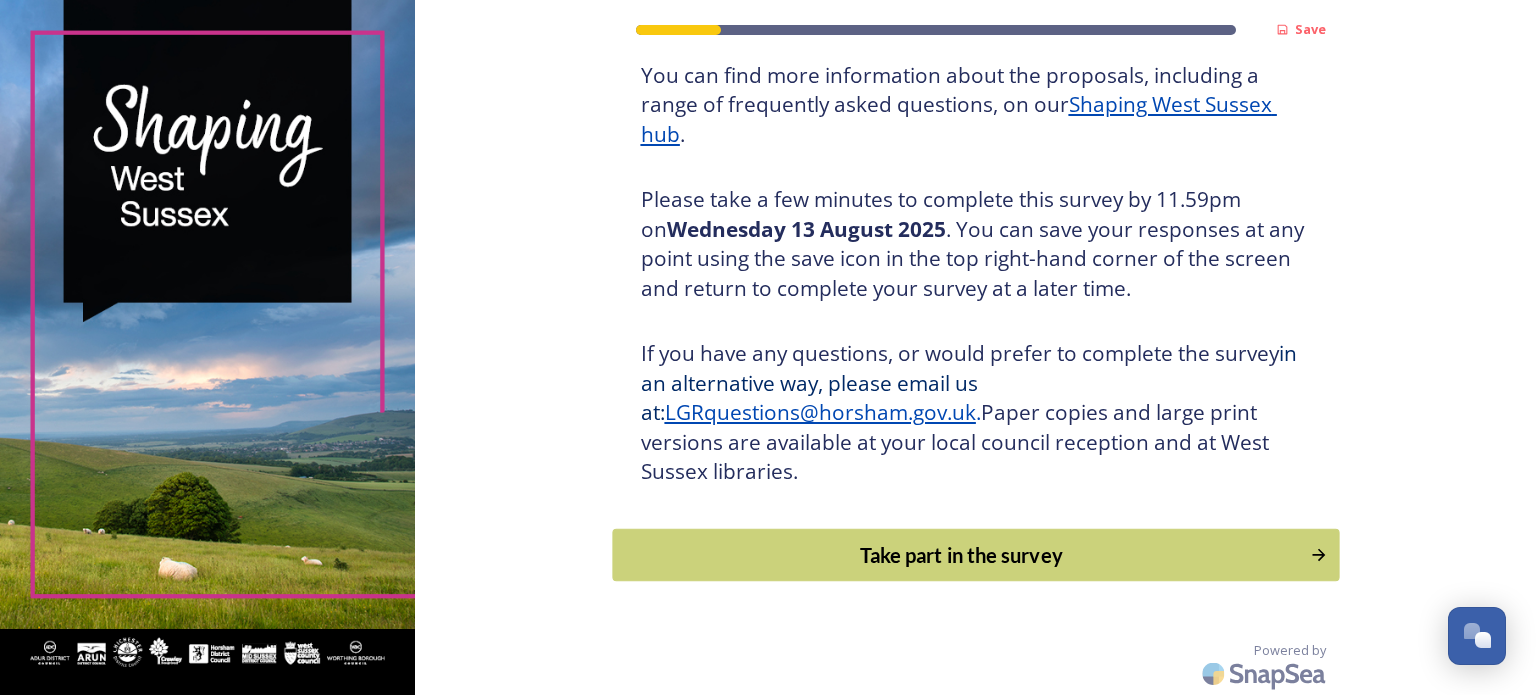 click on "Take part in the survey" at bounding box center (961, 555) 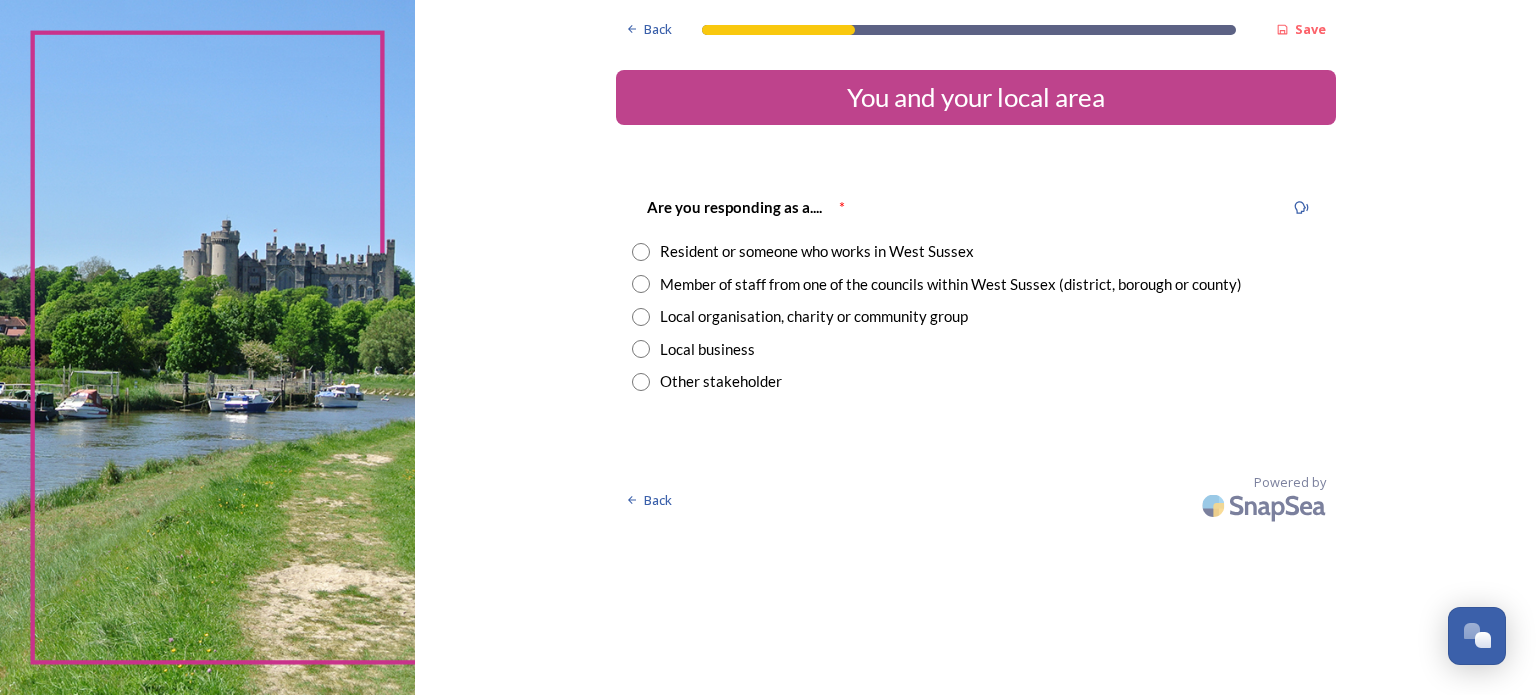 click at bounding box center [641, 252] 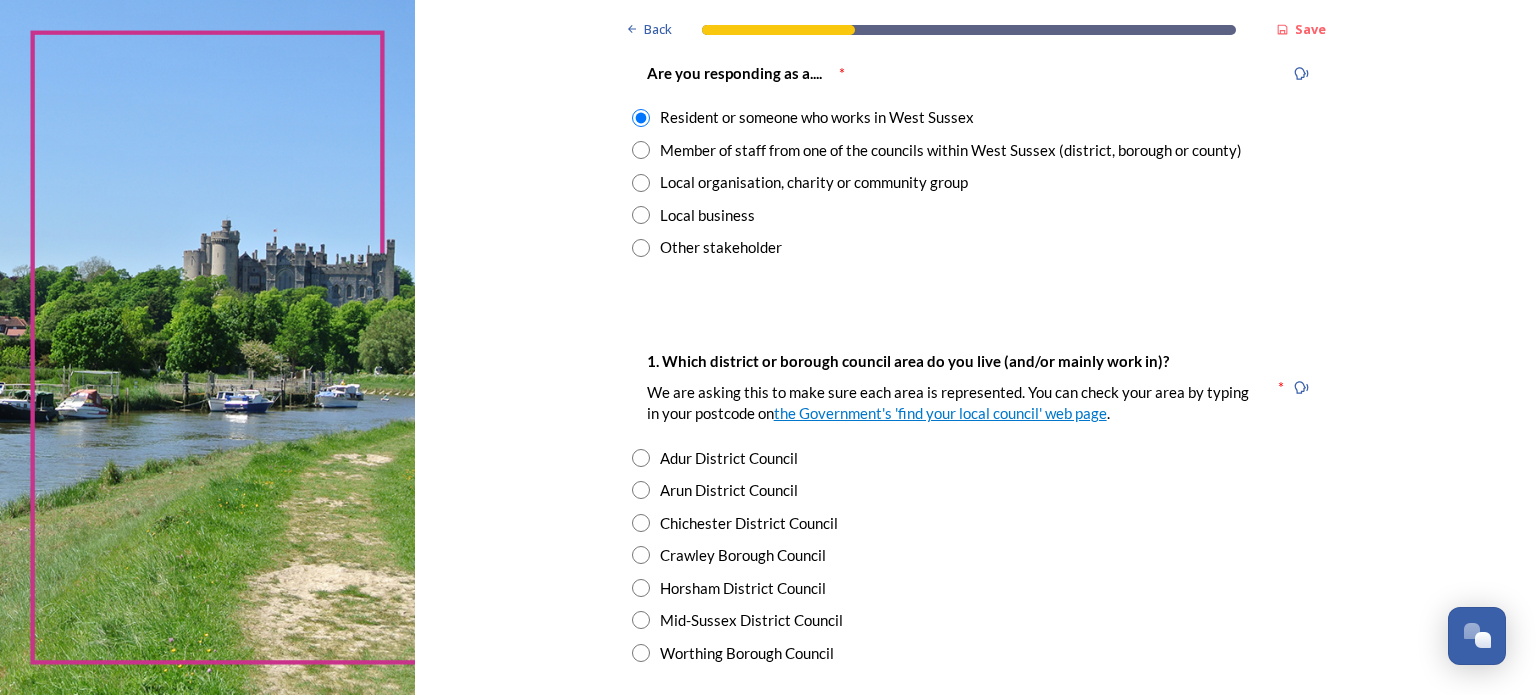 scroll, scrollTop: 200, scrollLeft: 0, axis: vertical 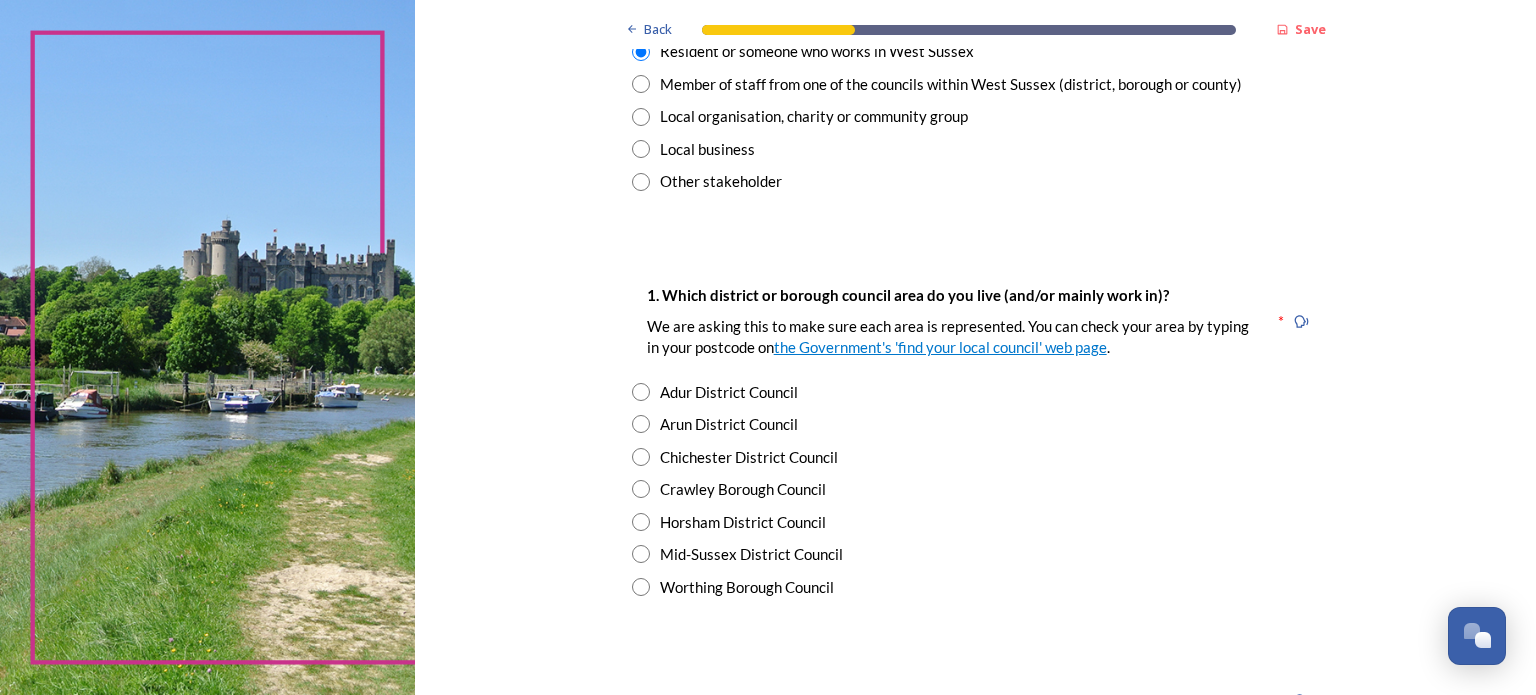click at bounding box center (641, 587) 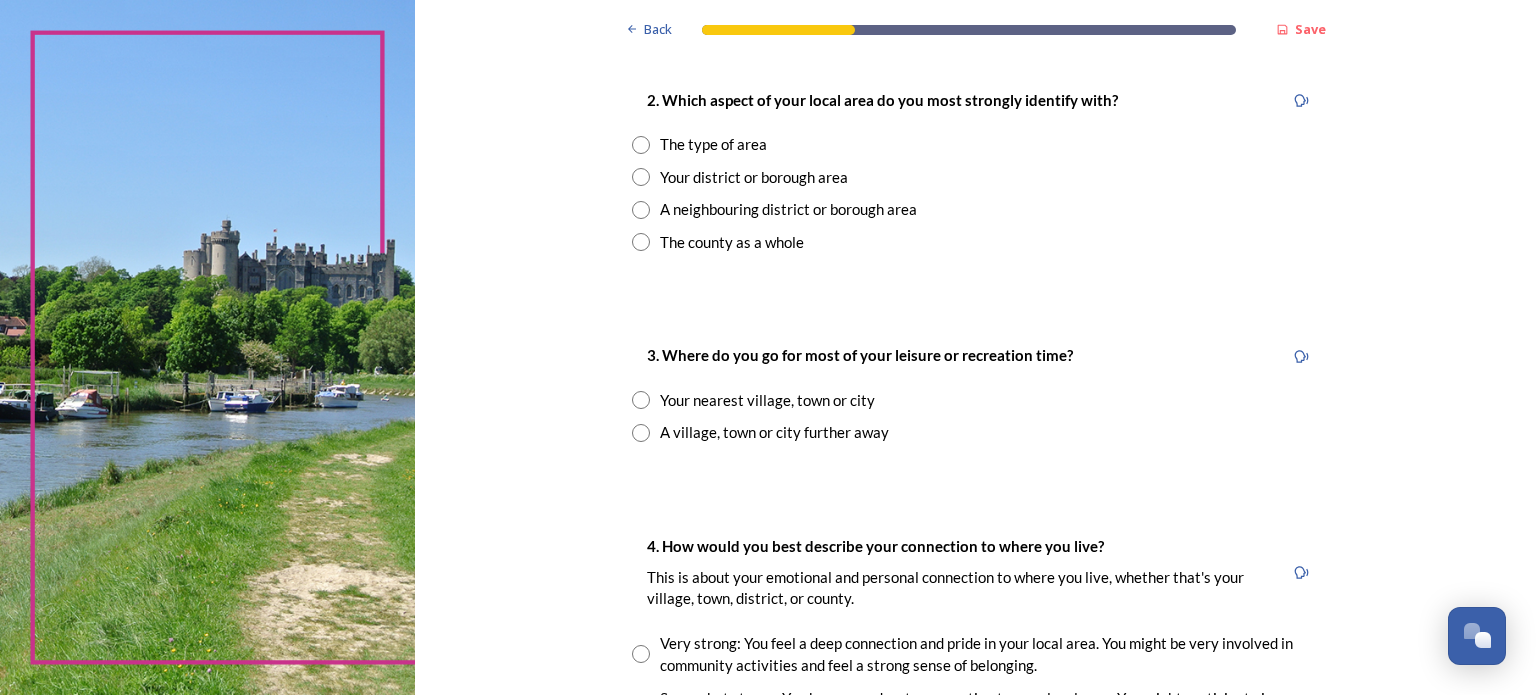 scroll, scrollTop: 700, scrollLeft: 0, axis: vertical 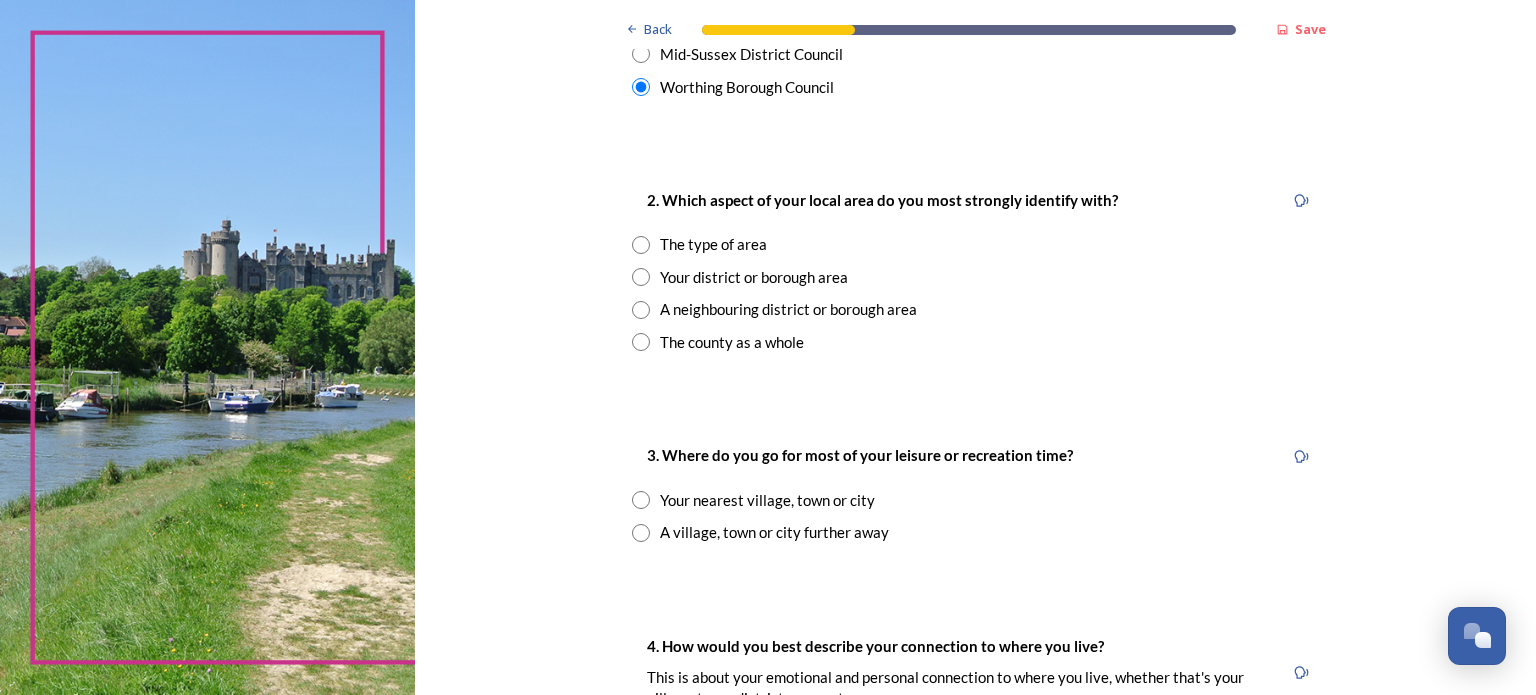 click at bounding box center (641, 277) 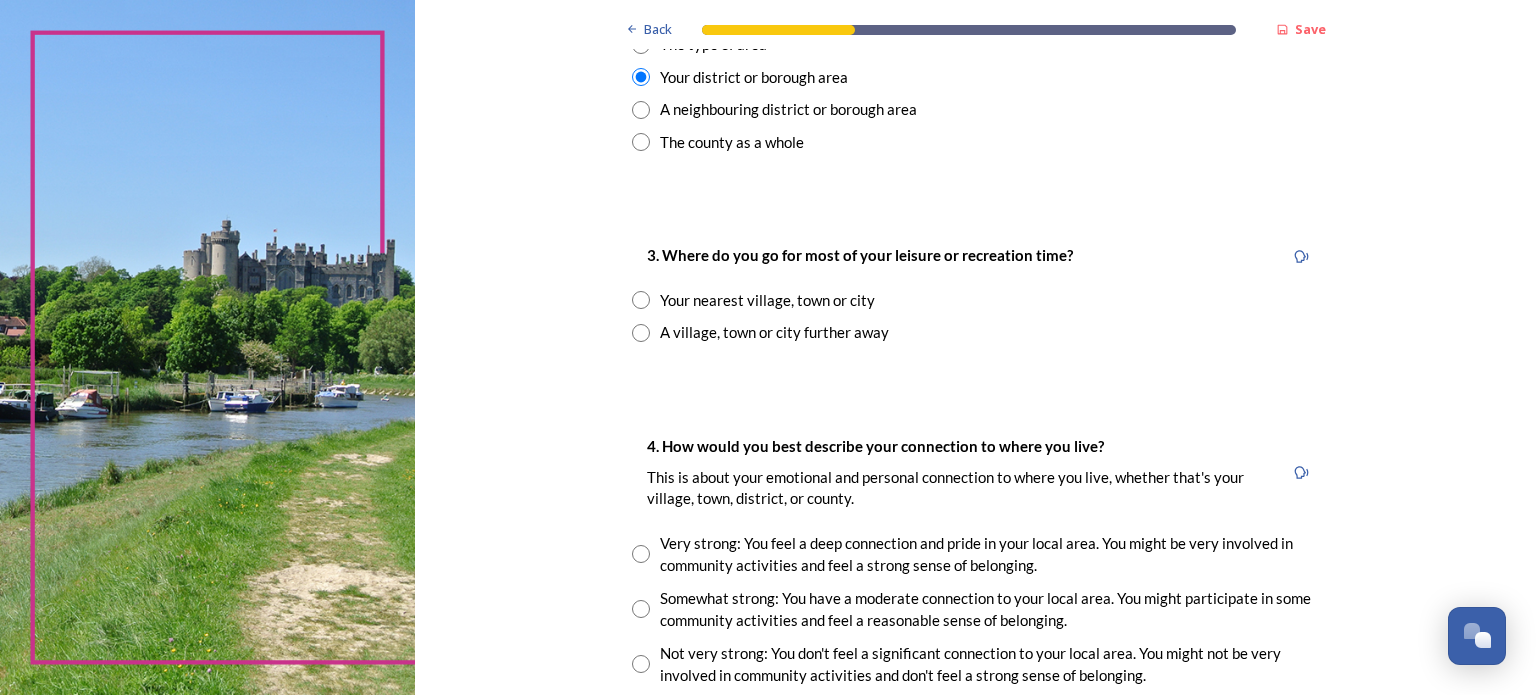 scroll, scrollTop: 1000, scrollLeft: 0, axis: vertical 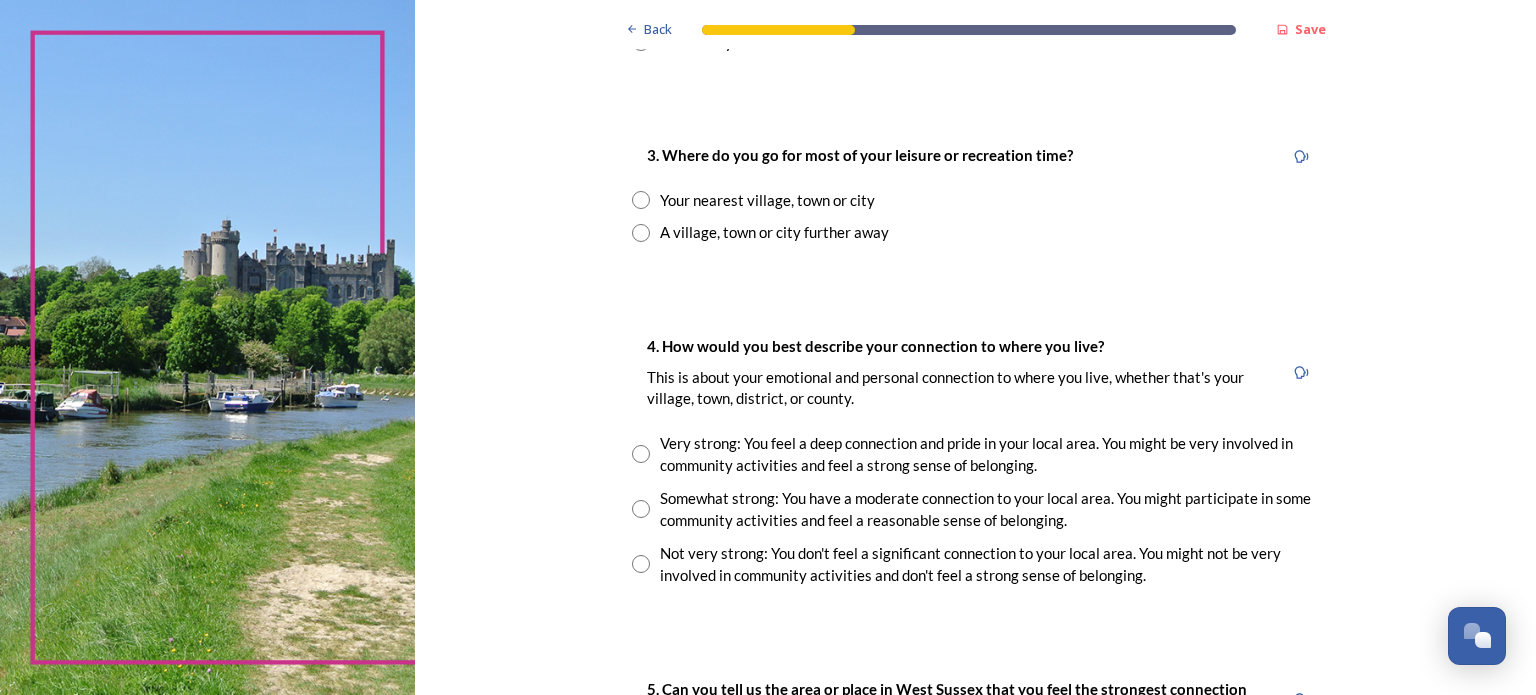 click at bounding box center (641, 200) 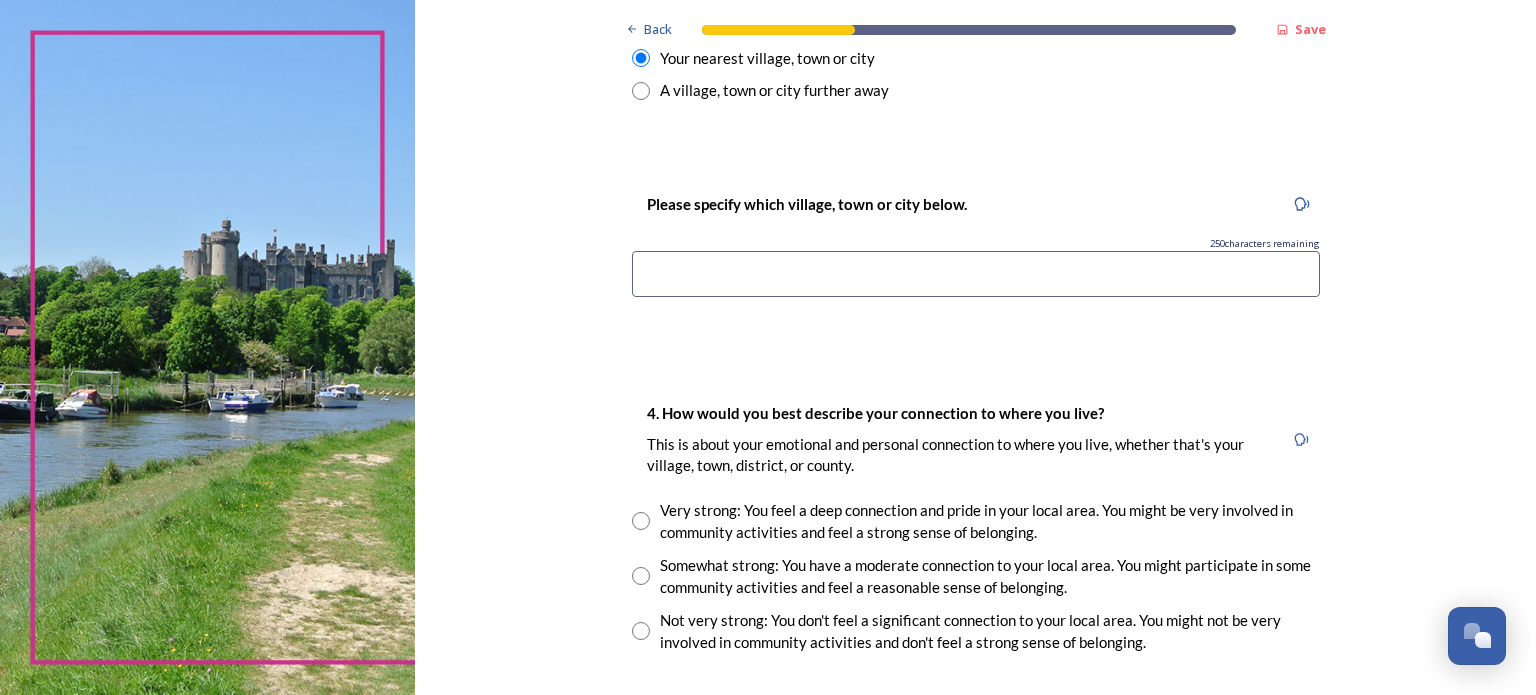 scroll, scrollTop: 1200, scrollLeft: 0, axis: vertical 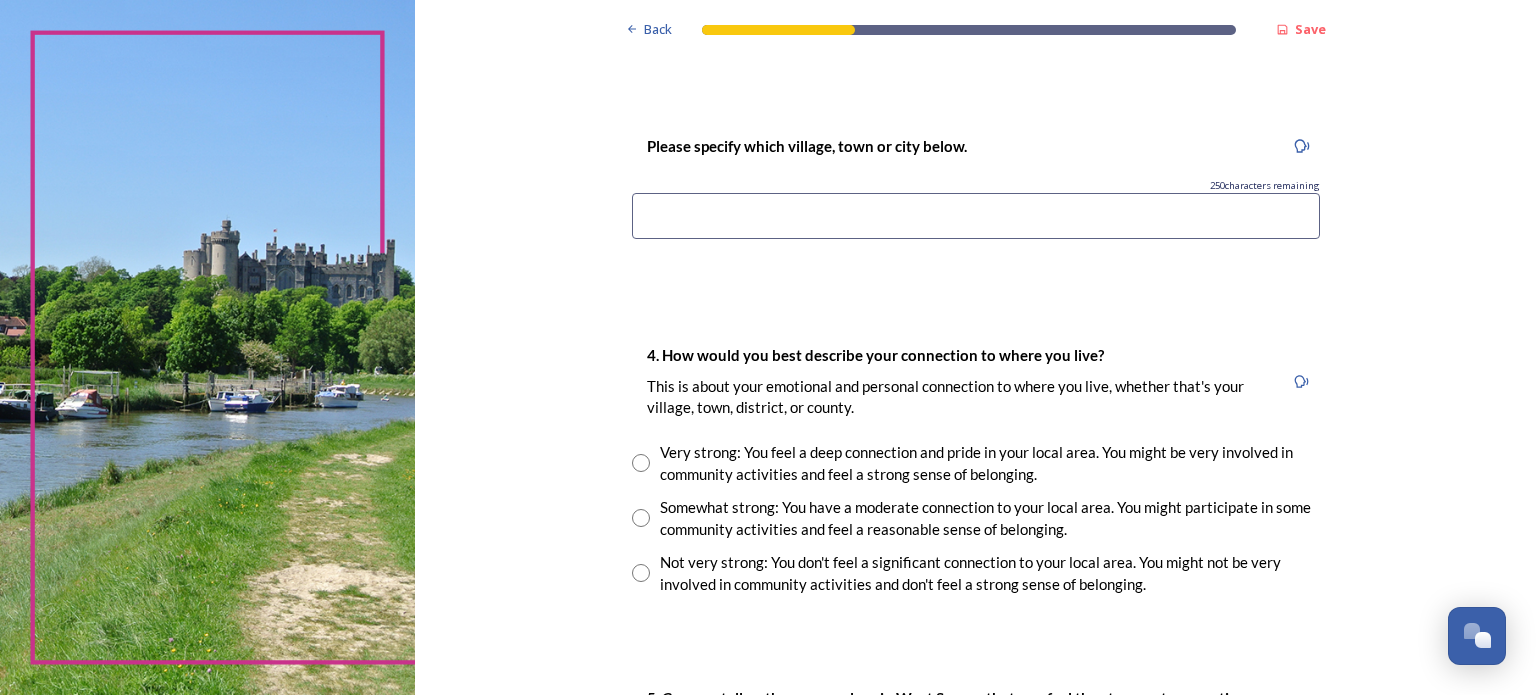 click at bounding box center [976, 216] 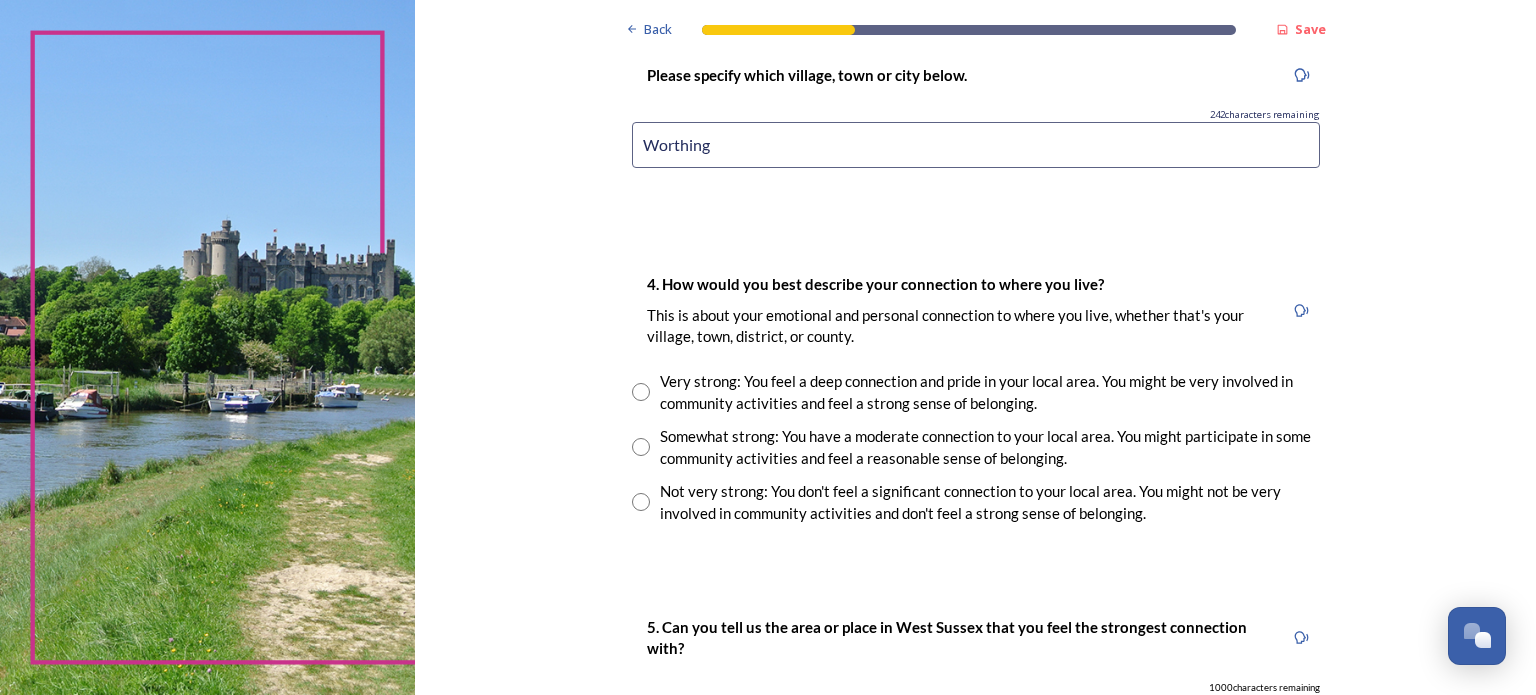 scroll, scrollTop: 1400, scrollLeft: 0, axis: vertical 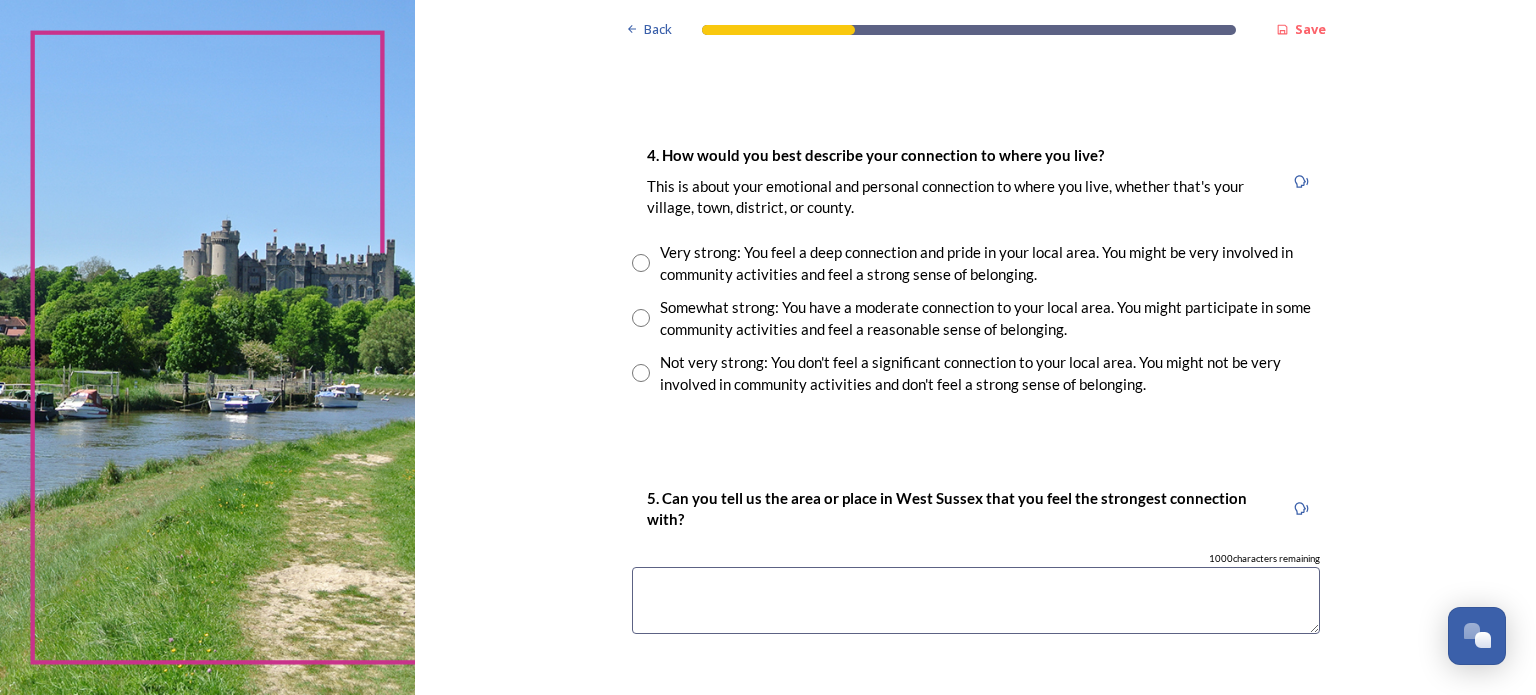 type on "Worthing" 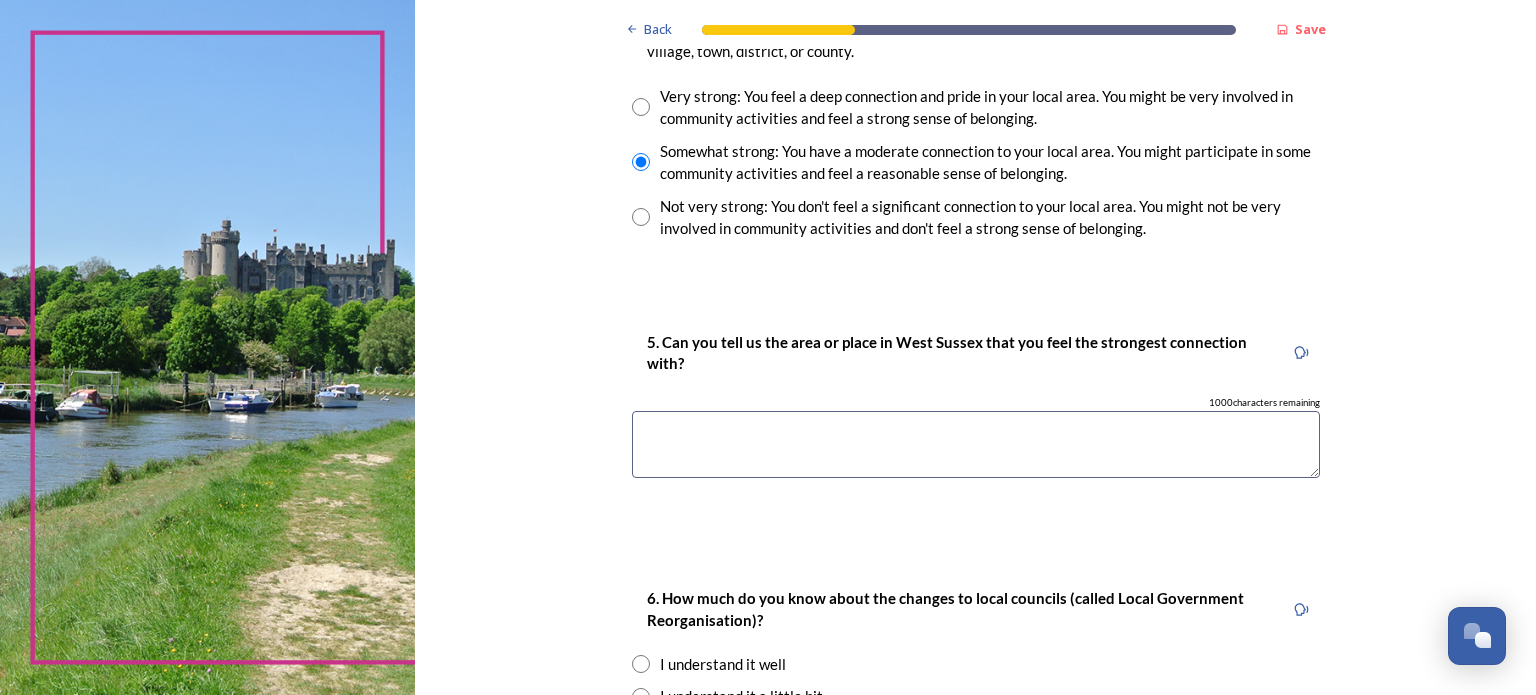 scroll, scrollTop: 1600, scrollLeft: 0, axis: vertical 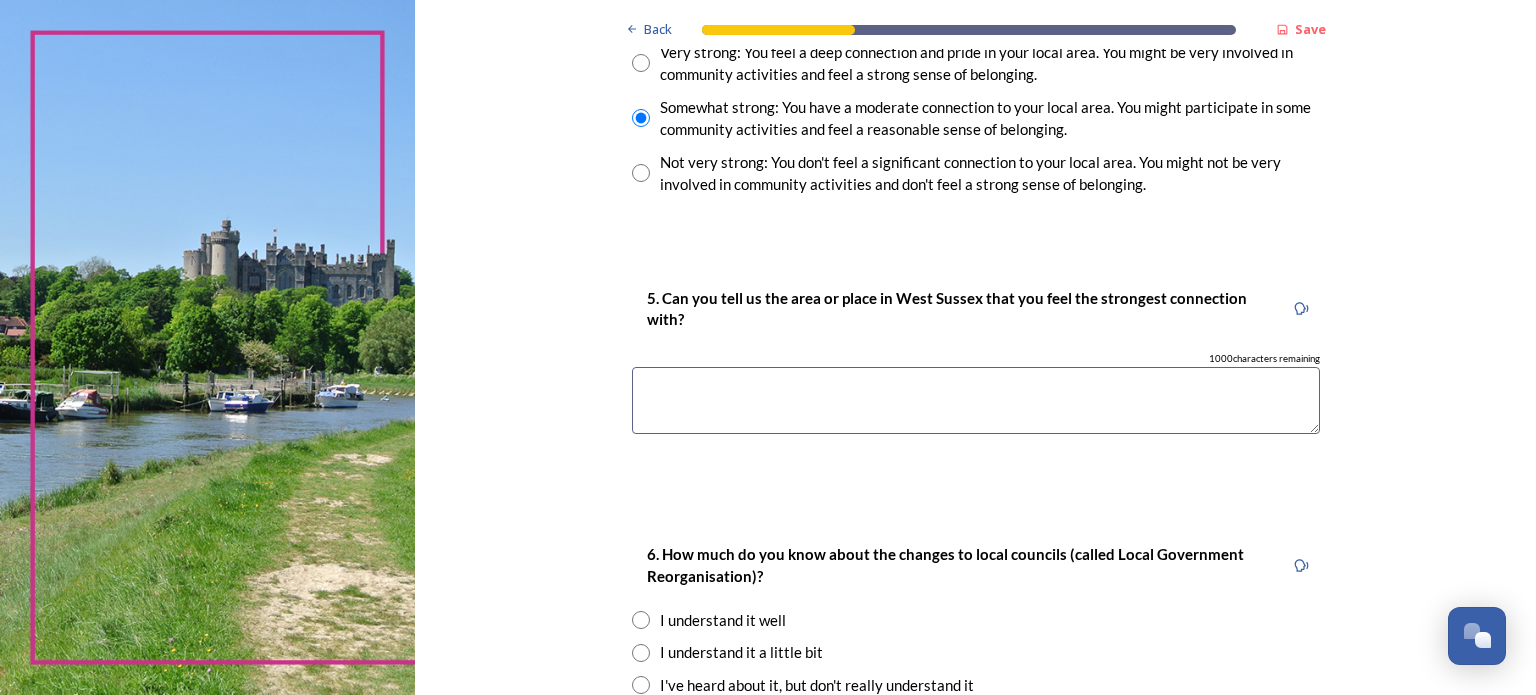 drag, startPoint x: 776, startPoint y: 380, endPoint x: 1118, endPoint y: 376, distance: 342.02338 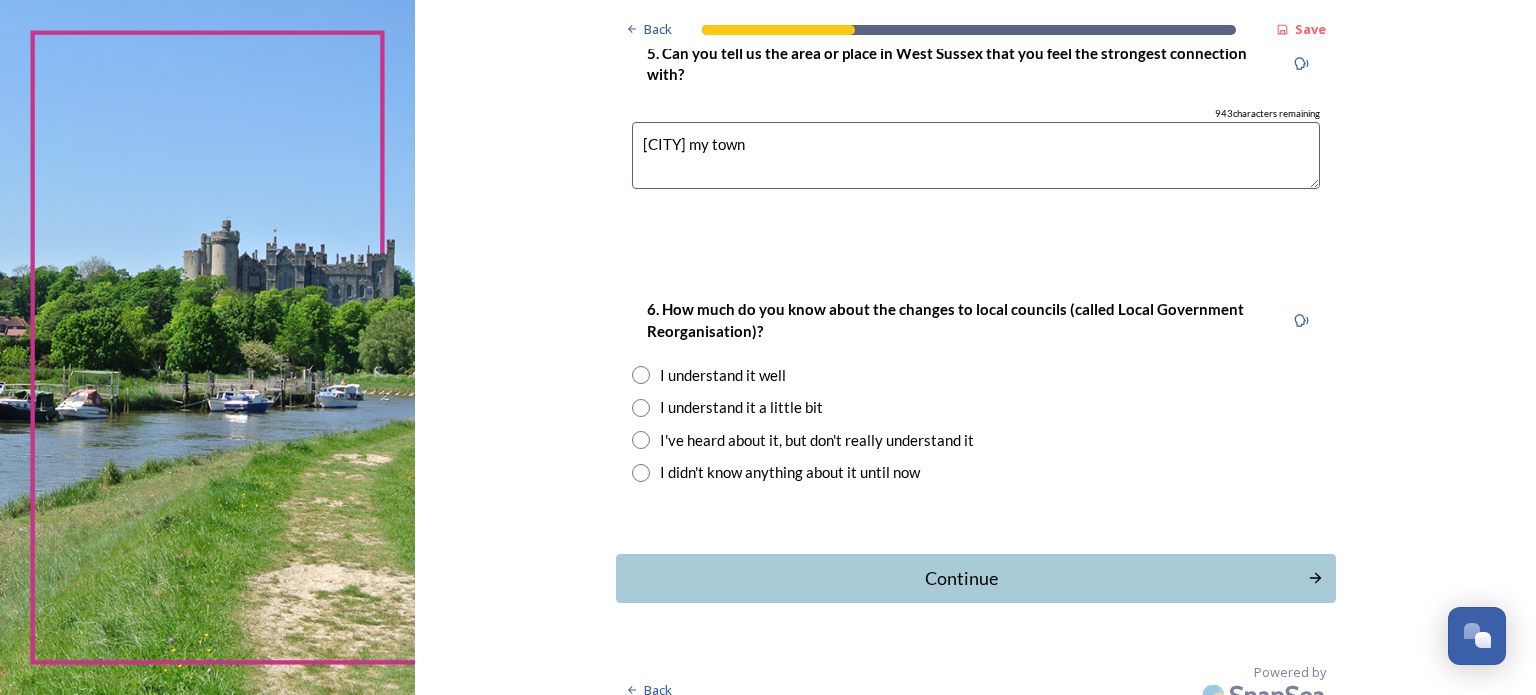 scroll, scrollTop: 1868, scrollLeft: 0, axis: vertical 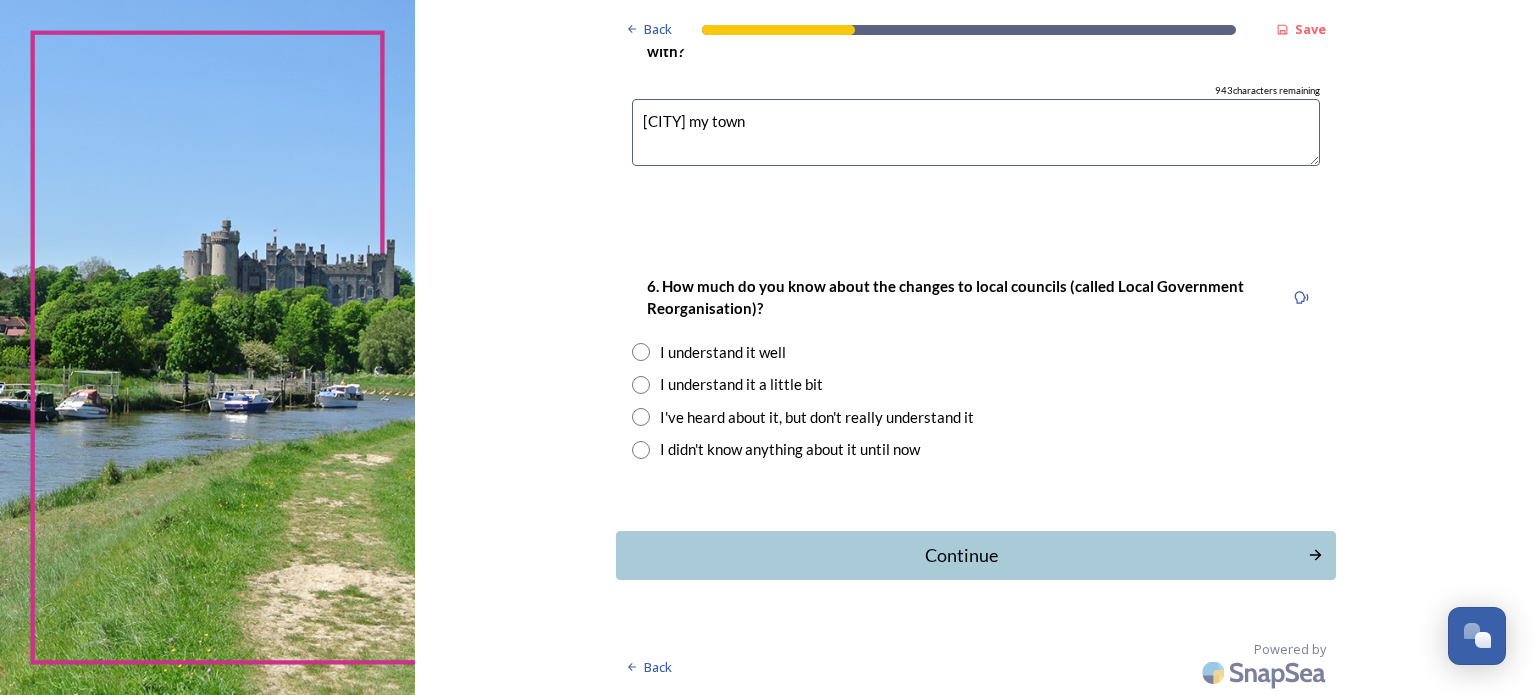type on "[CITY] my town" 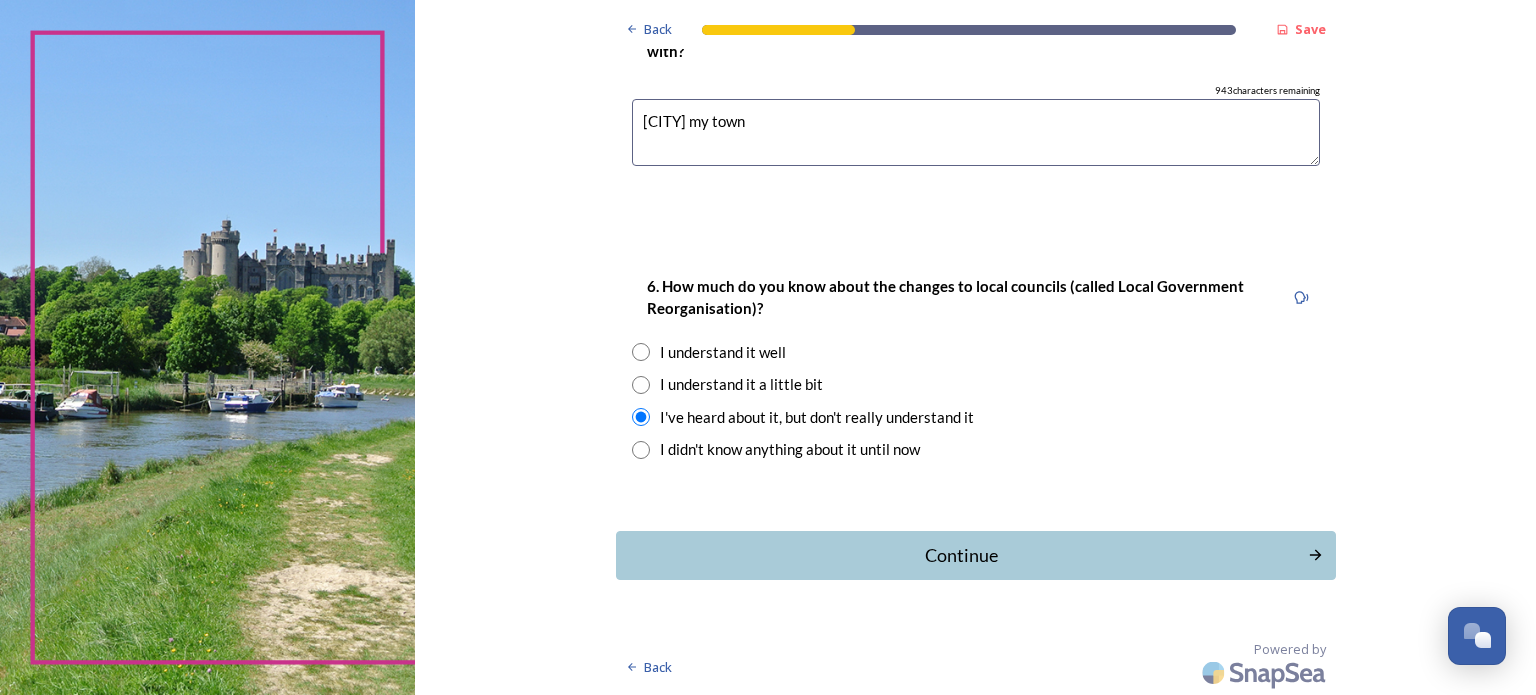 click at bounding box center (641, 417) 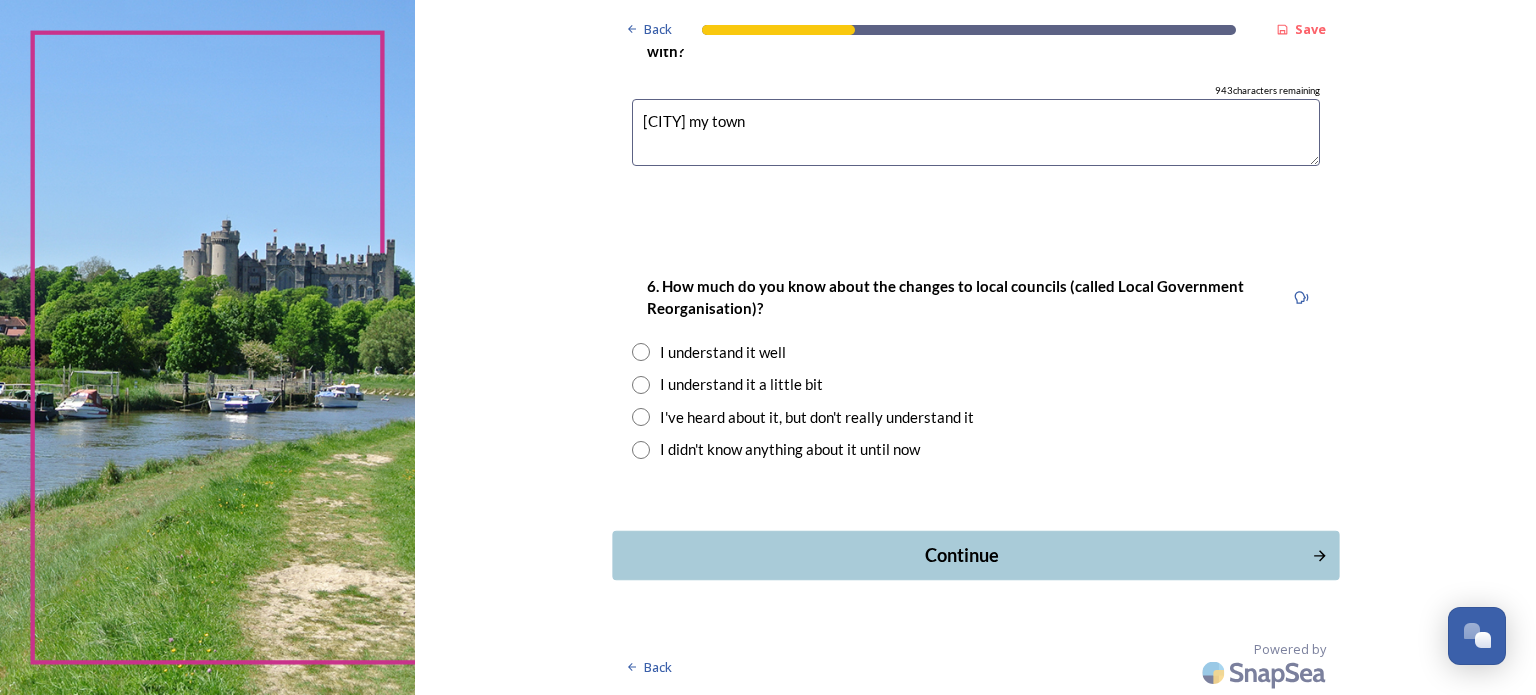 click on "Continue" at bounding box center [961, 555] 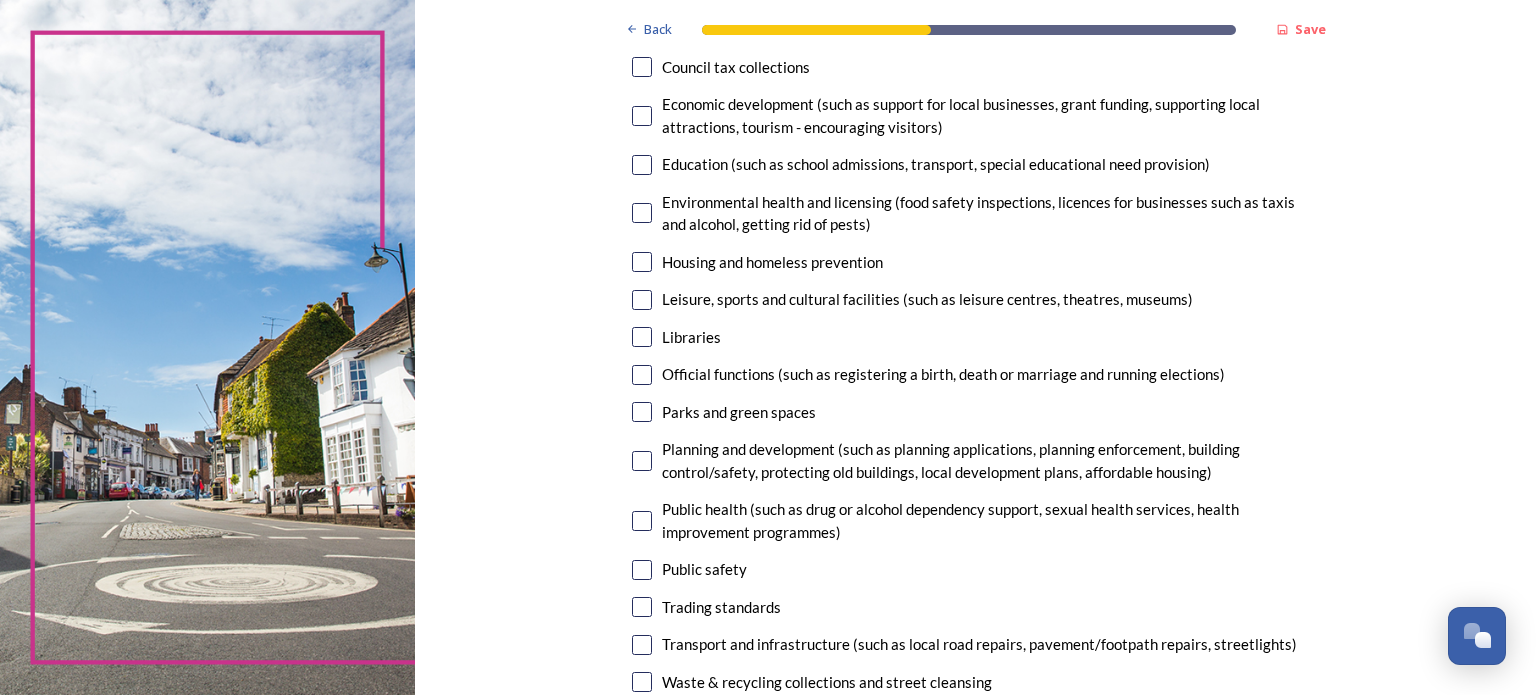 scroll, scrollTop: 400, scrollLeft: 0, axis: vertical 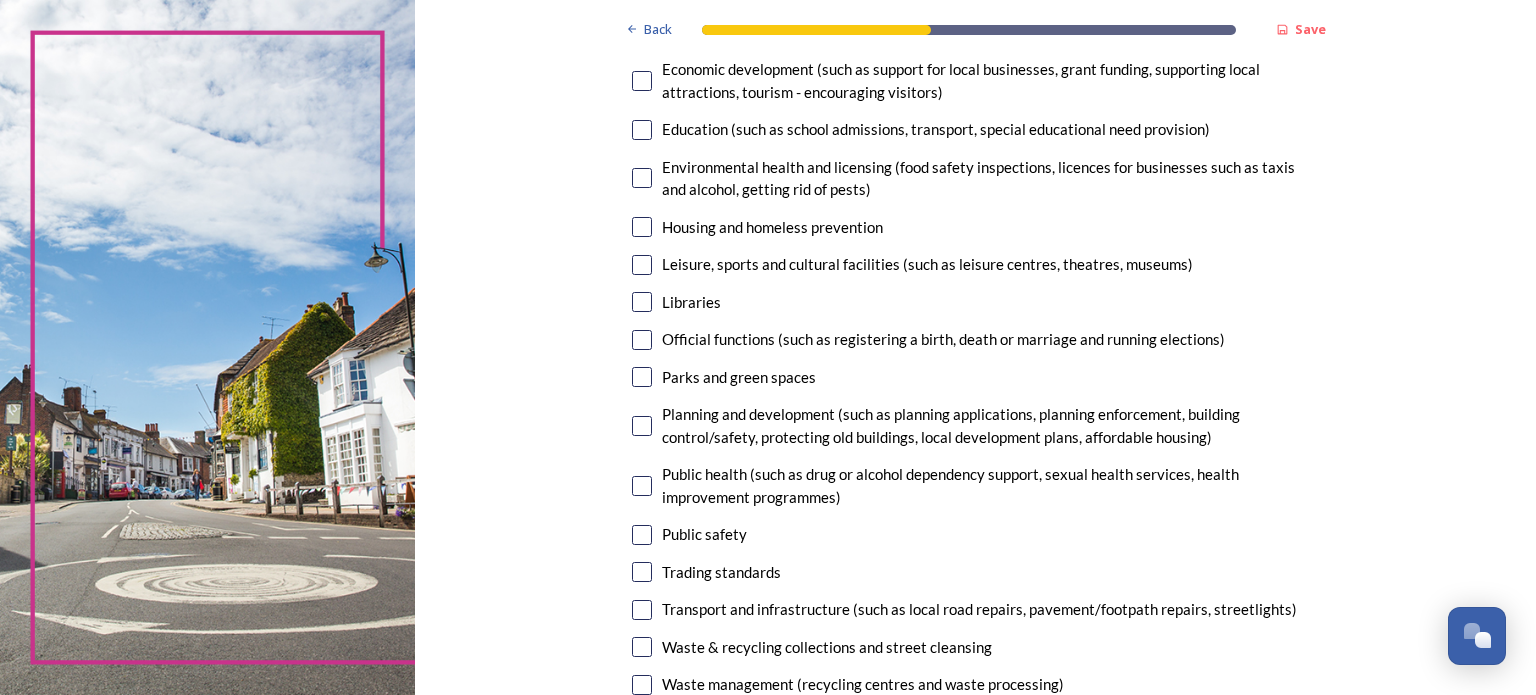 click at bounding box center (642, 302) 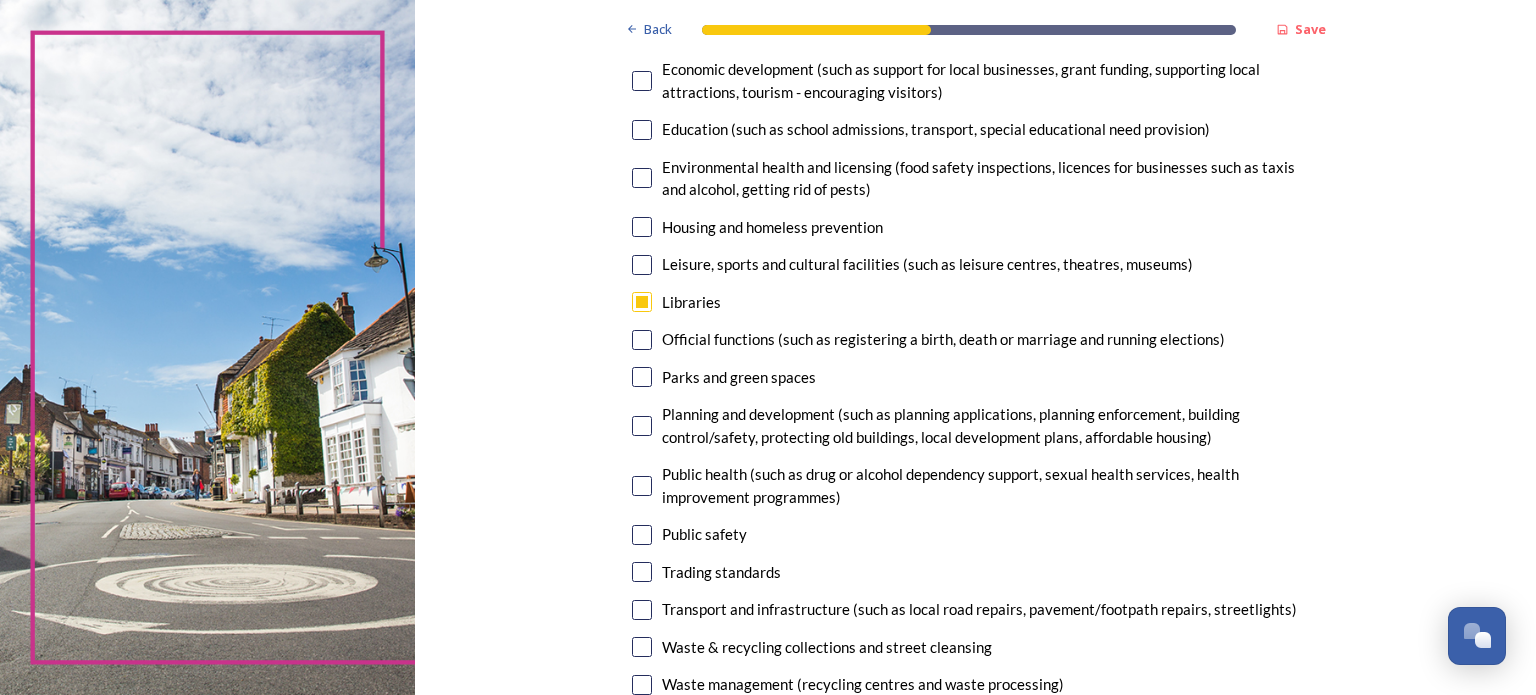 click at bounding box center [642, 130] 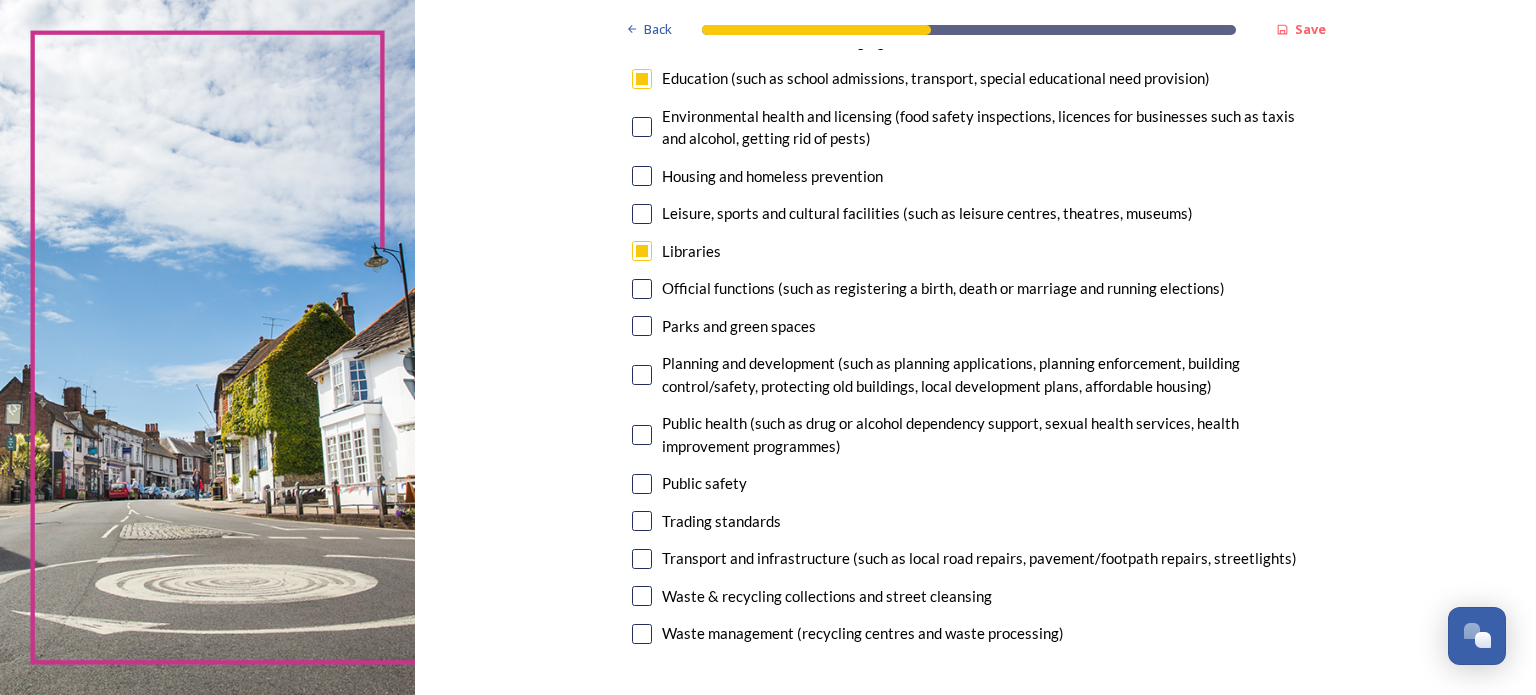 scroll, scrollTop: 500, scrollLeft: 0, axis: vertical 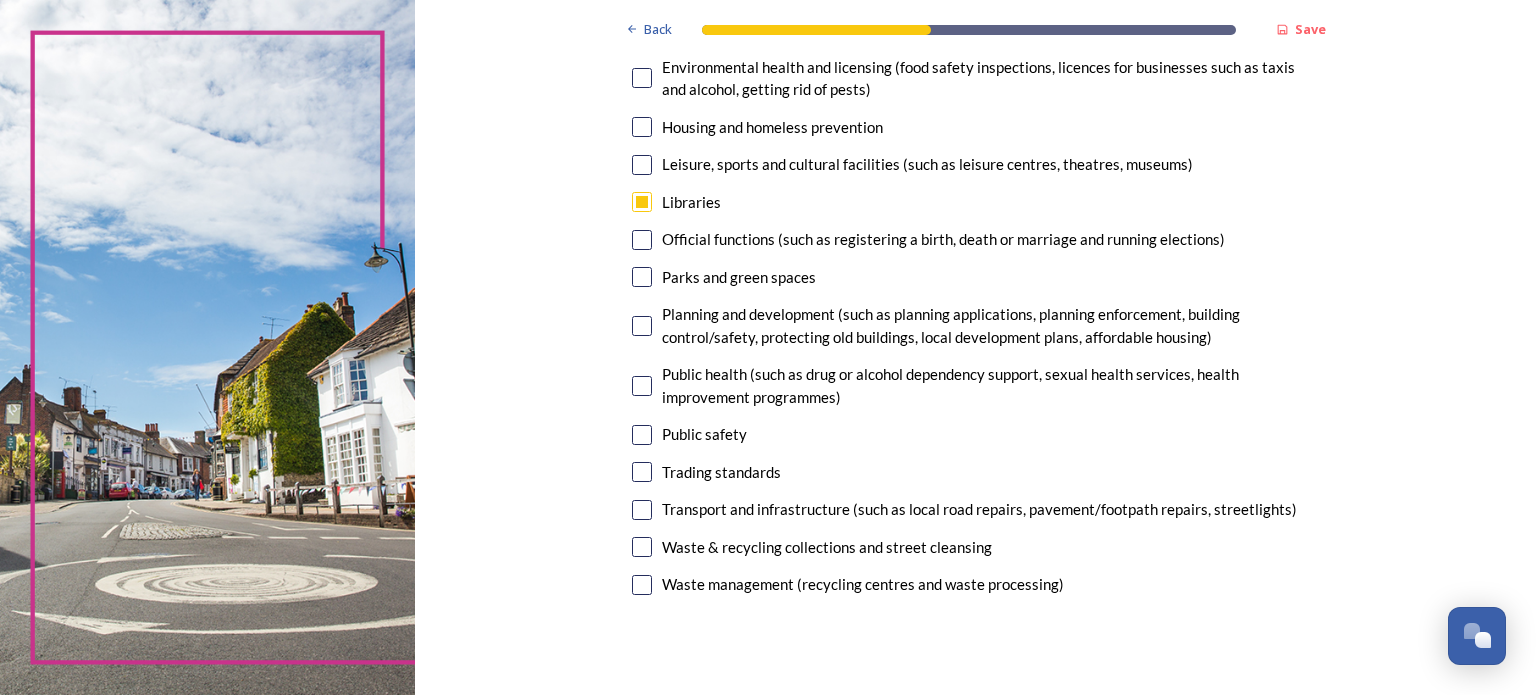 click at bounding box center (642, 547) 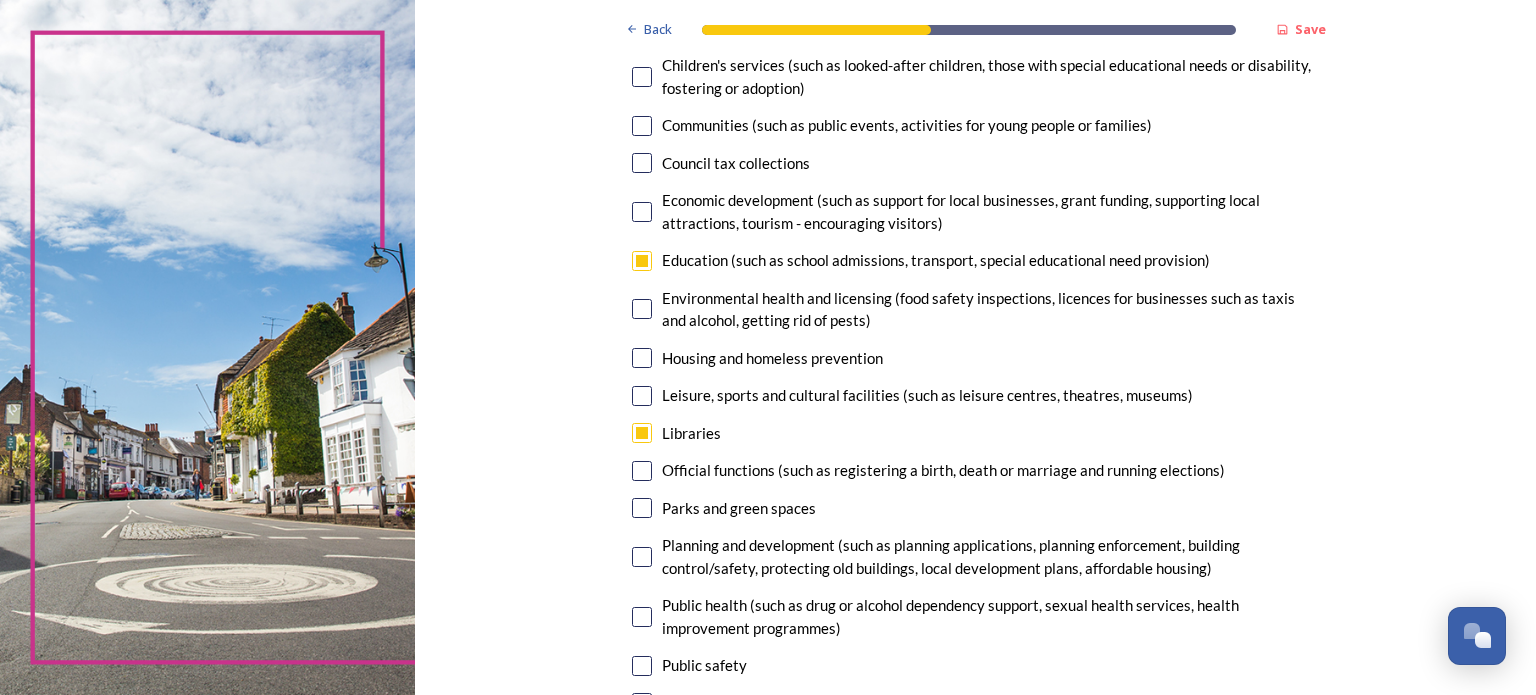 scroll, scrollTop: 200, scrollLeft: 0, axis: vertical 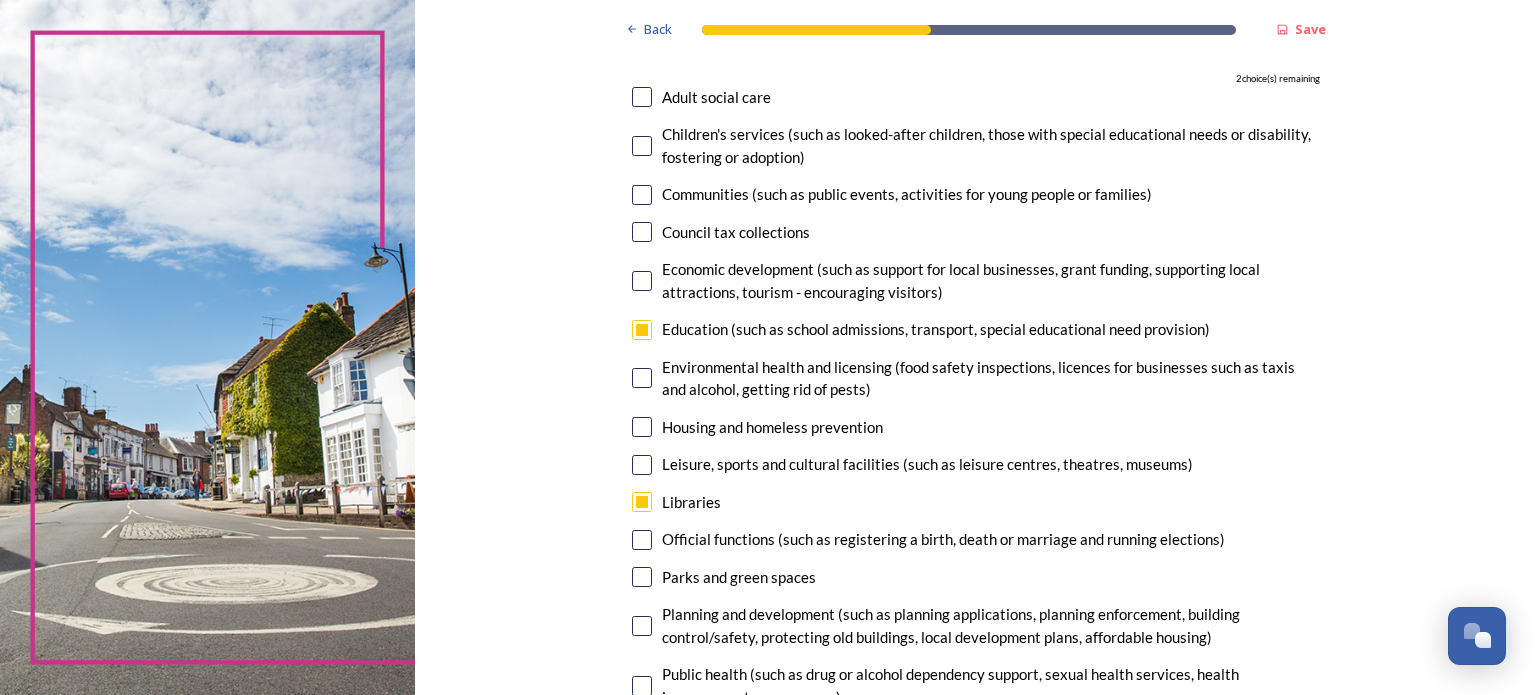 click at bounding box center [642, 146] 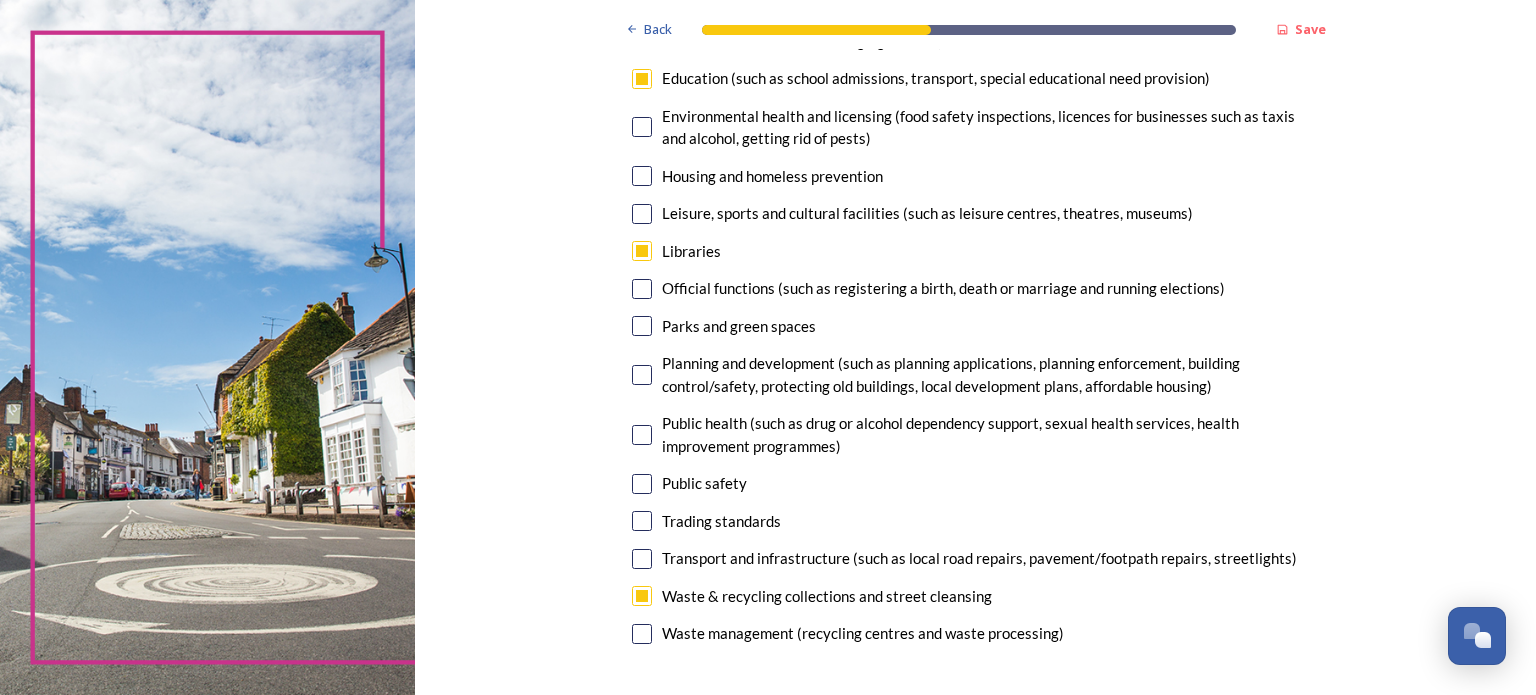 scroll, scrollTop: 500, scrollLeft: 0, axis: vertical 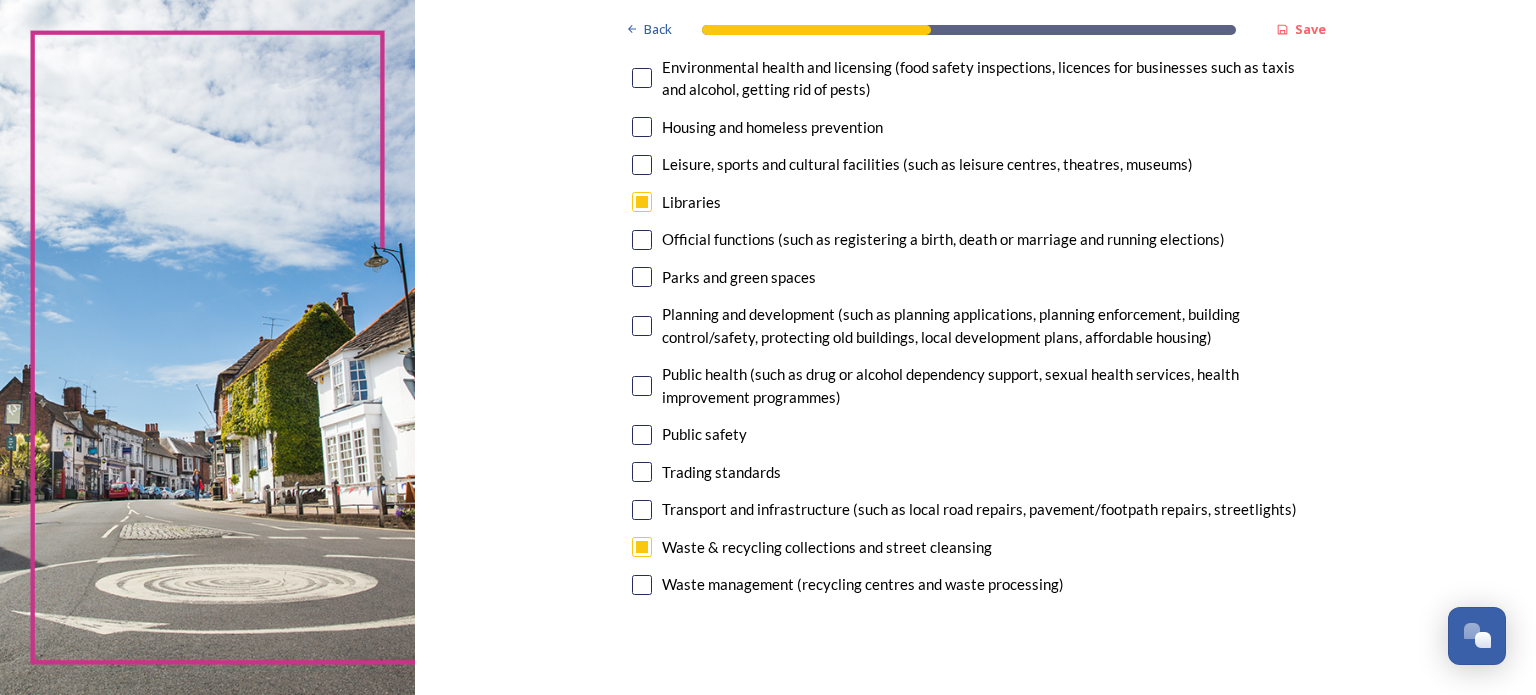 click at bounding box center (642, 435) 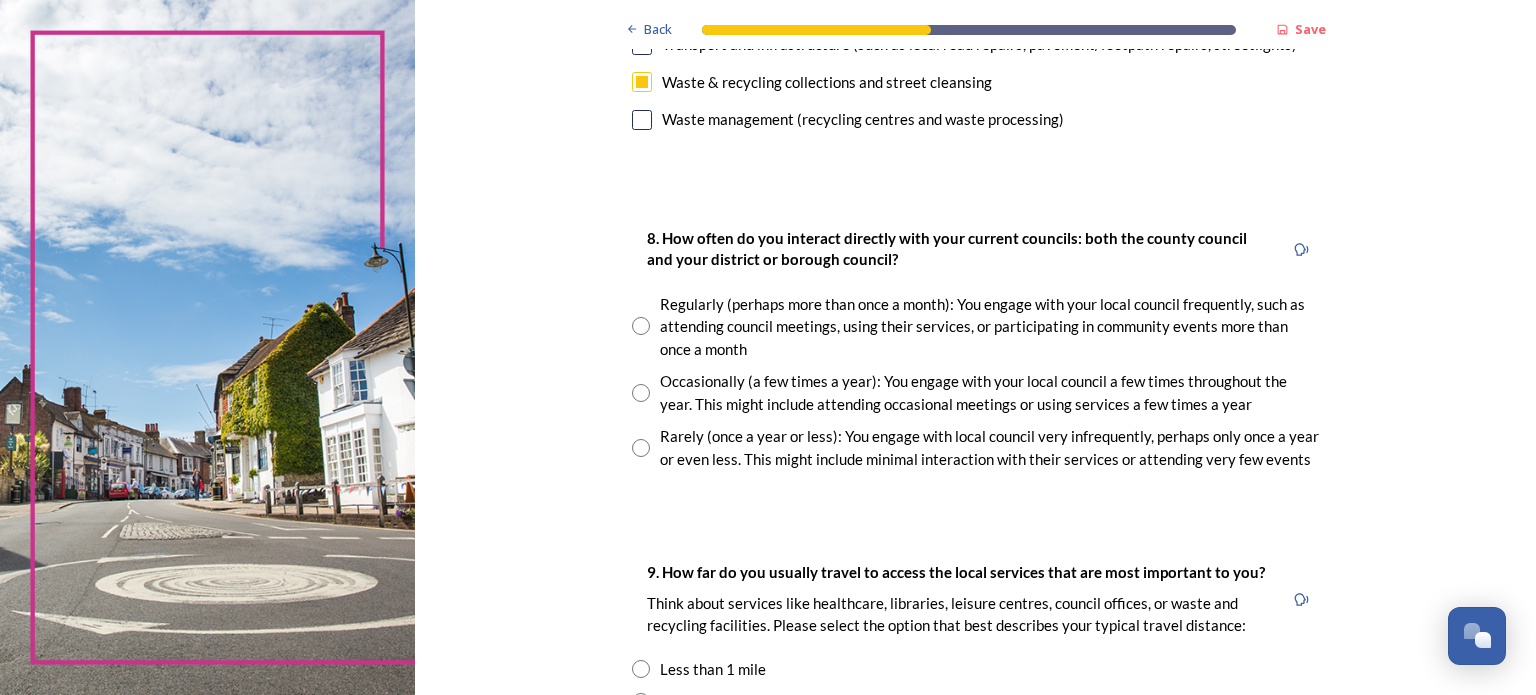 scroll, scrollTop: 1000, scrollLeft: 0, axis: vertical 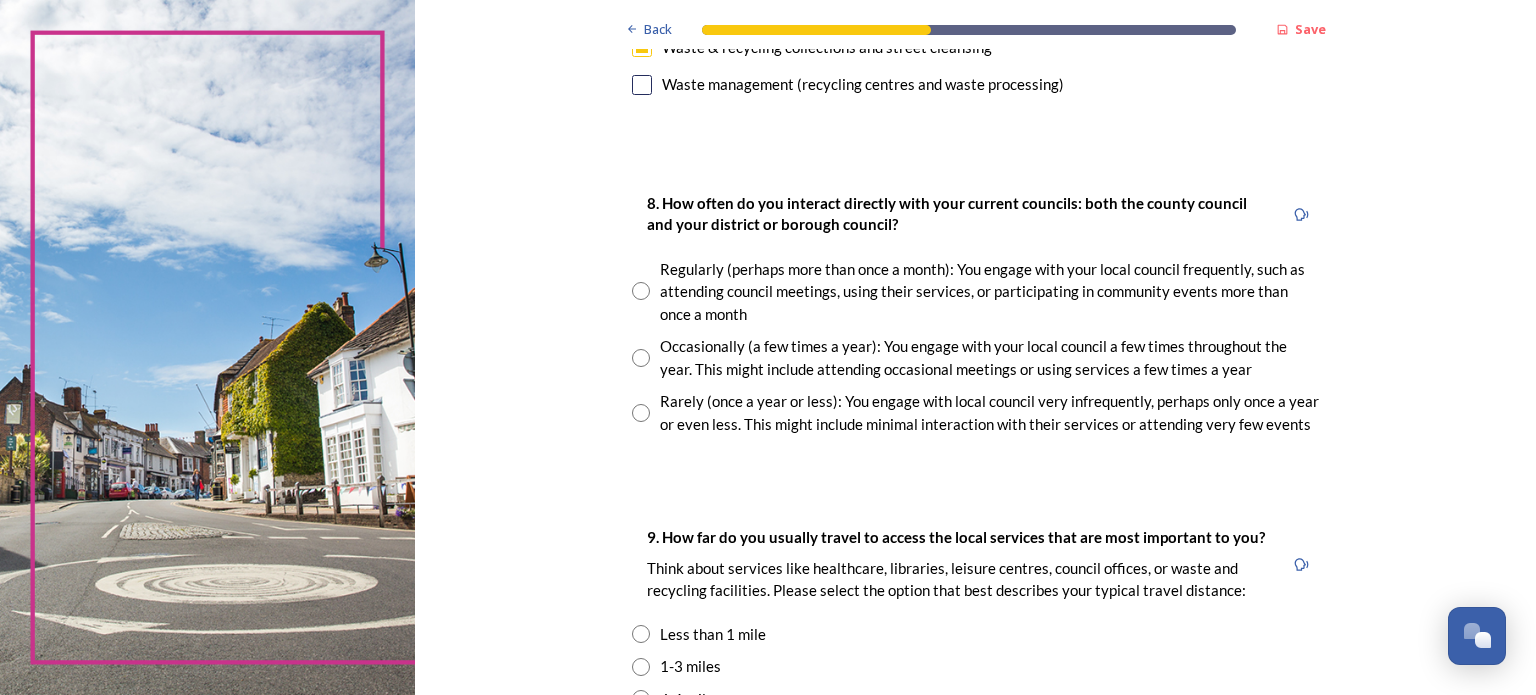 click at bounding box center [641, 413] 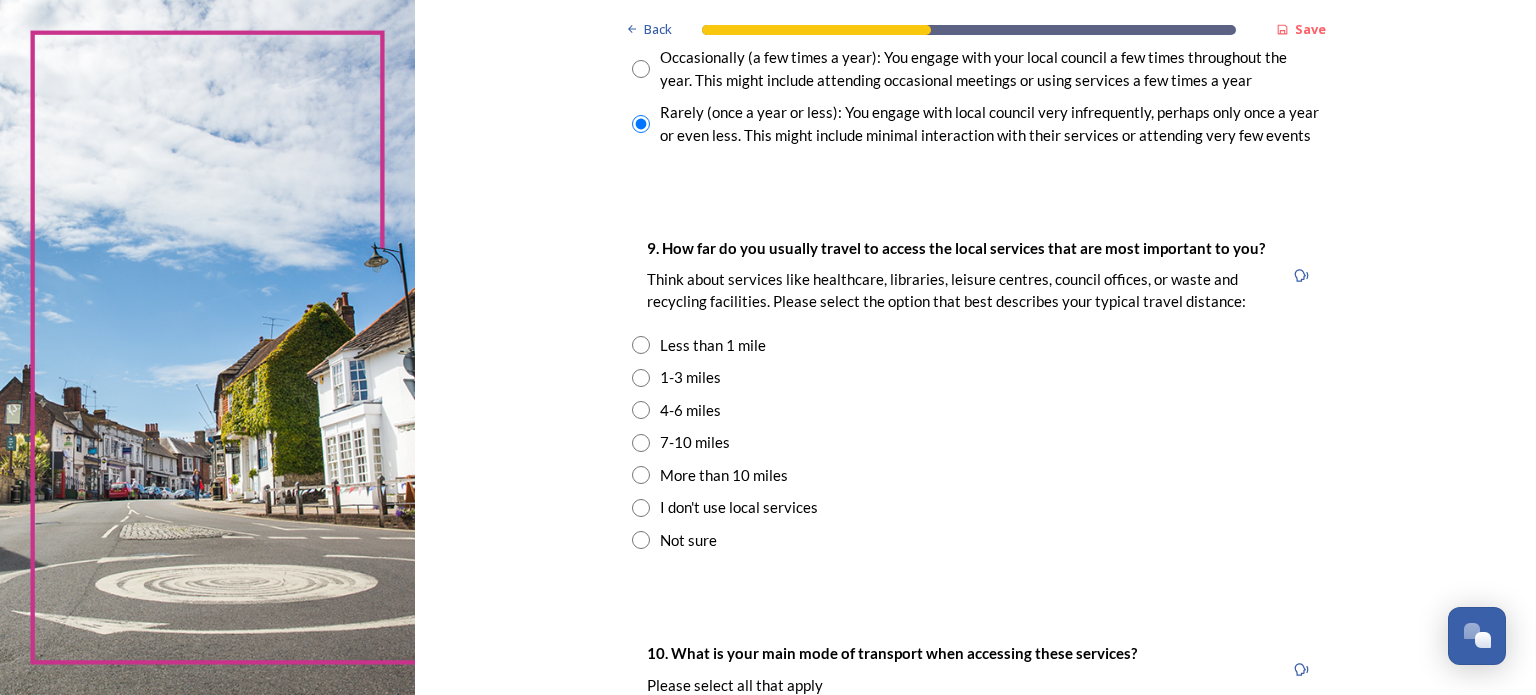 scroll, scrollTop: 1300, scrollLeft: 0, axis: vertical 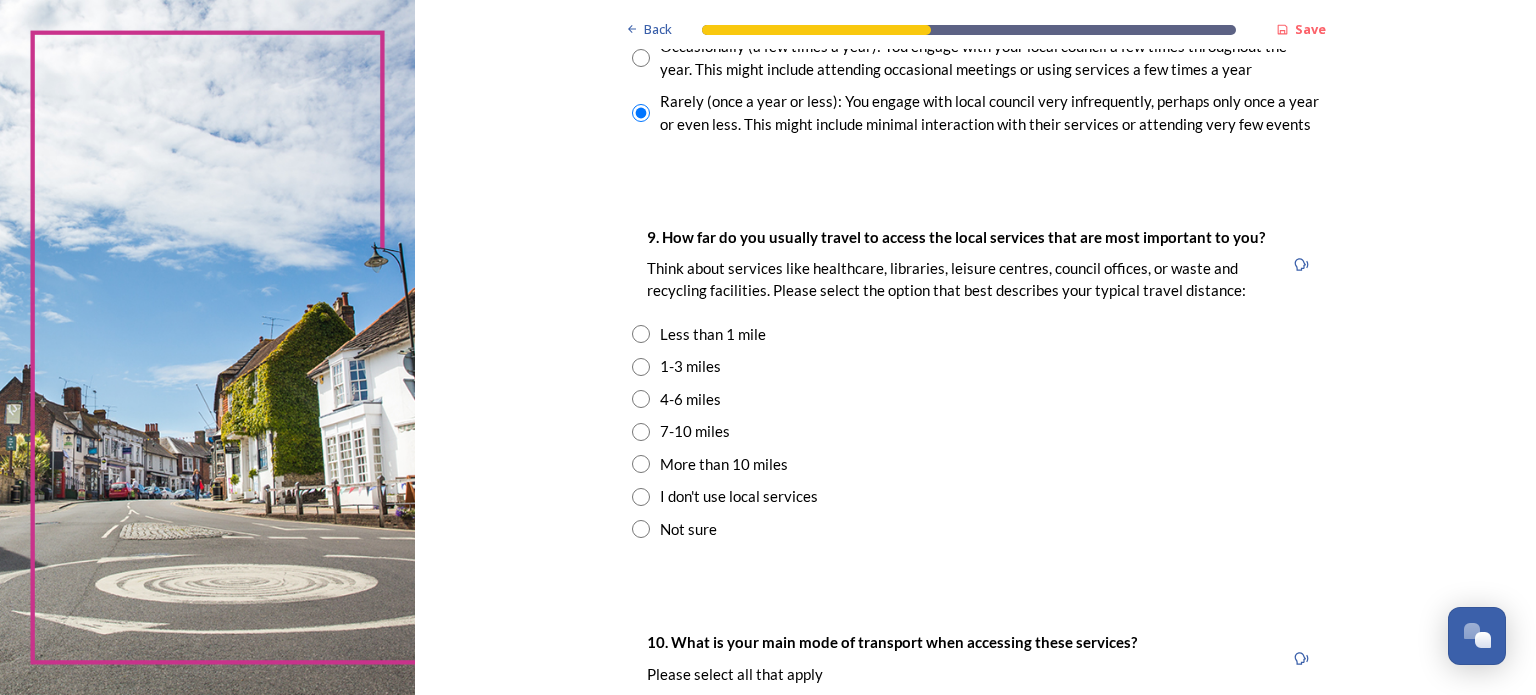 click at bounding box center (641, 367) 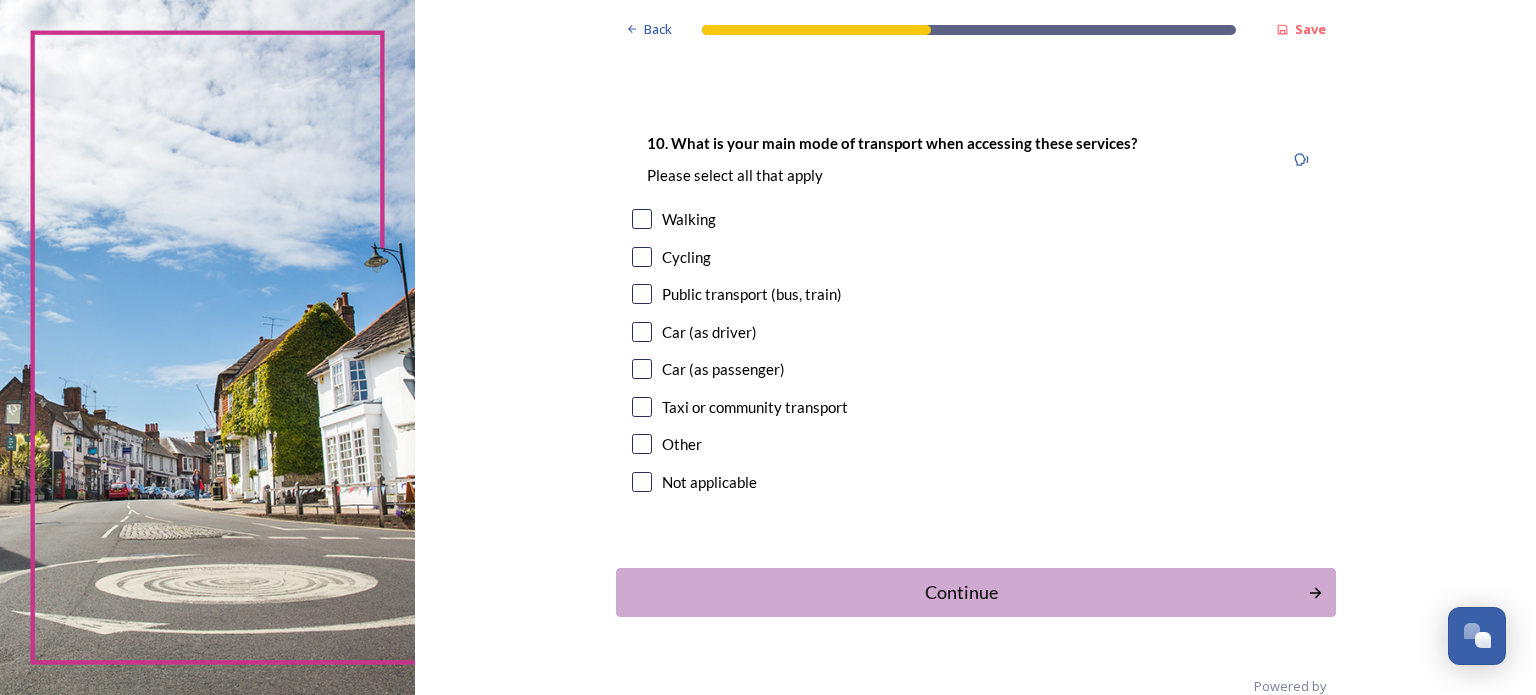 scroll, scrollTop: 1800, scrollLeft: 0, axis: vertical 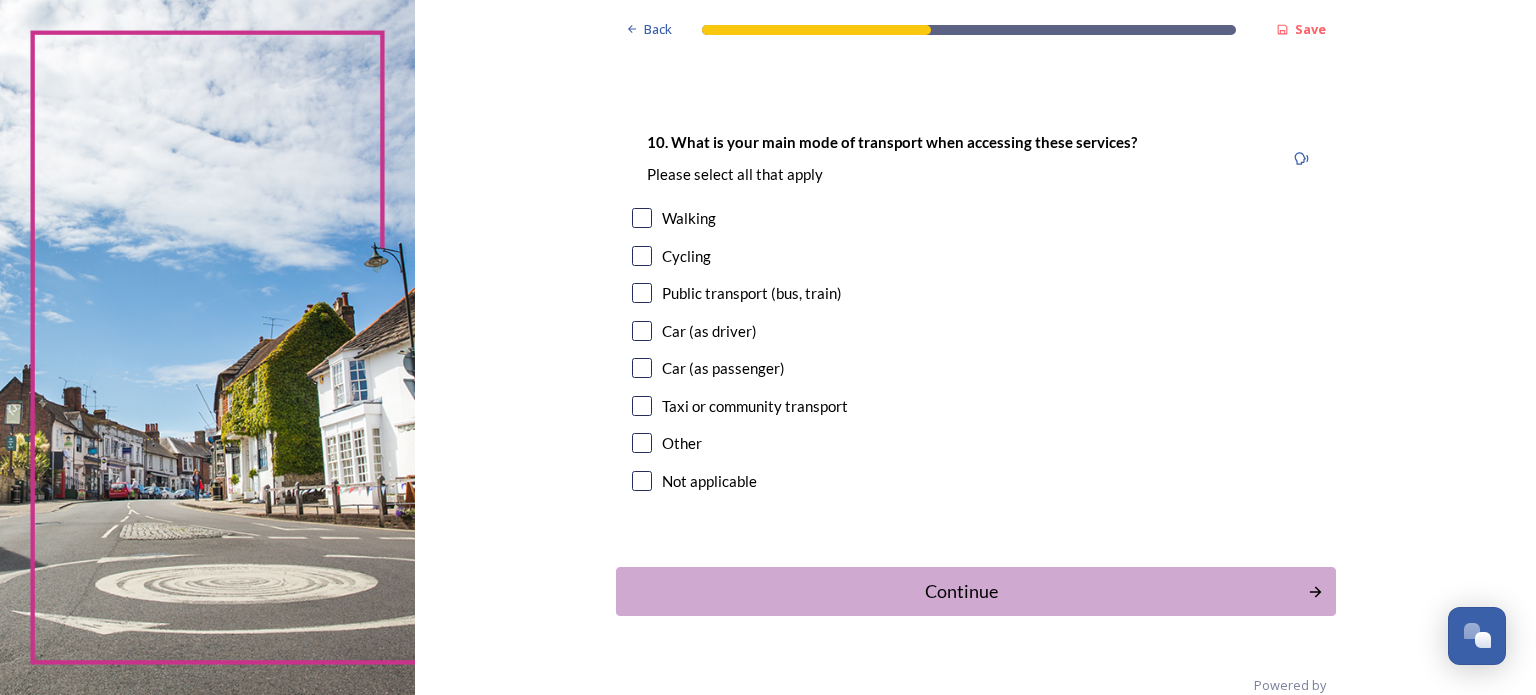 click at bounding box center [642, 218] 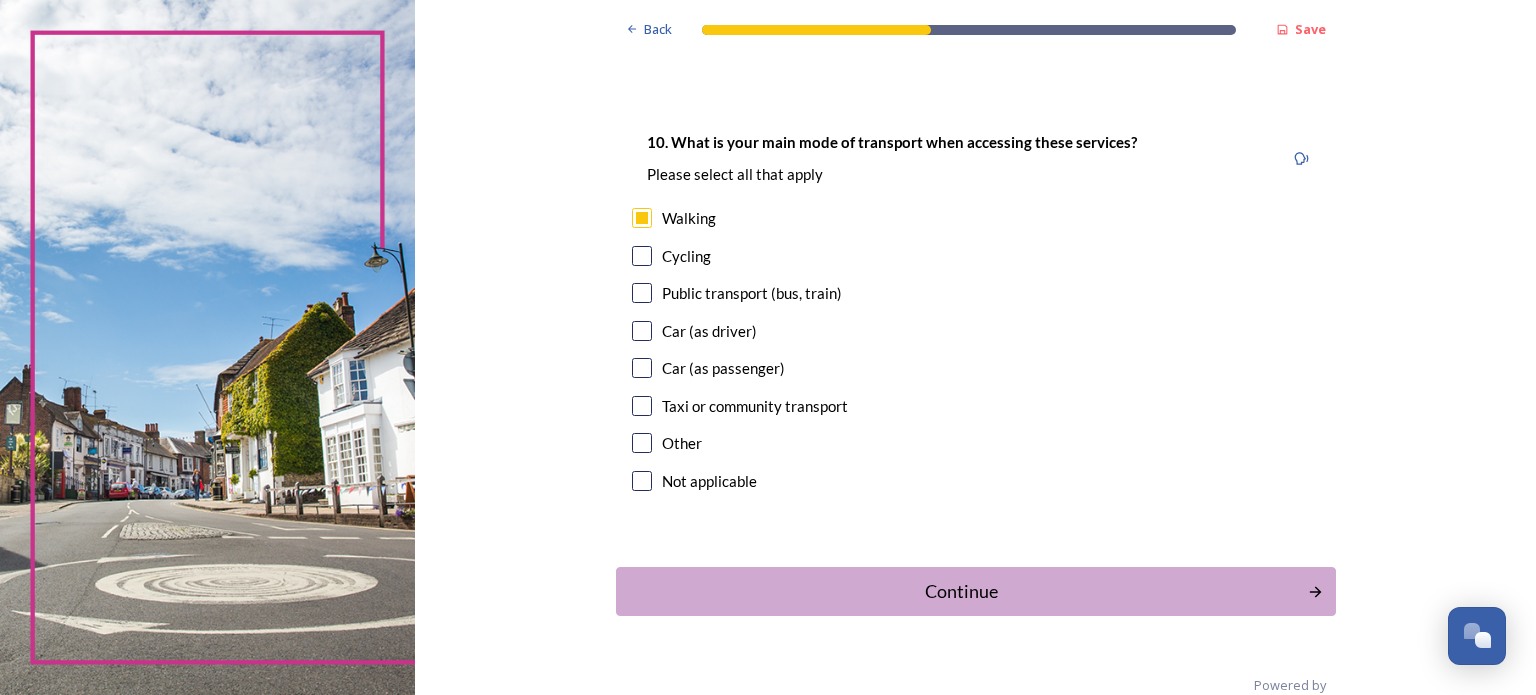click at bounding box center [642, 293] 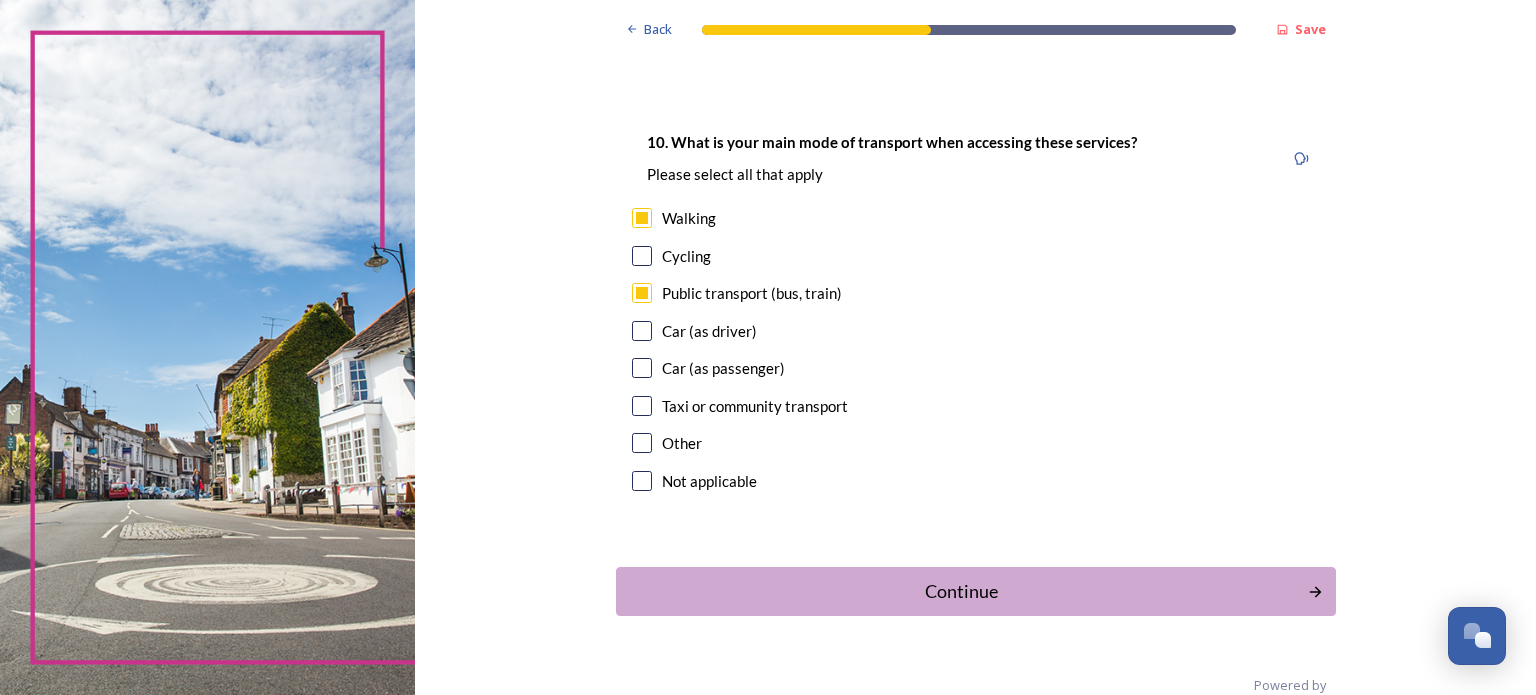 click at bounding box center (642, 331) 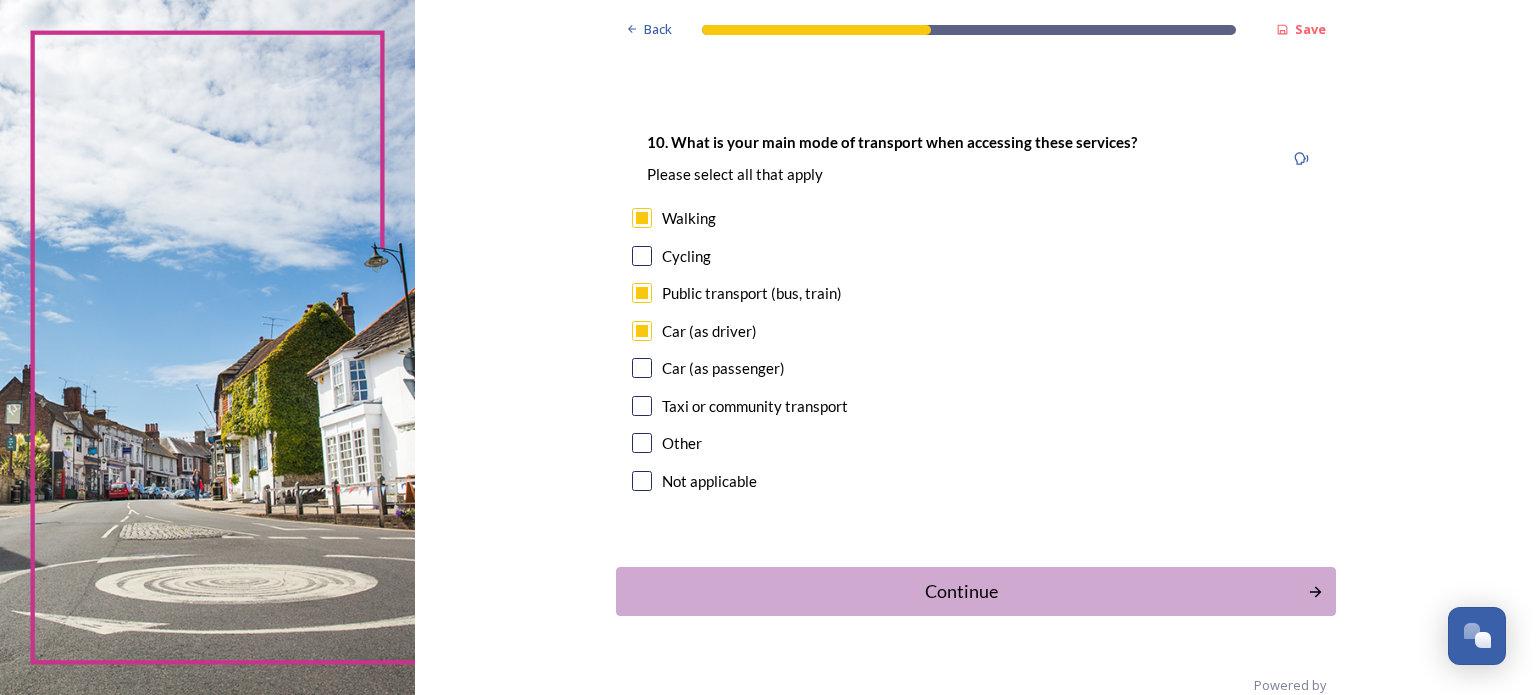 scroll, scrollTop: 1836, scrollLeft: 0, axis: vertical 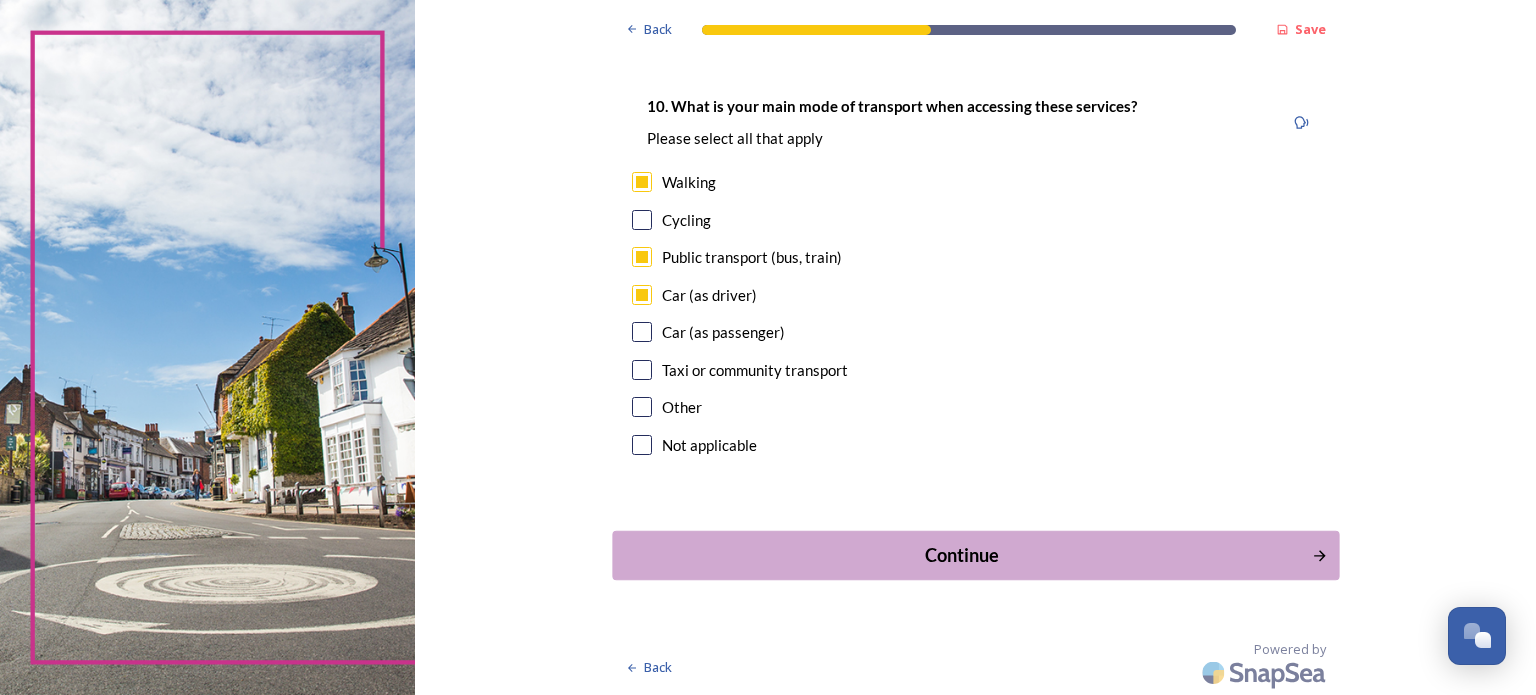 click on "Continue" at bounding box center [961, 555] 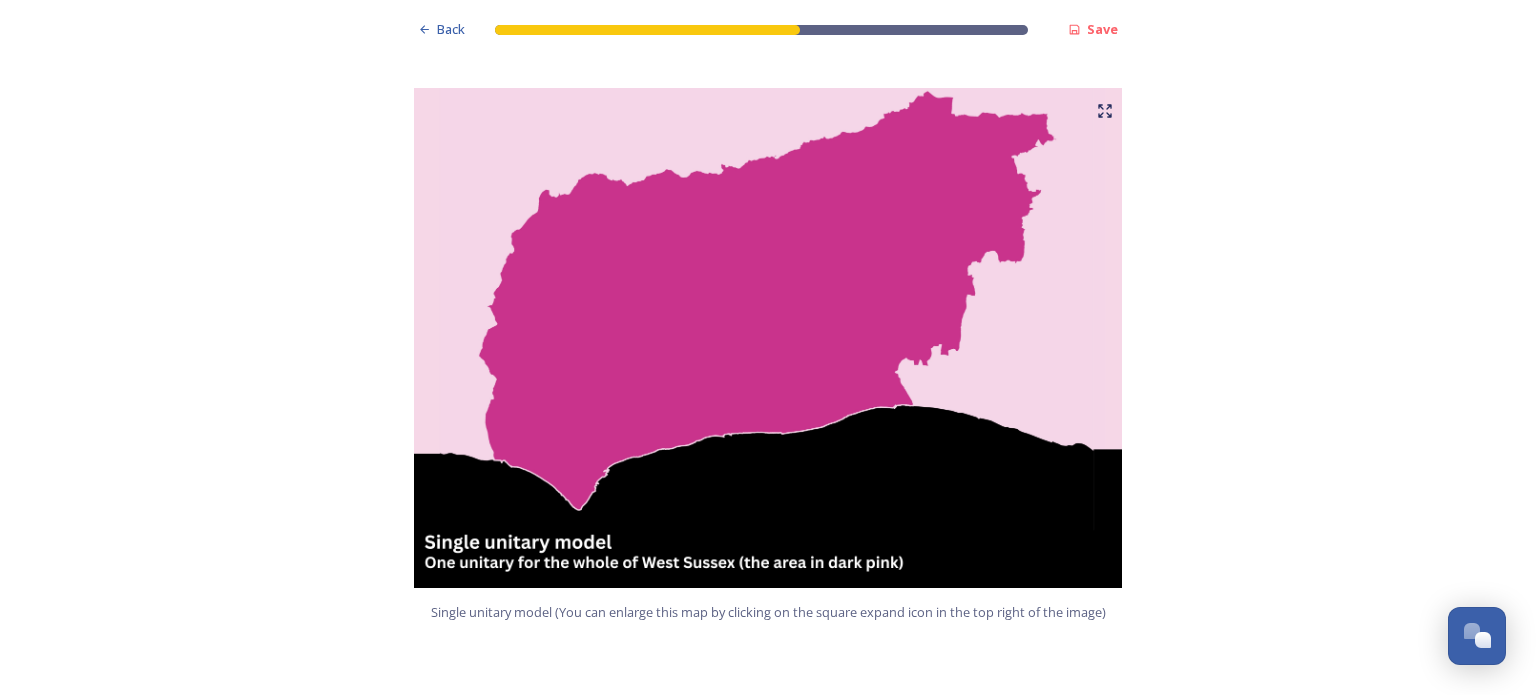scroll, scrollTop: 500, scrollLeft: 0, axis: vertical 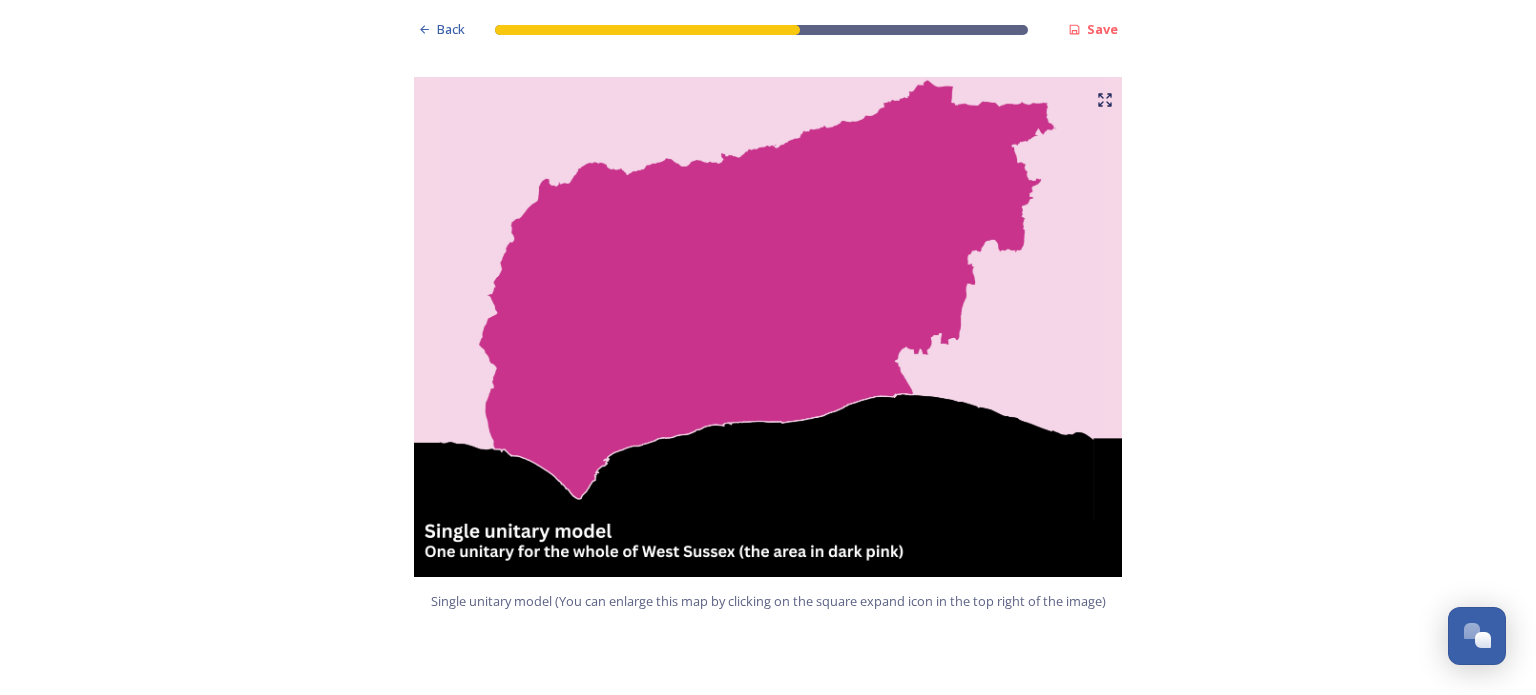 click 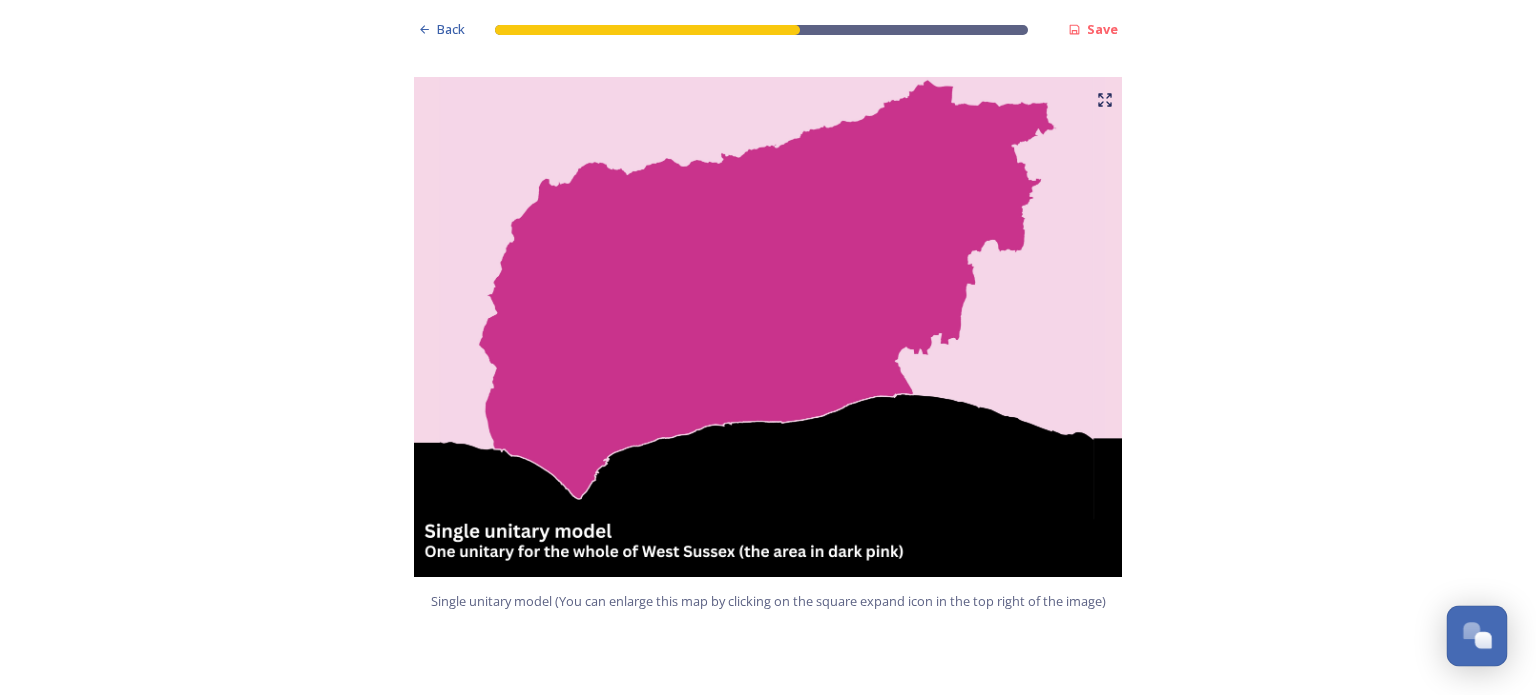 click at bounding box center [1477, 634] 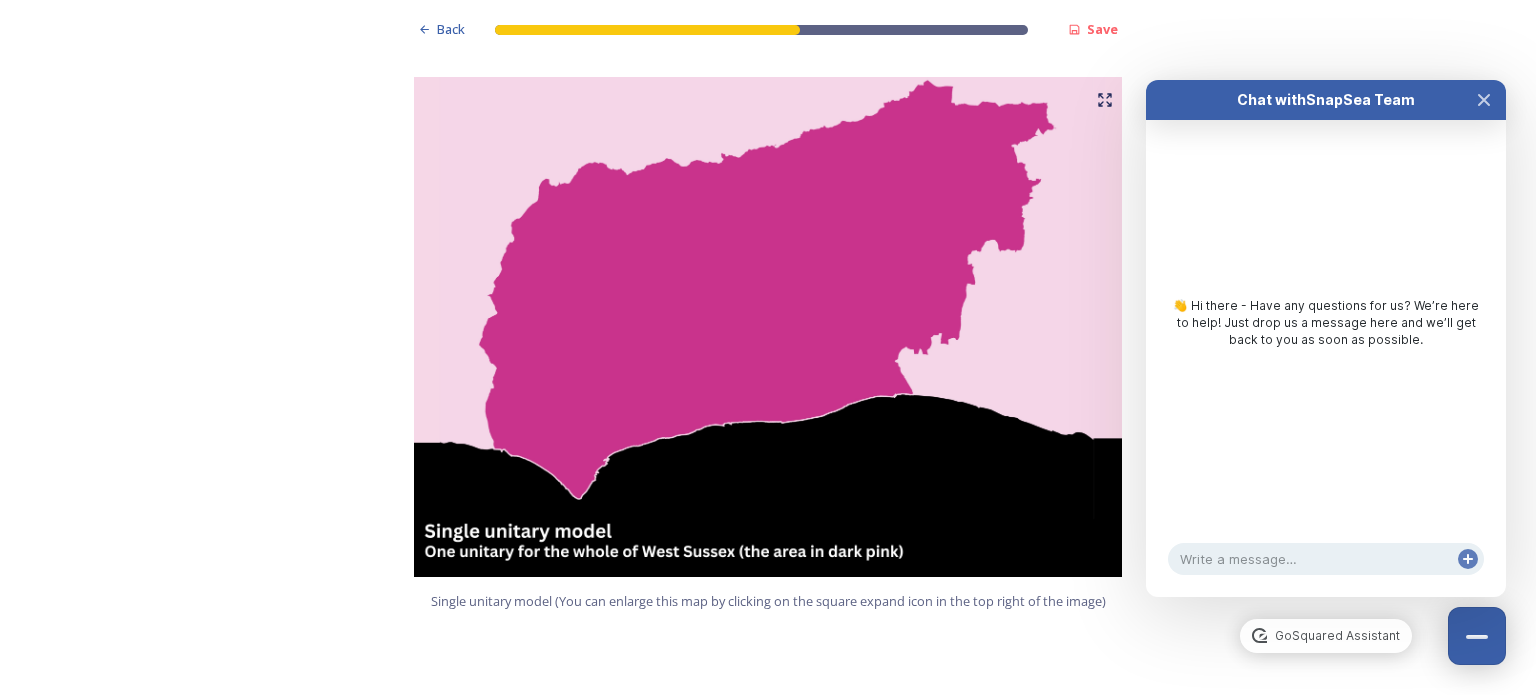 drag, startPoint x: 1482, startPoint y: 97, endPoint x: 1461, endPoint y: 107, distance: 23.259407 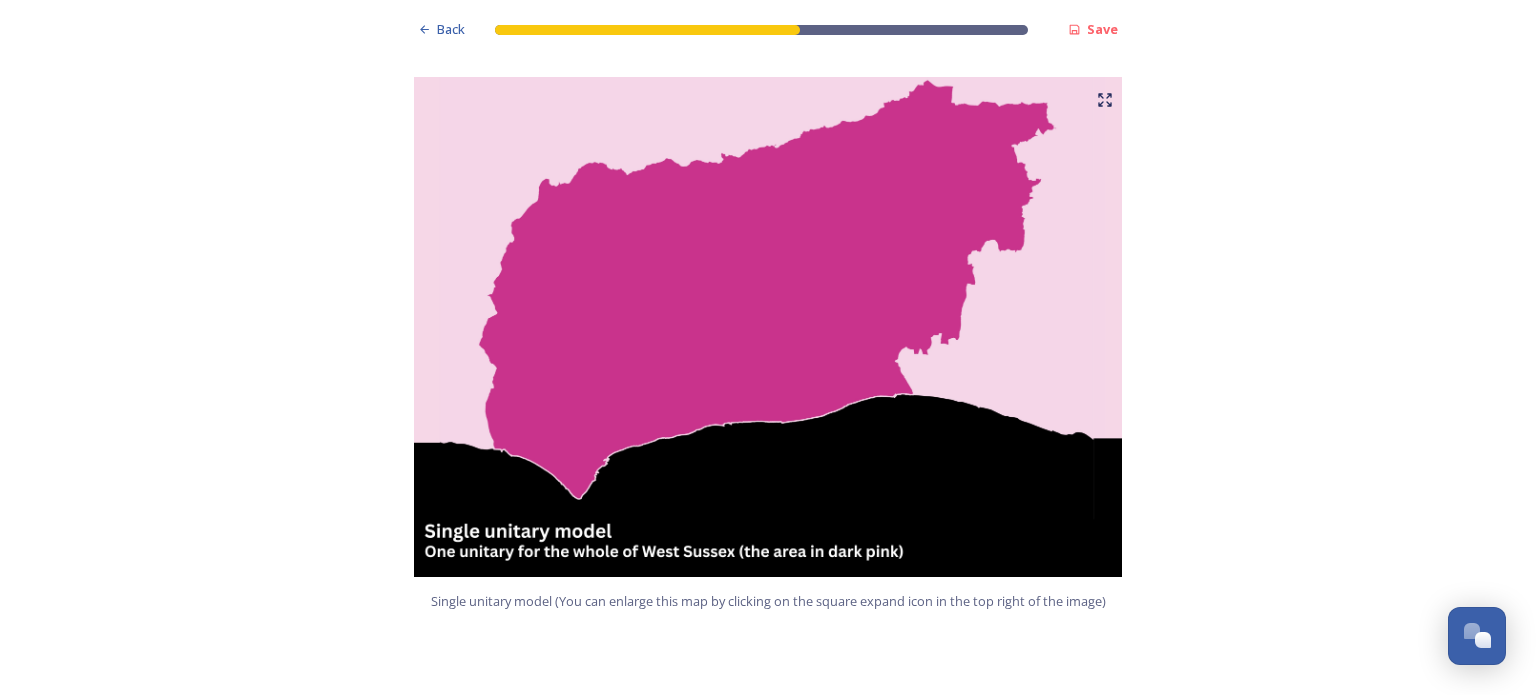 click 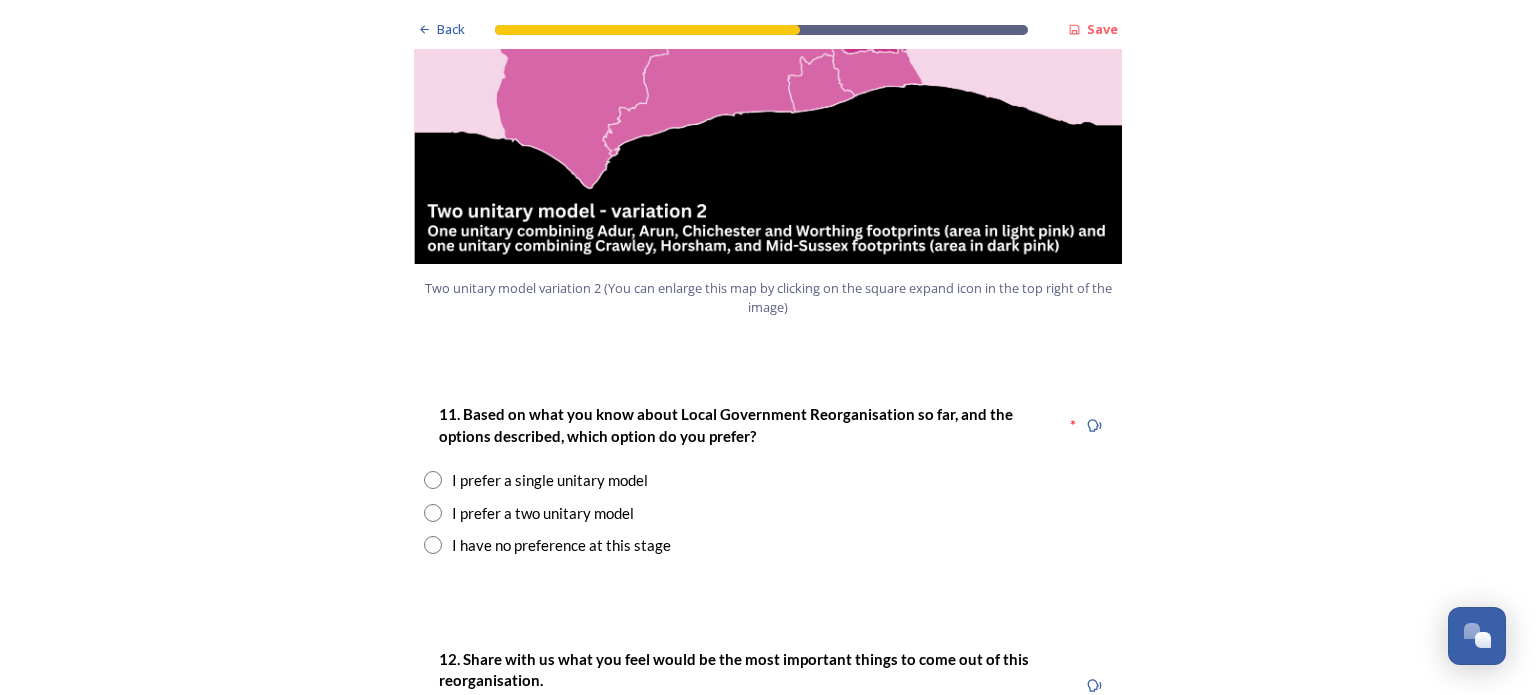 scroll, scrollTop: 2400, scrollLeft: 0, axis: vertical 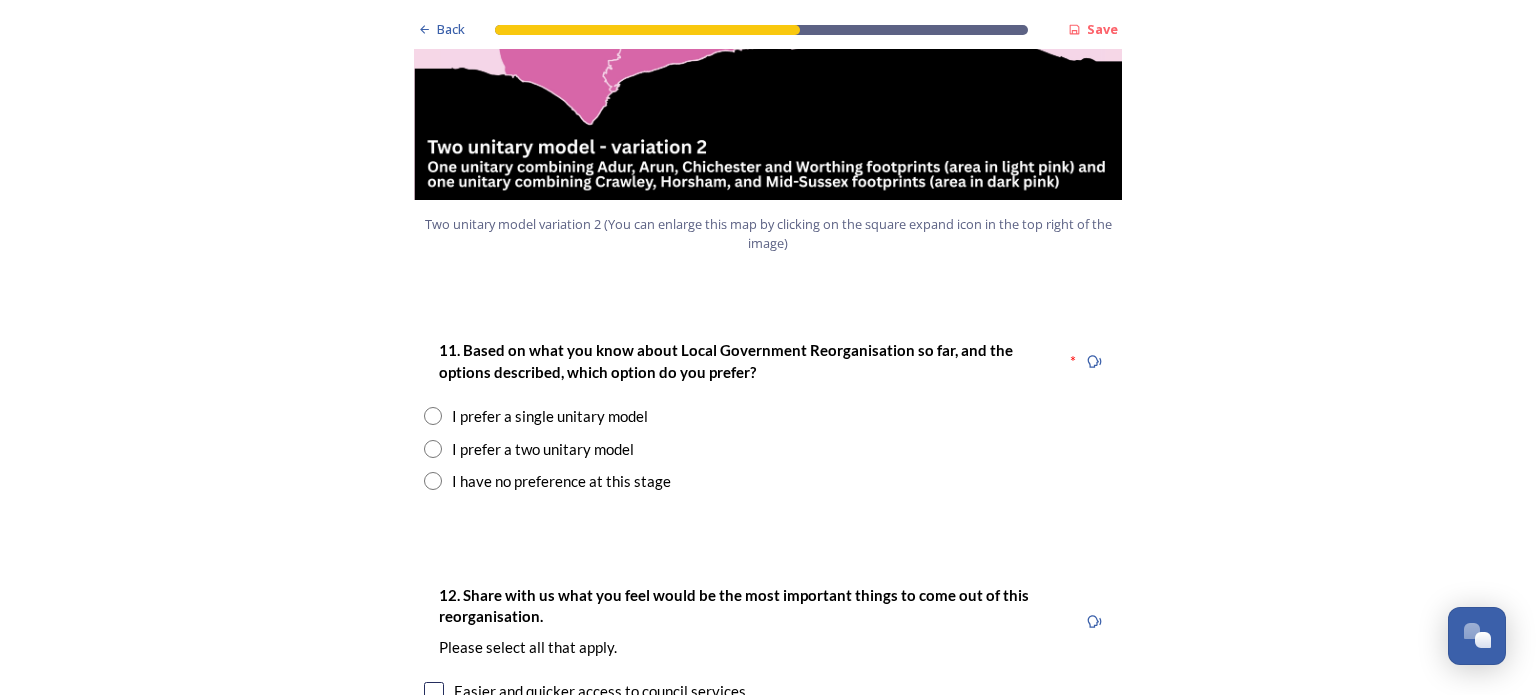 click at bounding box center (433, 449) 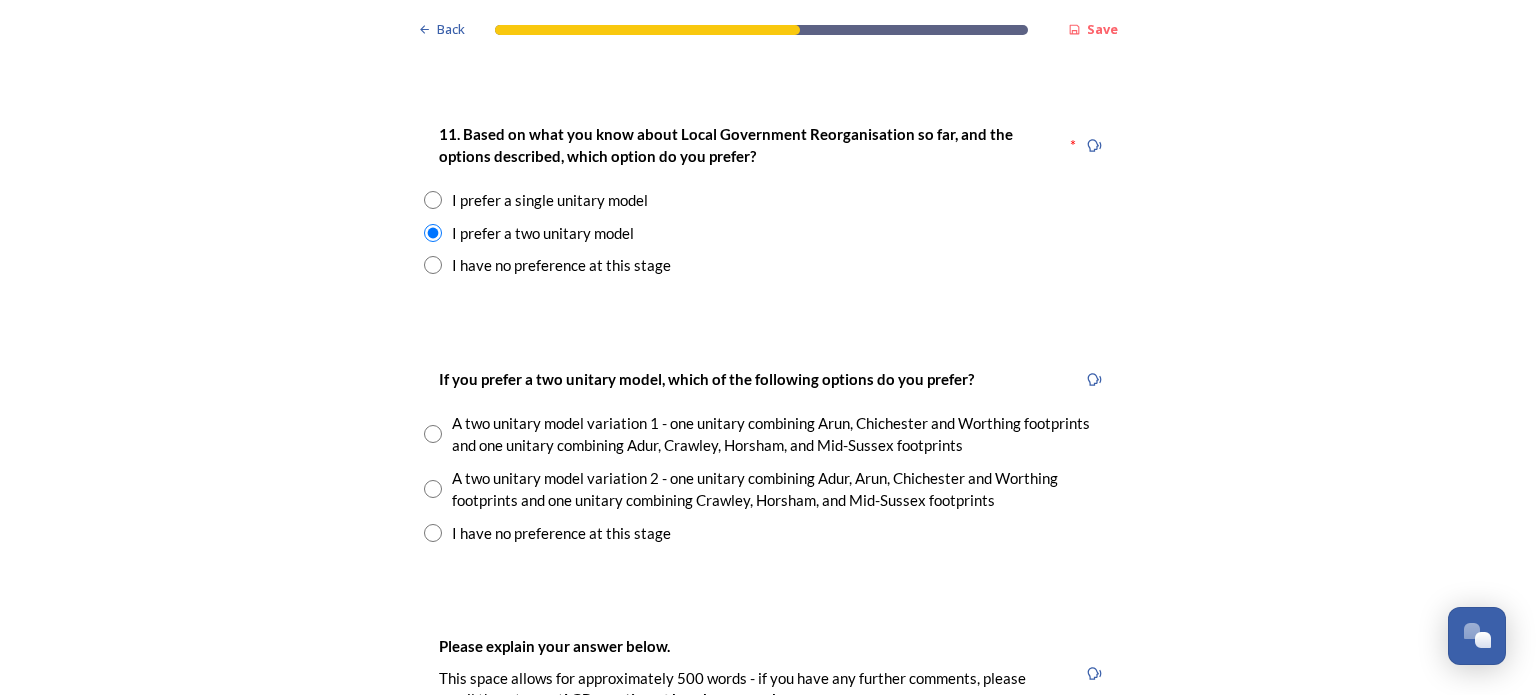 scroll, scrollTop: 2700, scrollLeft: 0, axis: vertical 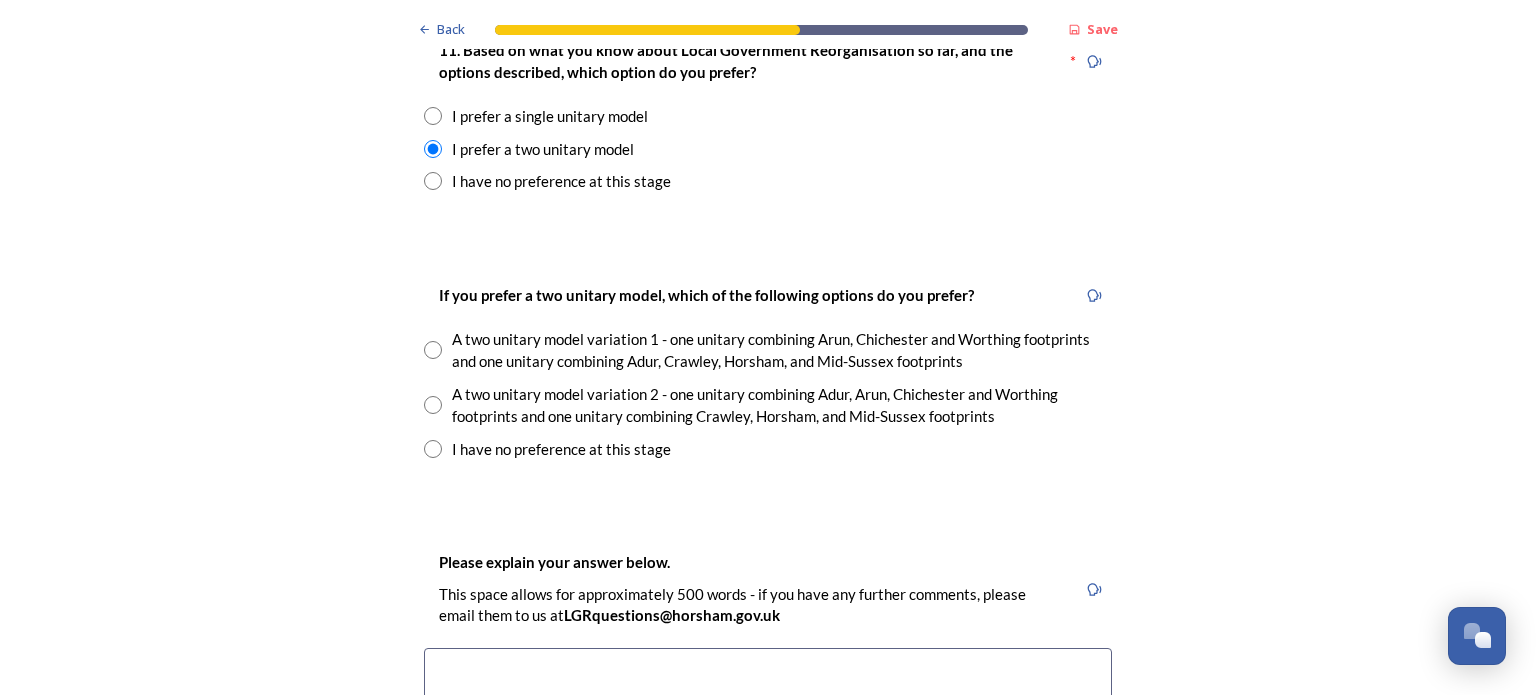 click at bounding box center (433, 350) 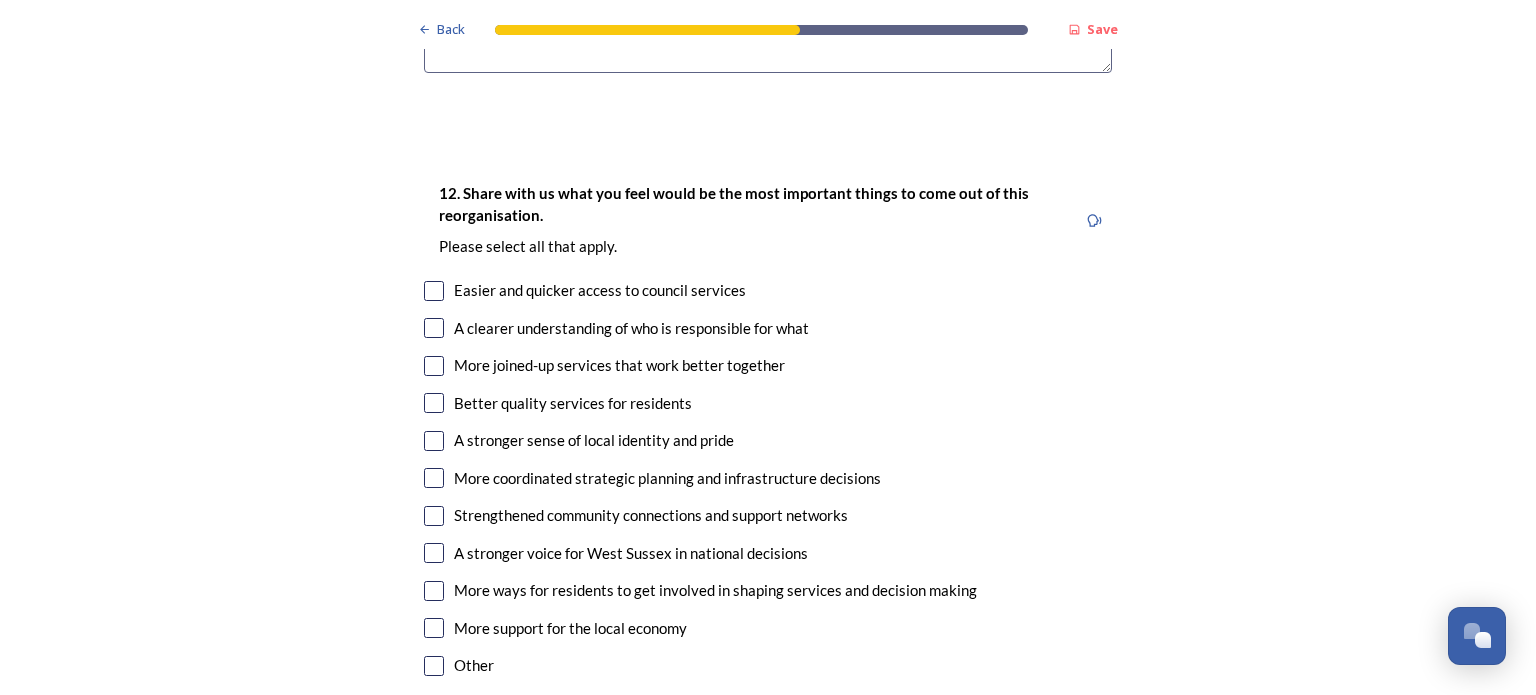 scroll, scrollTop: 3600, scrollLeft: 0, axis: vertical 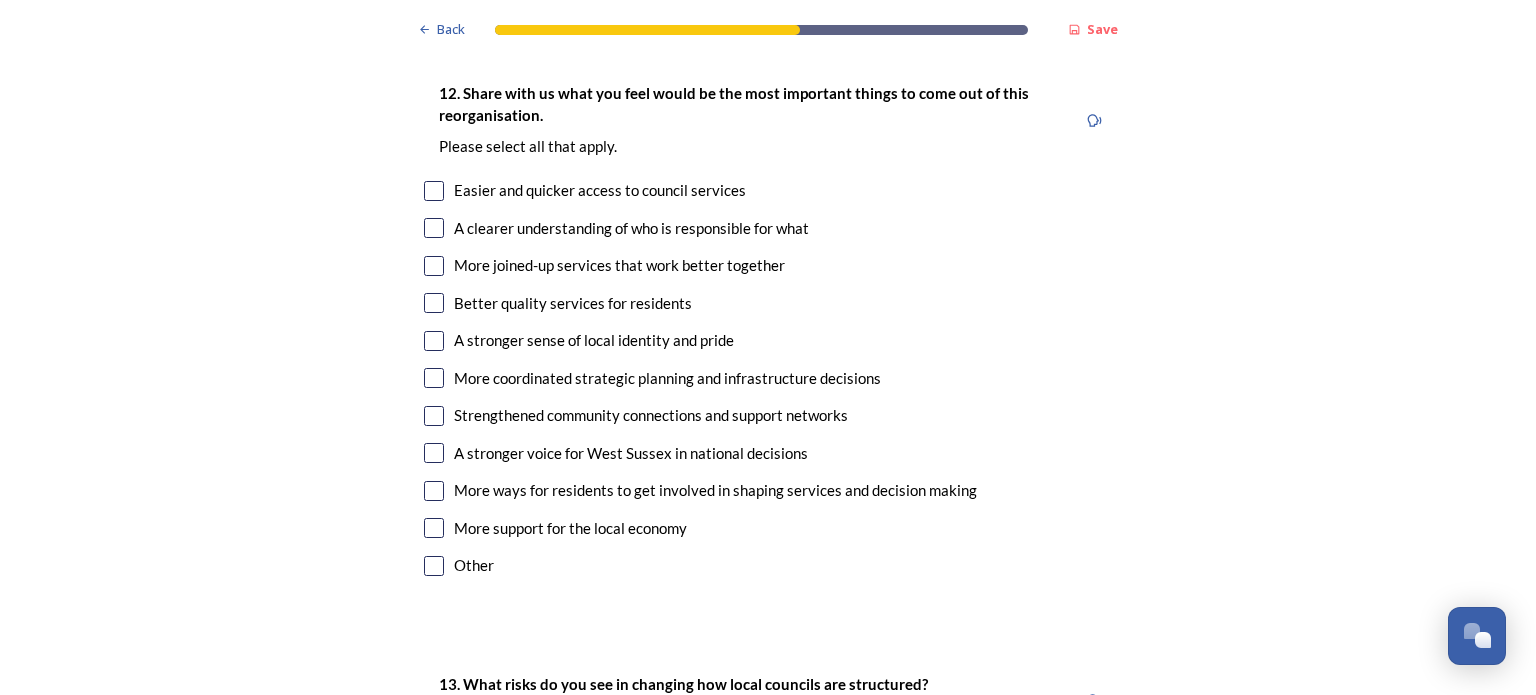 click at bounding box center (434, 191) 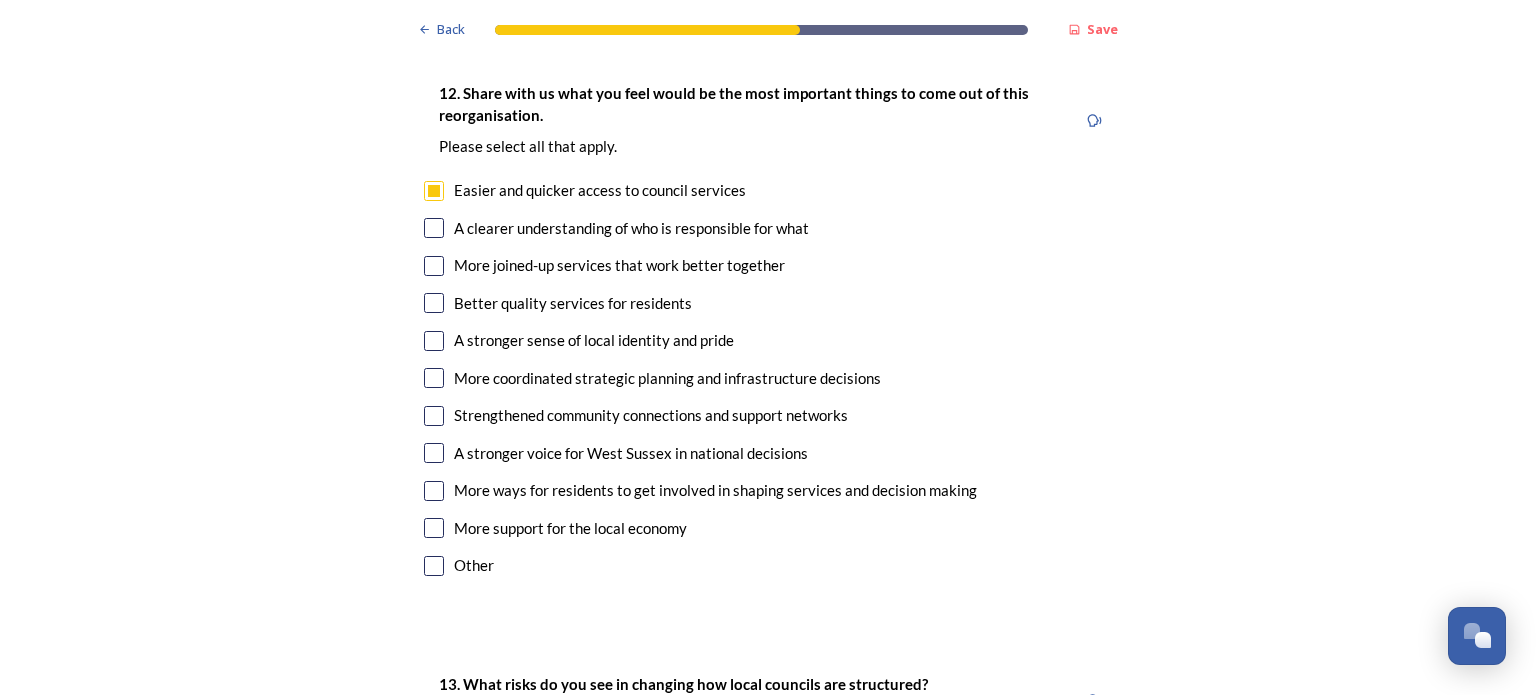 click at bounding box center (434, 266) 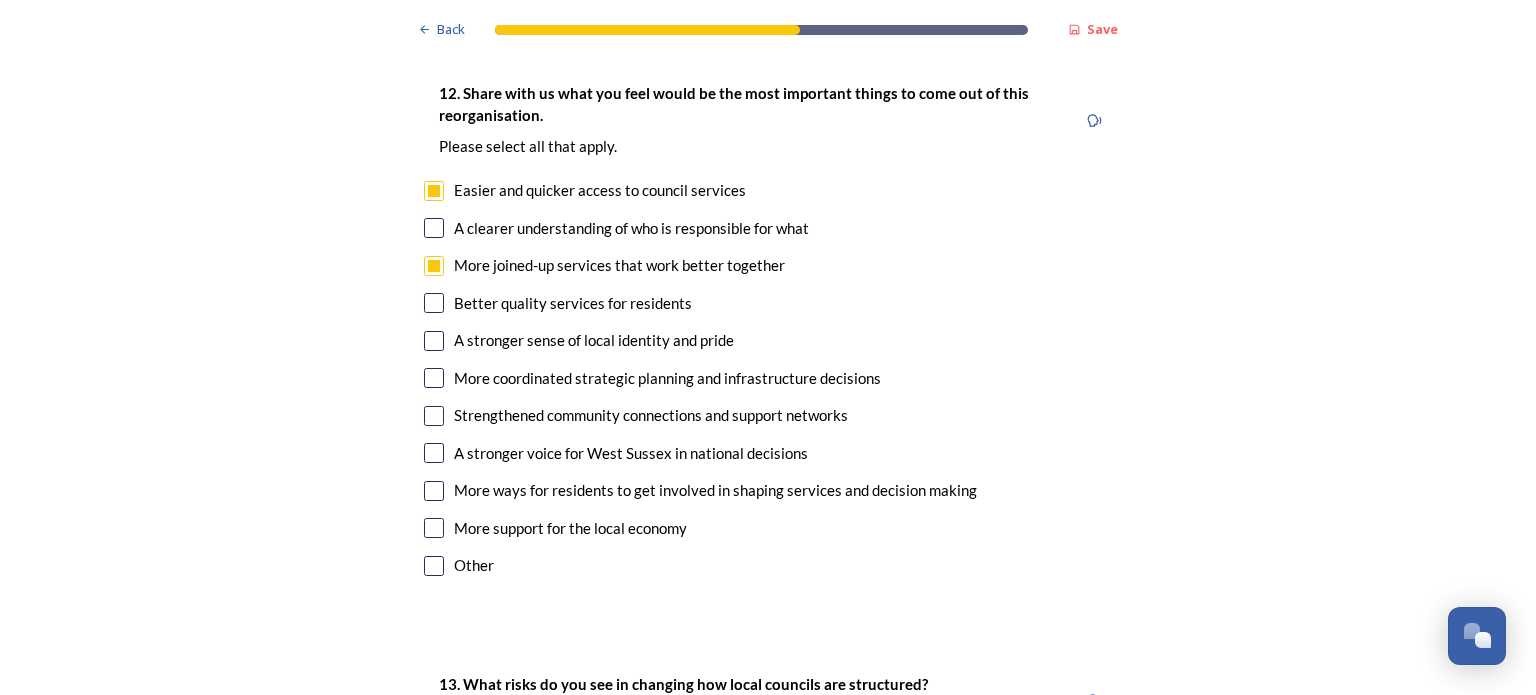 click at bounding box center (434, 303) 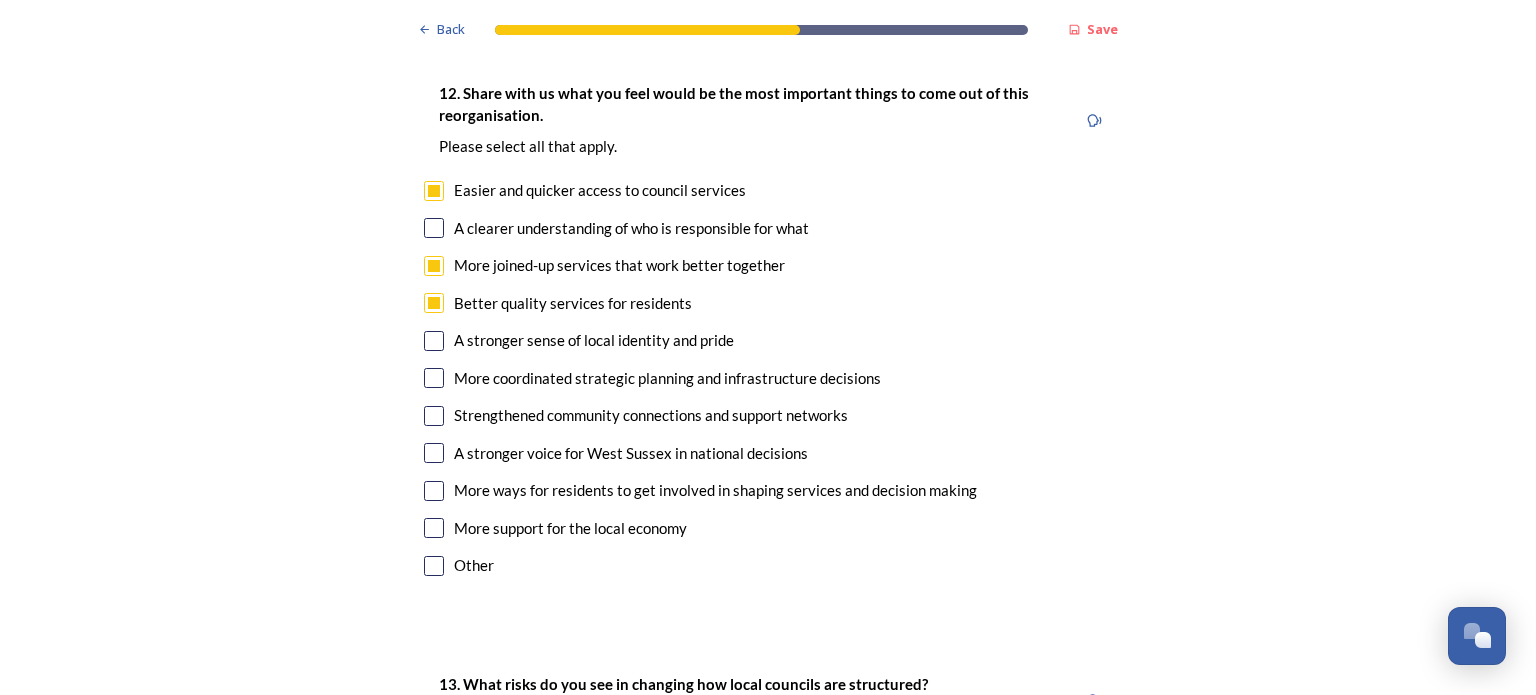 click at bounding box center [434, 341] 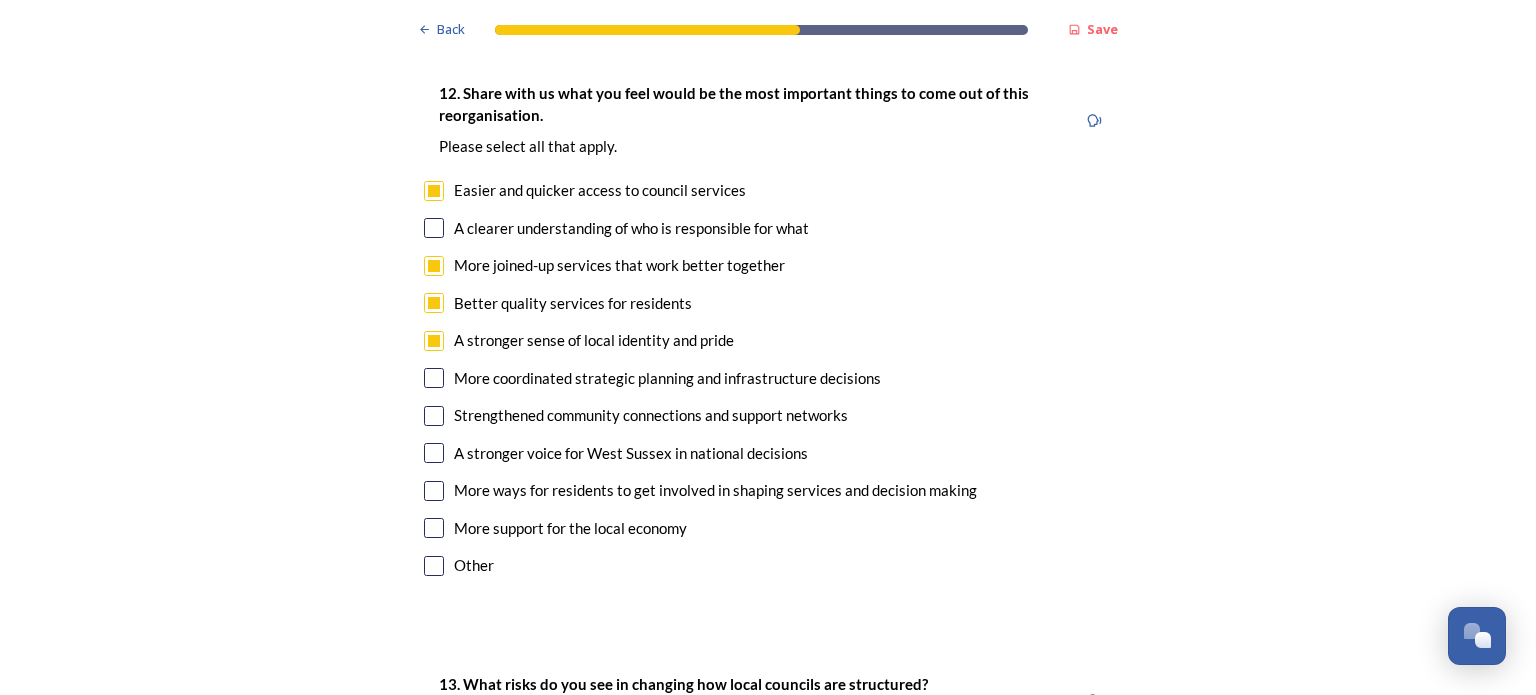scroll, scrollTop: 3700, scrollLeft: 0, axis: vertical 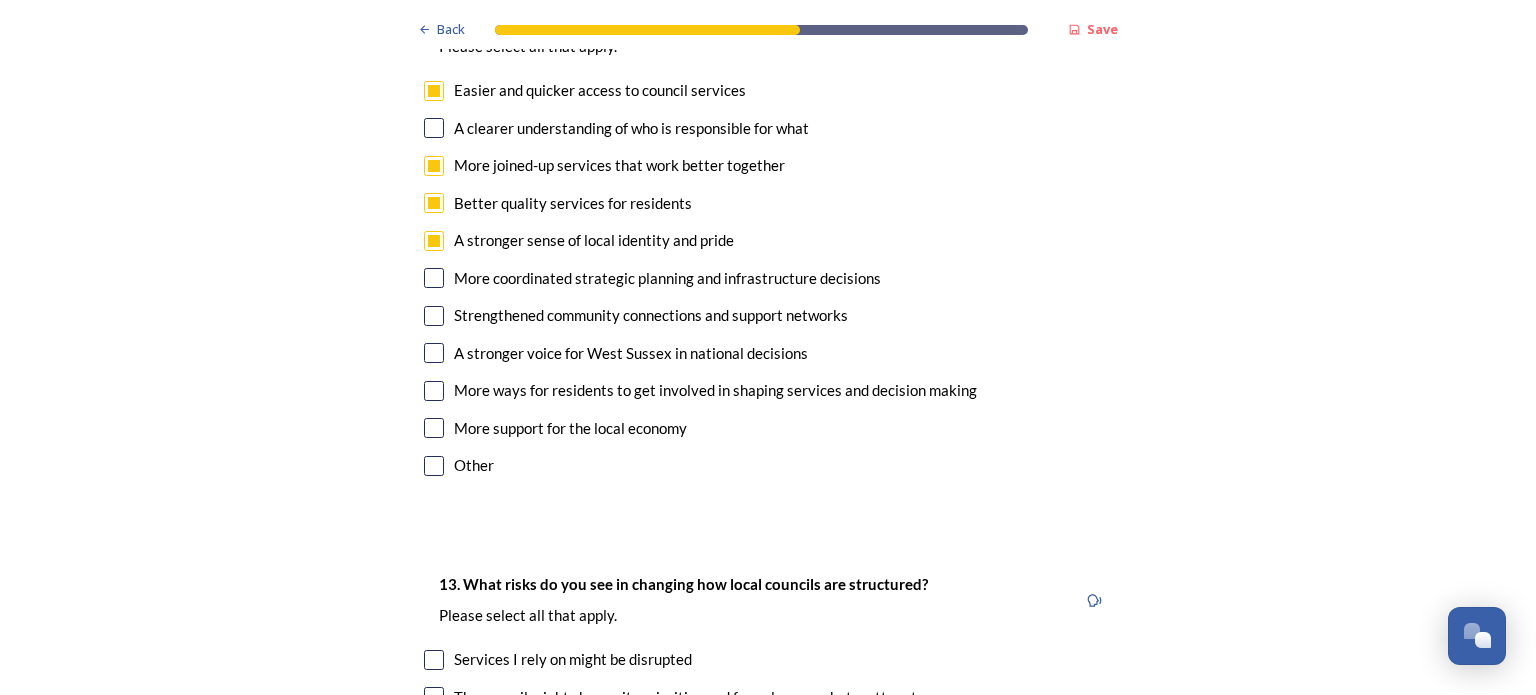 click at bounding box center (434, 353) 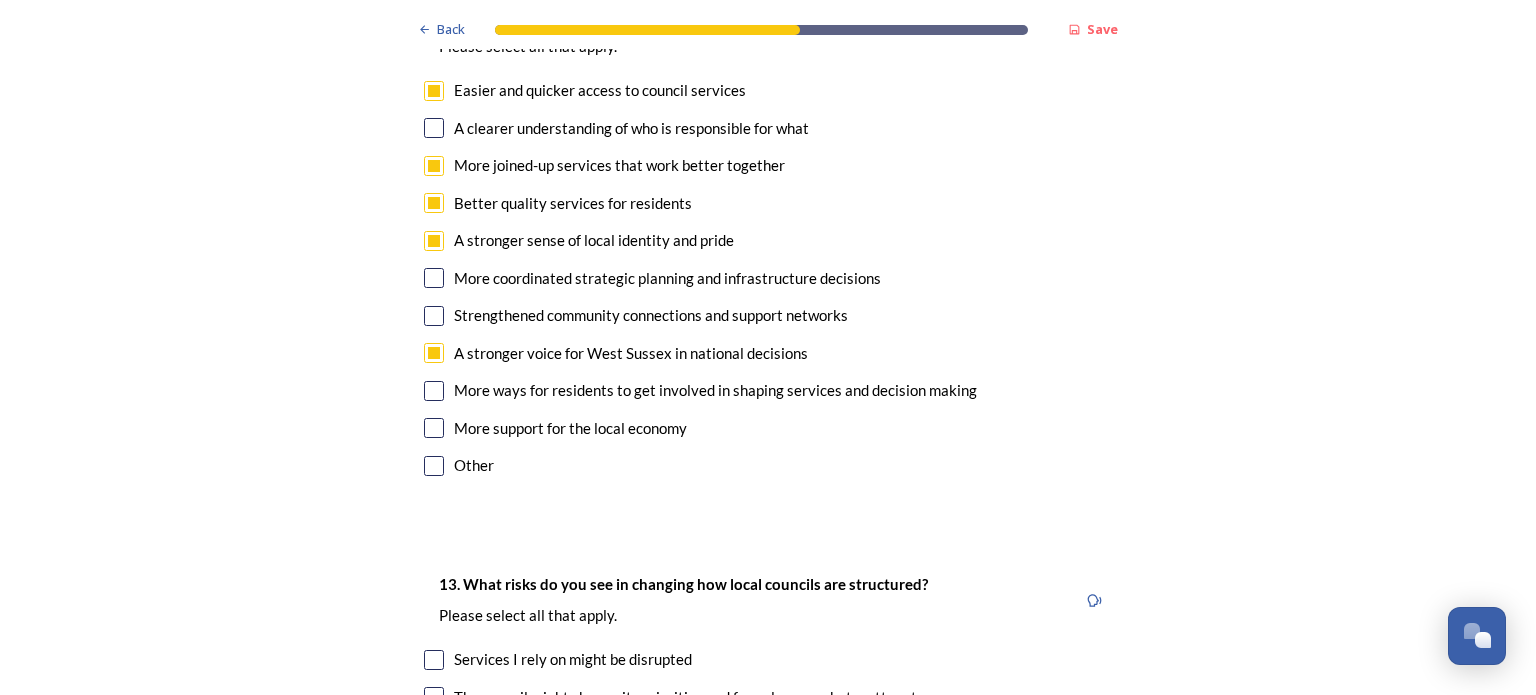 click at bounding box center (434, 428) 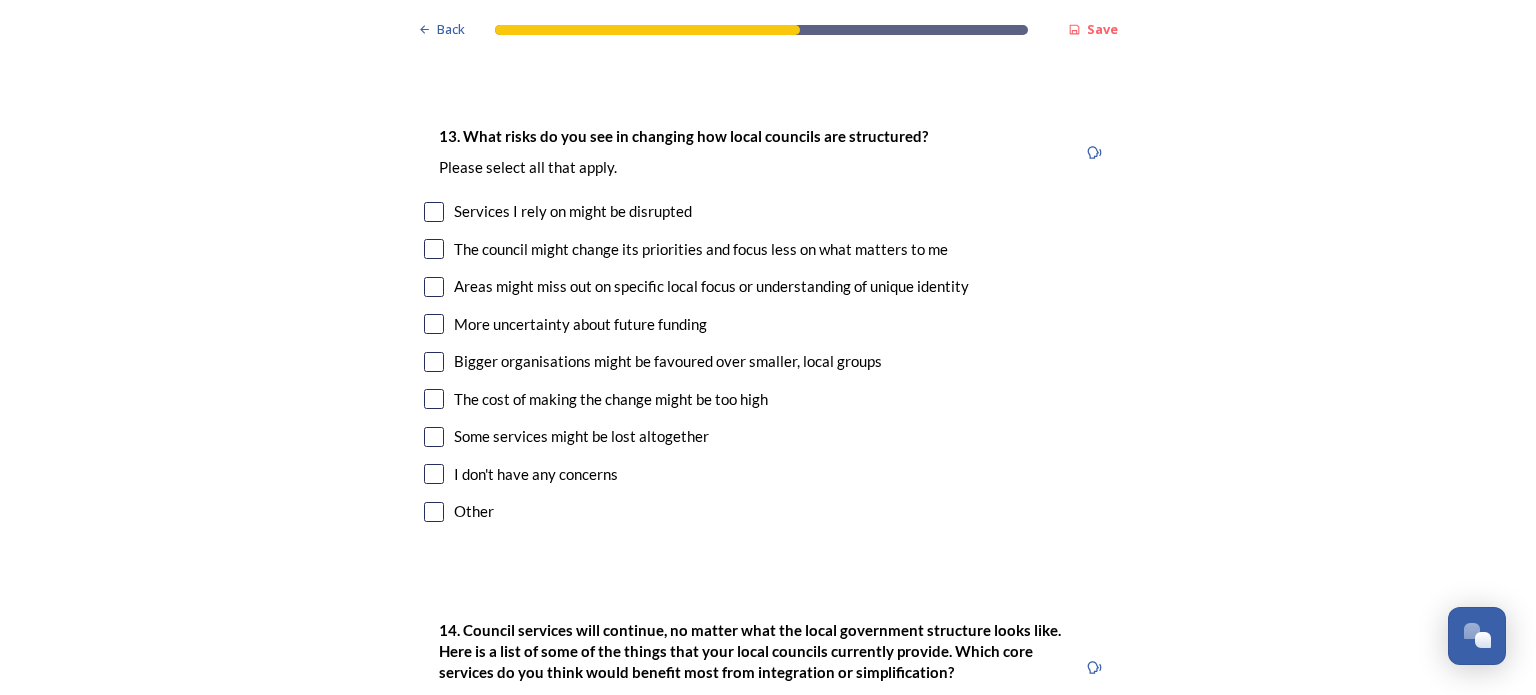 scroll, scrollTop: 4200, scrollLeft: 0, axis: vertical 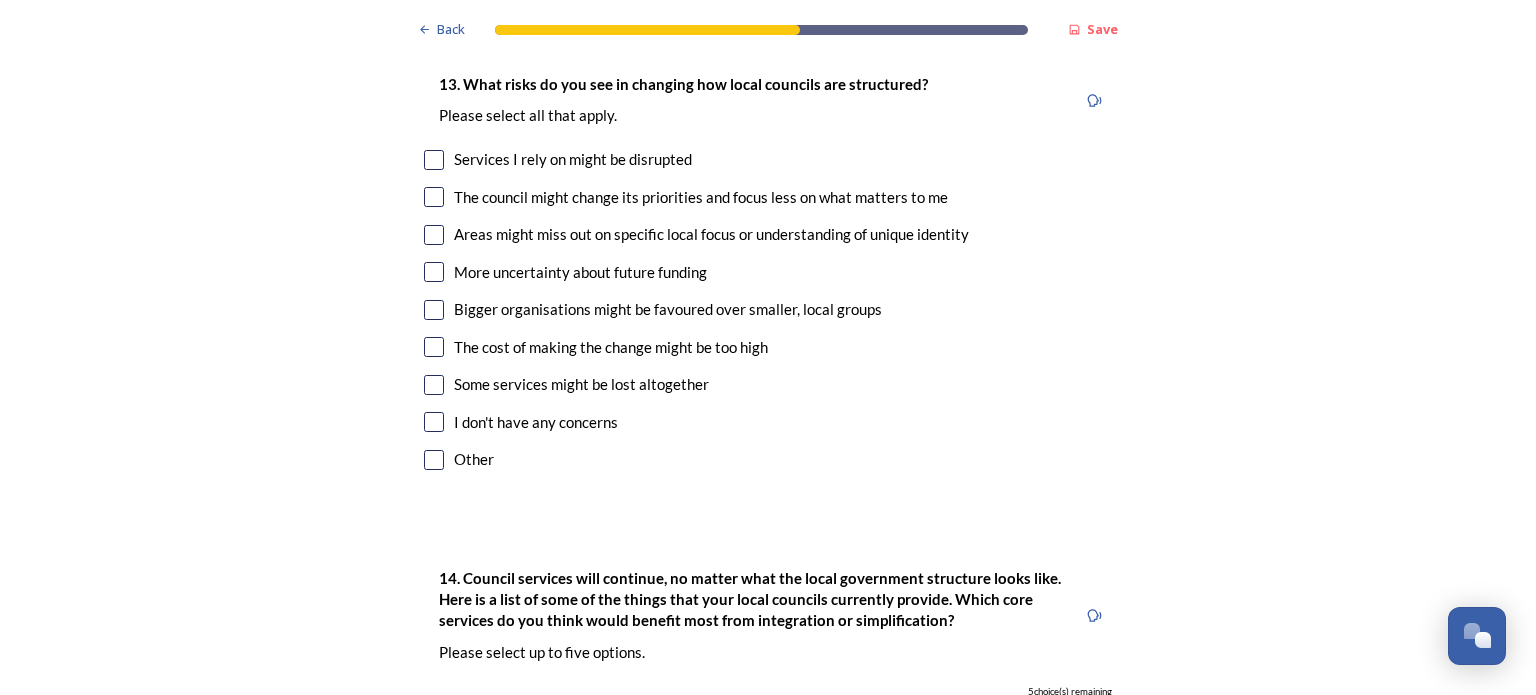 click at bounding box center [434, 160] 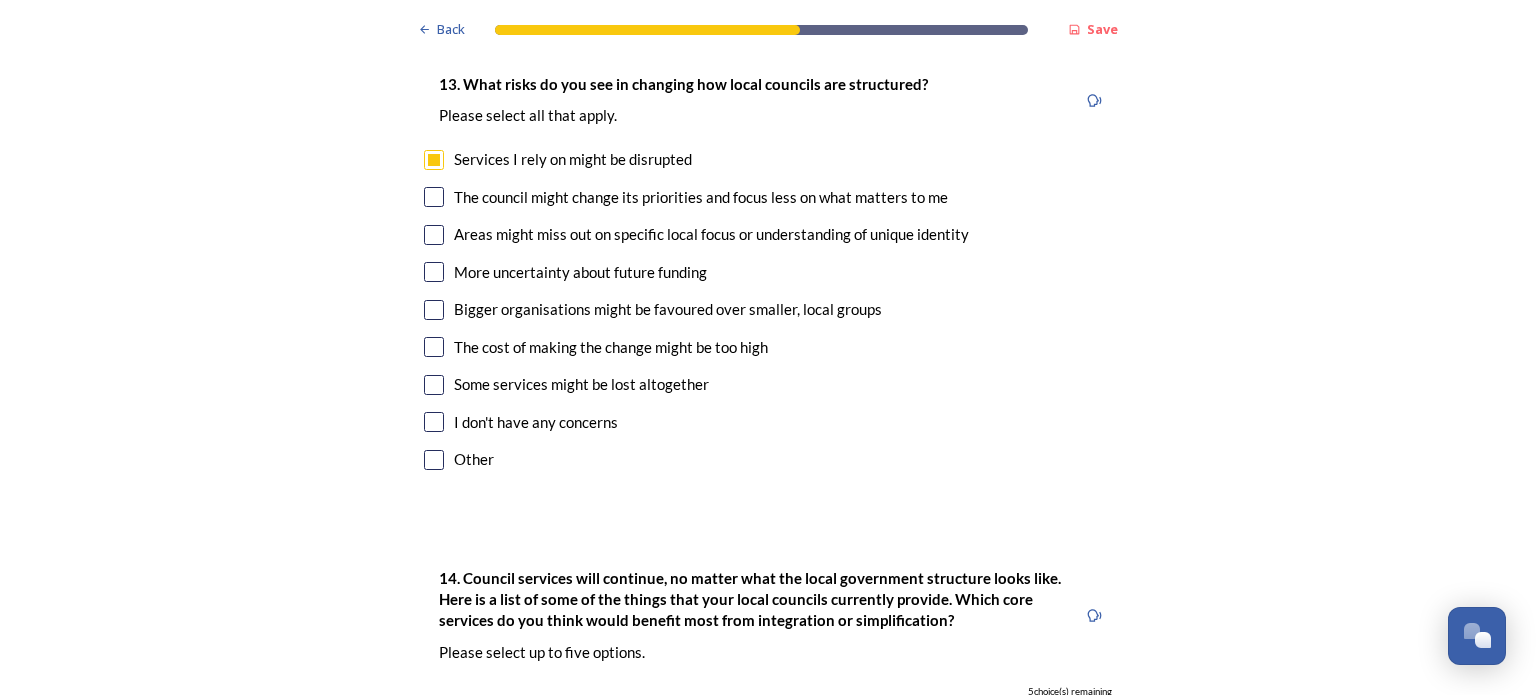 click at bounding box center (434, 197) 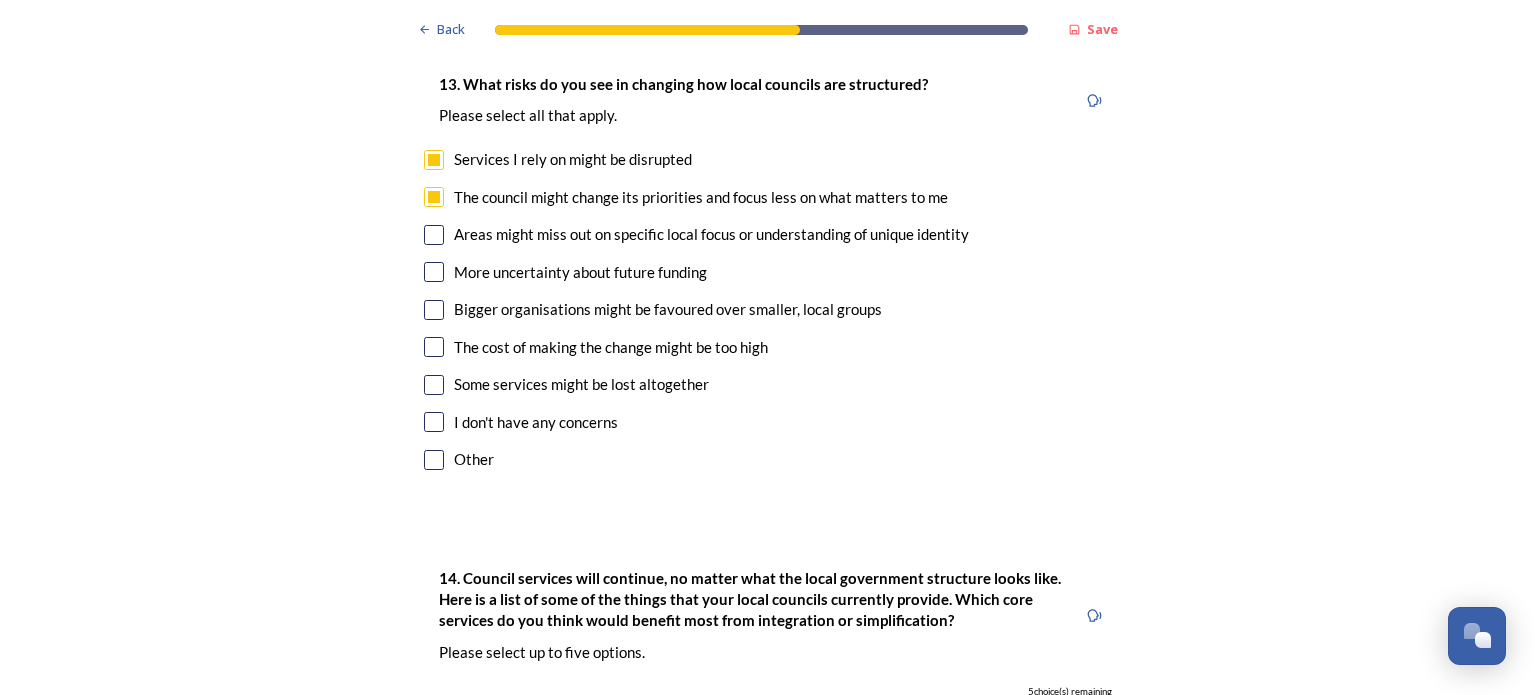 click at bounding box center (434, 235) 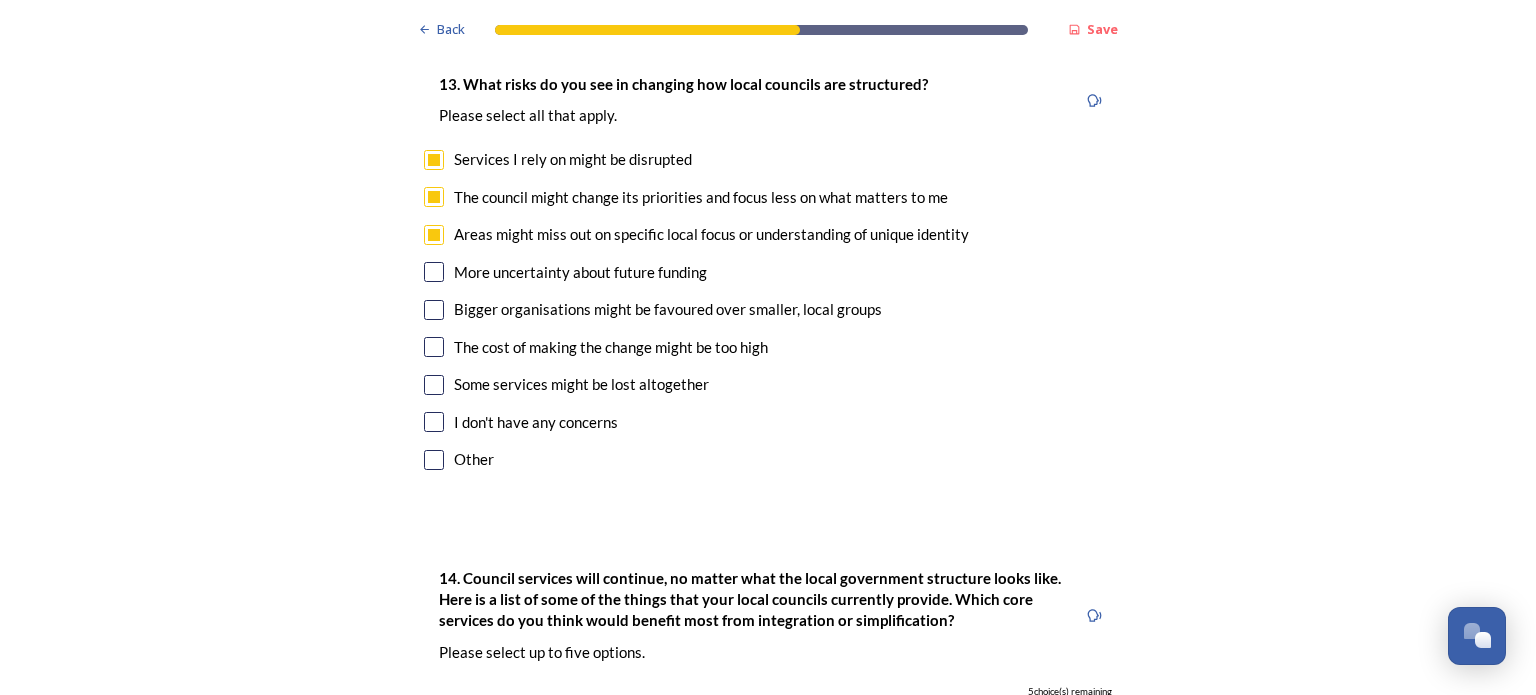 click at bounding box center (434, 347) 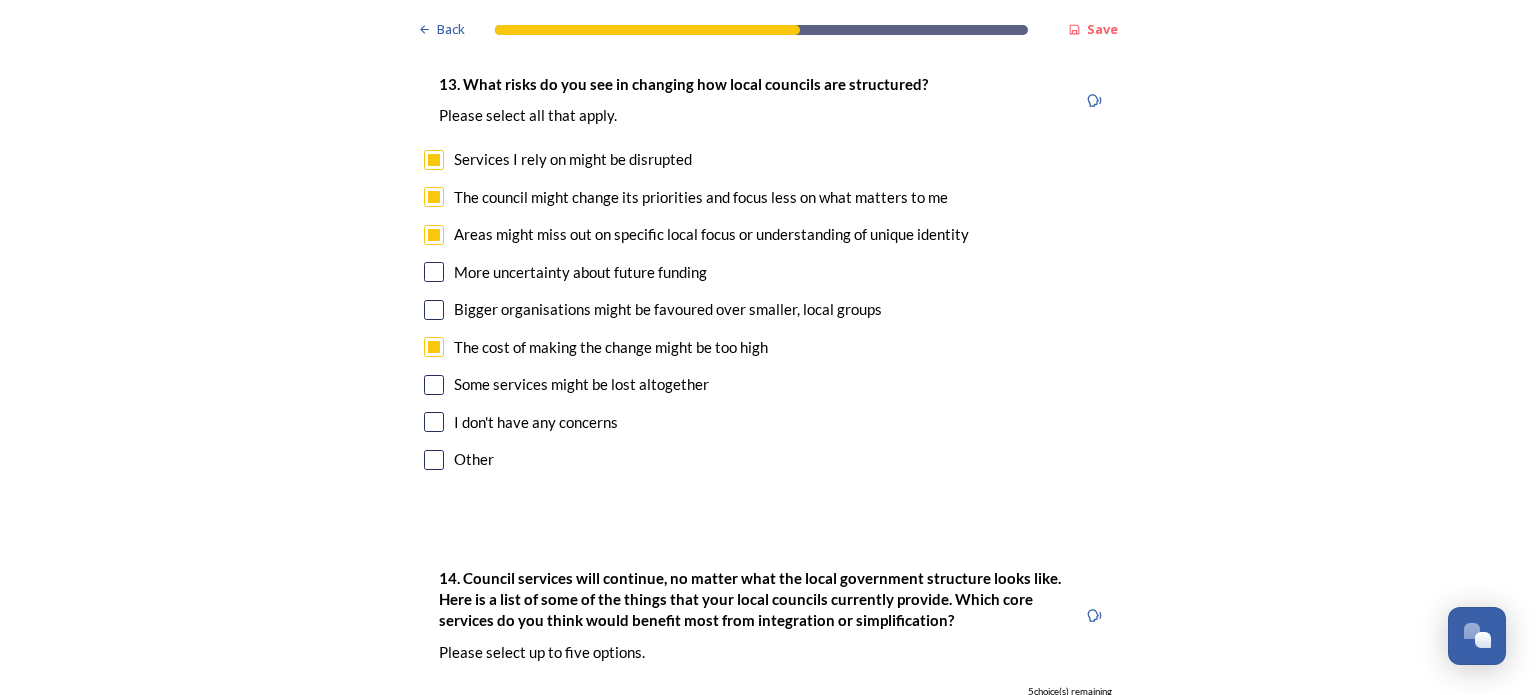 click at bounding box center [434, 385] 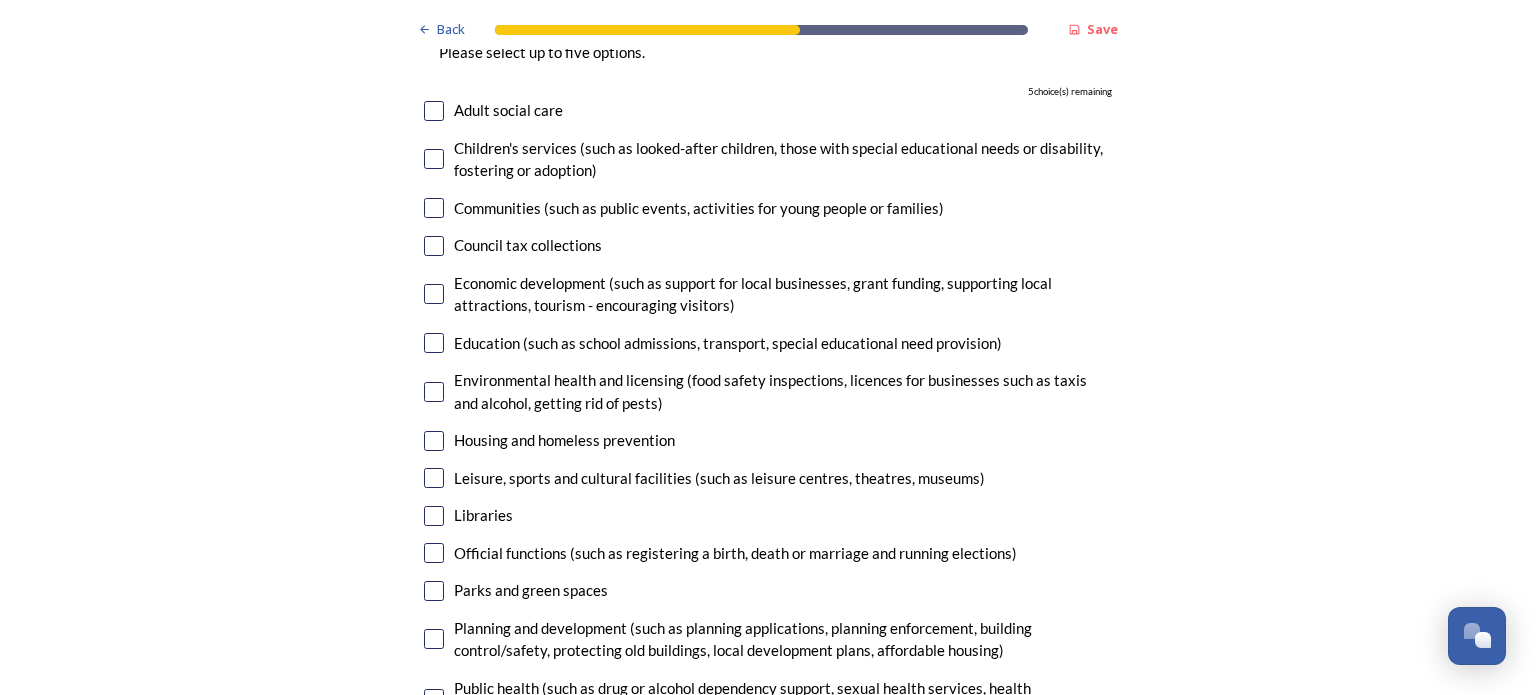 scroll, scrollTop: 4900, scrollLeft: 0, axis: vertical 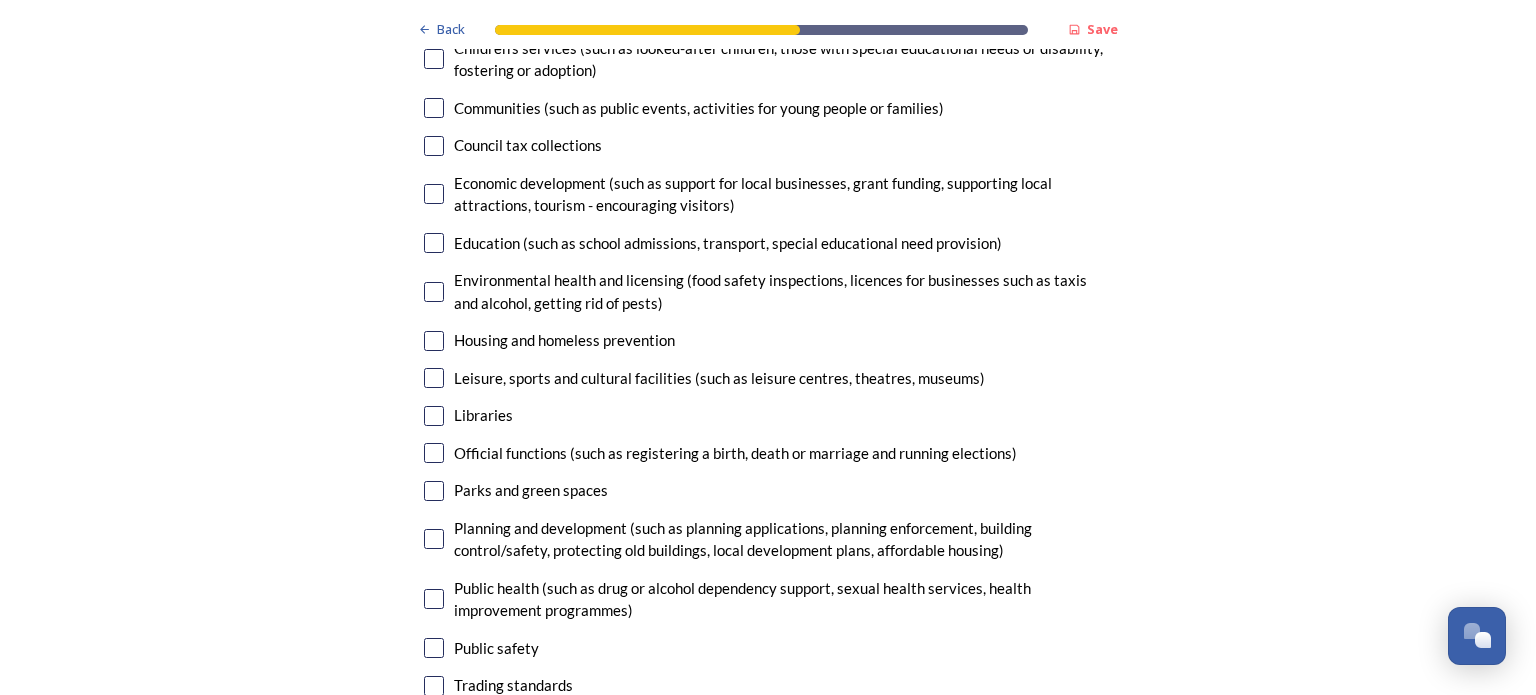 click at bounding box center [434, 243] 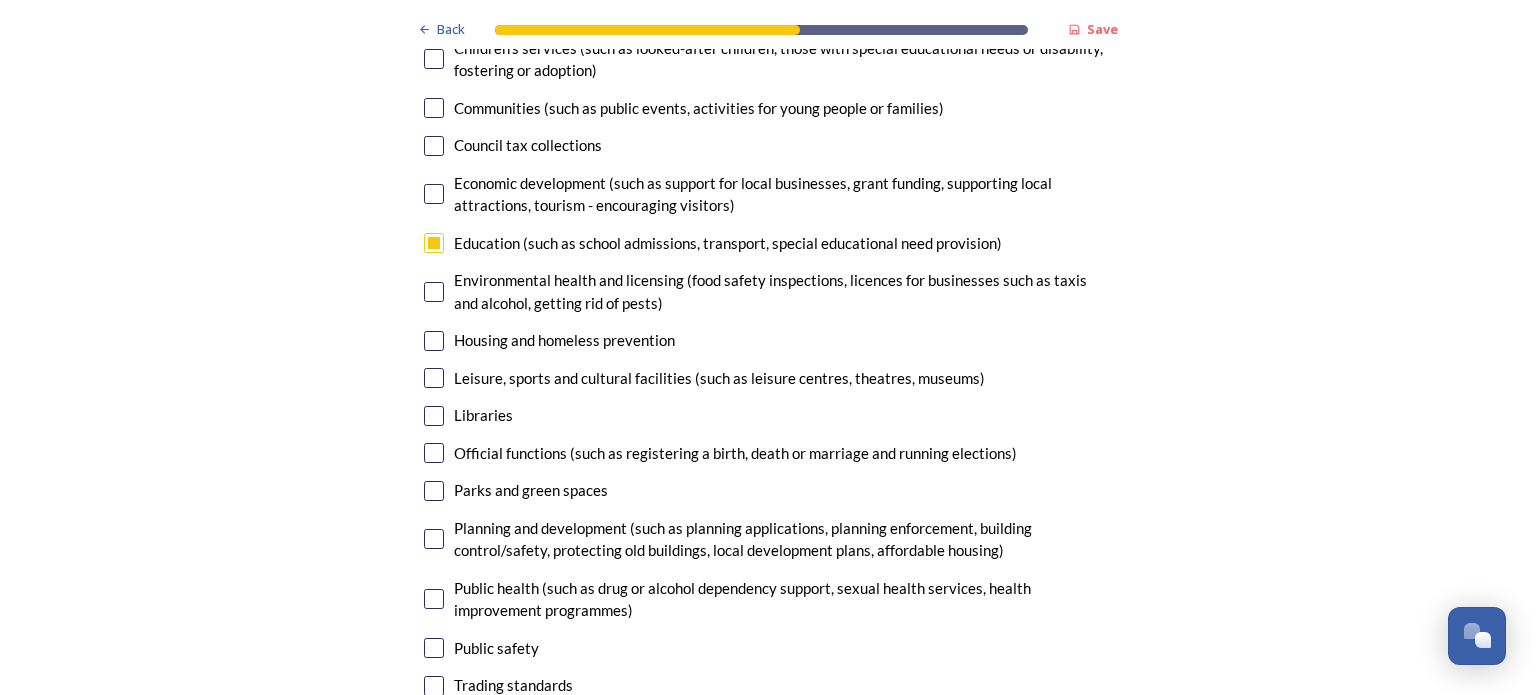 click at bounding box center (434, 416) 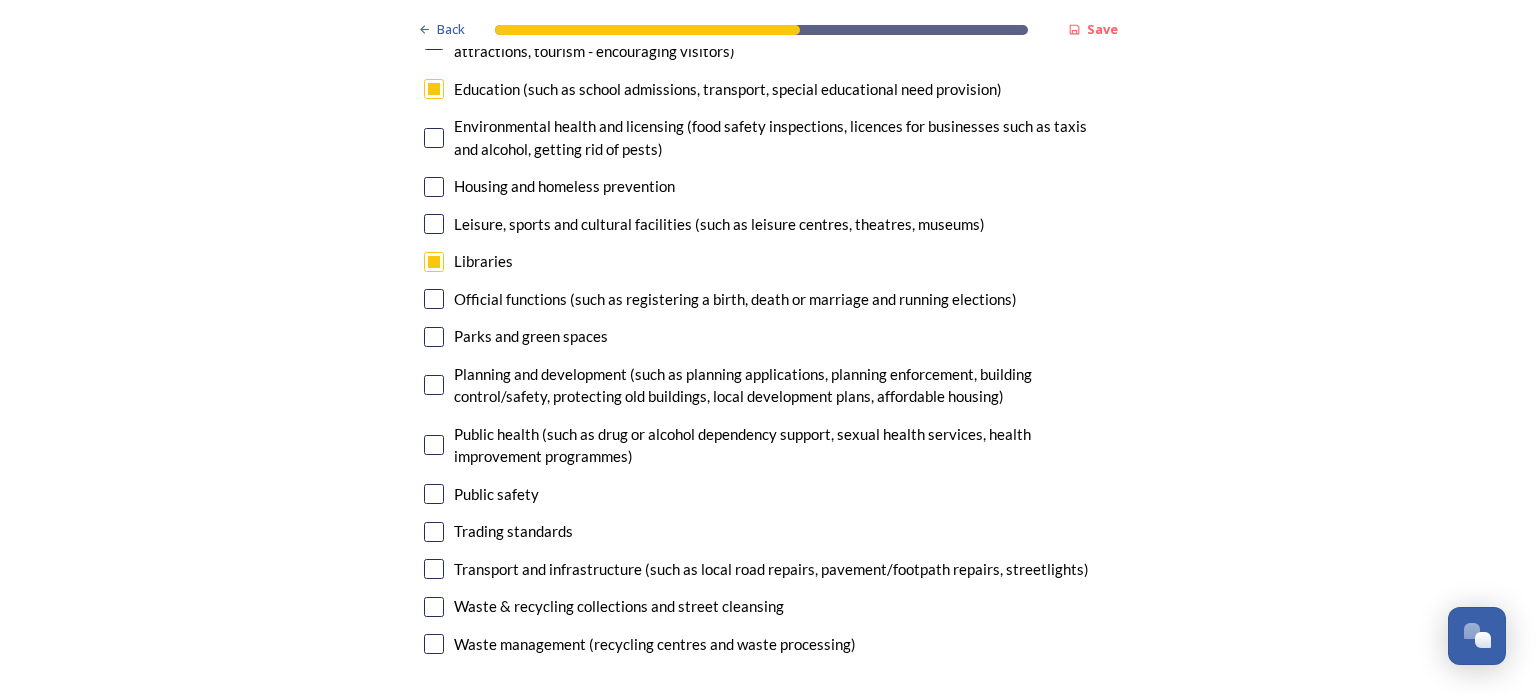scroll, scrollTop: 5100, scrollLeft: 0, axis: vertical 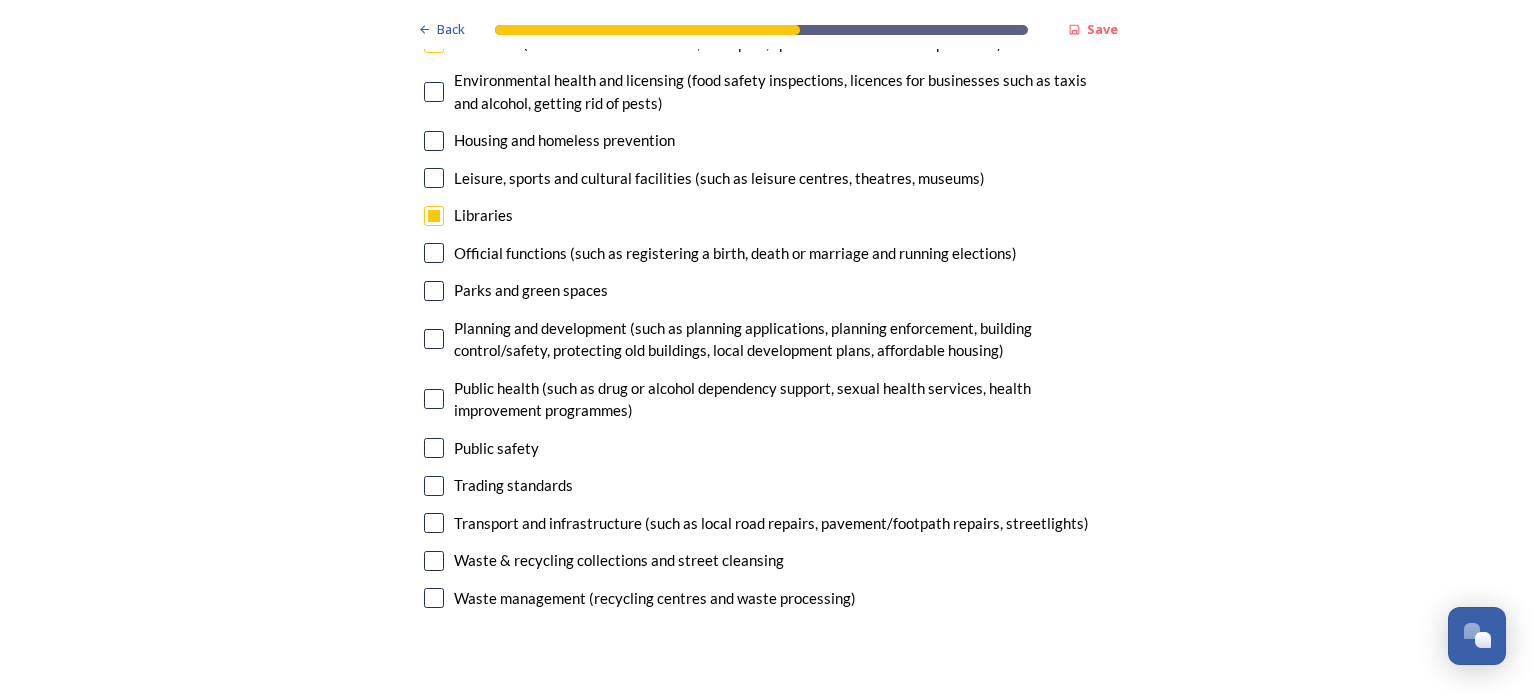drag, startPoint x: 423, startPoint y: 556, endPoint x: 414, endPoint y: 578, distance: 23.769728 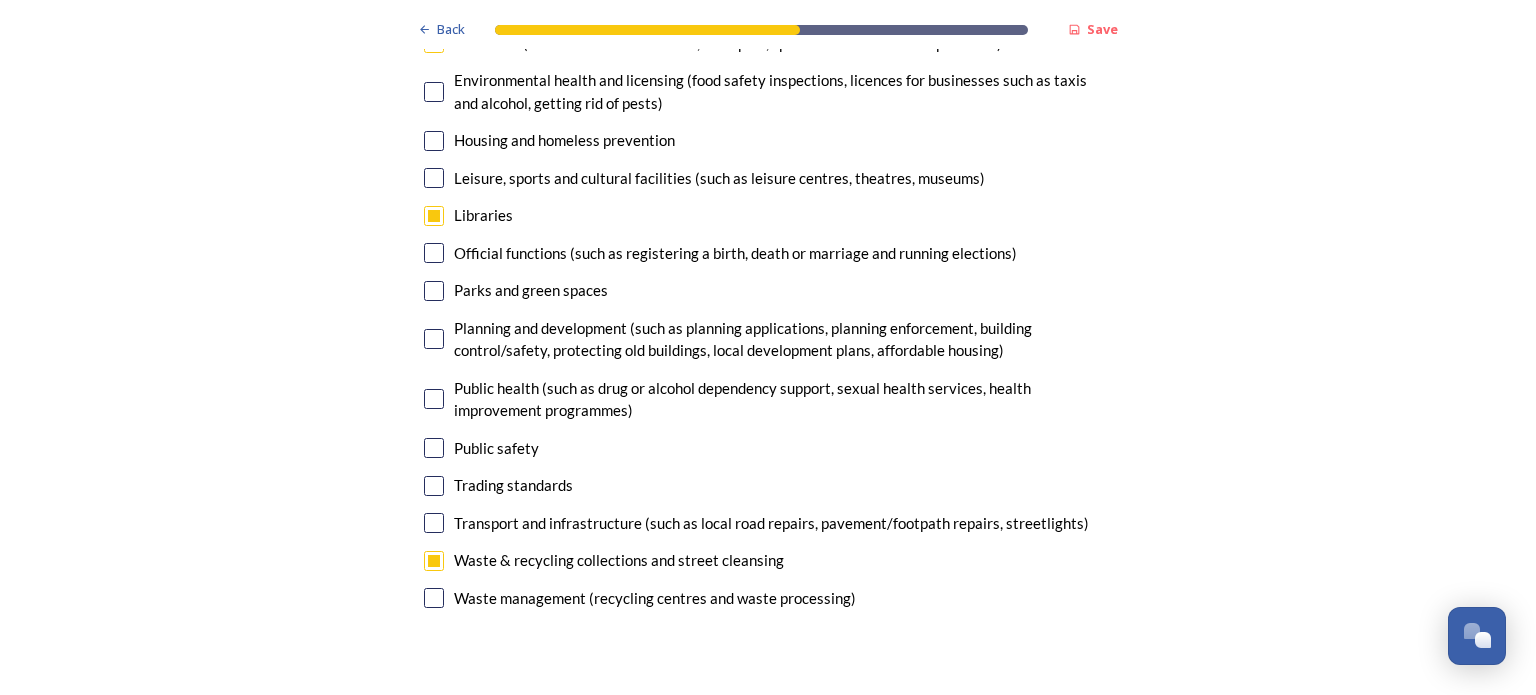 drag, startPoint x: 423, startPoint y: 595, endPoint x: 606, endPoint y: 518, distance: 198.53967 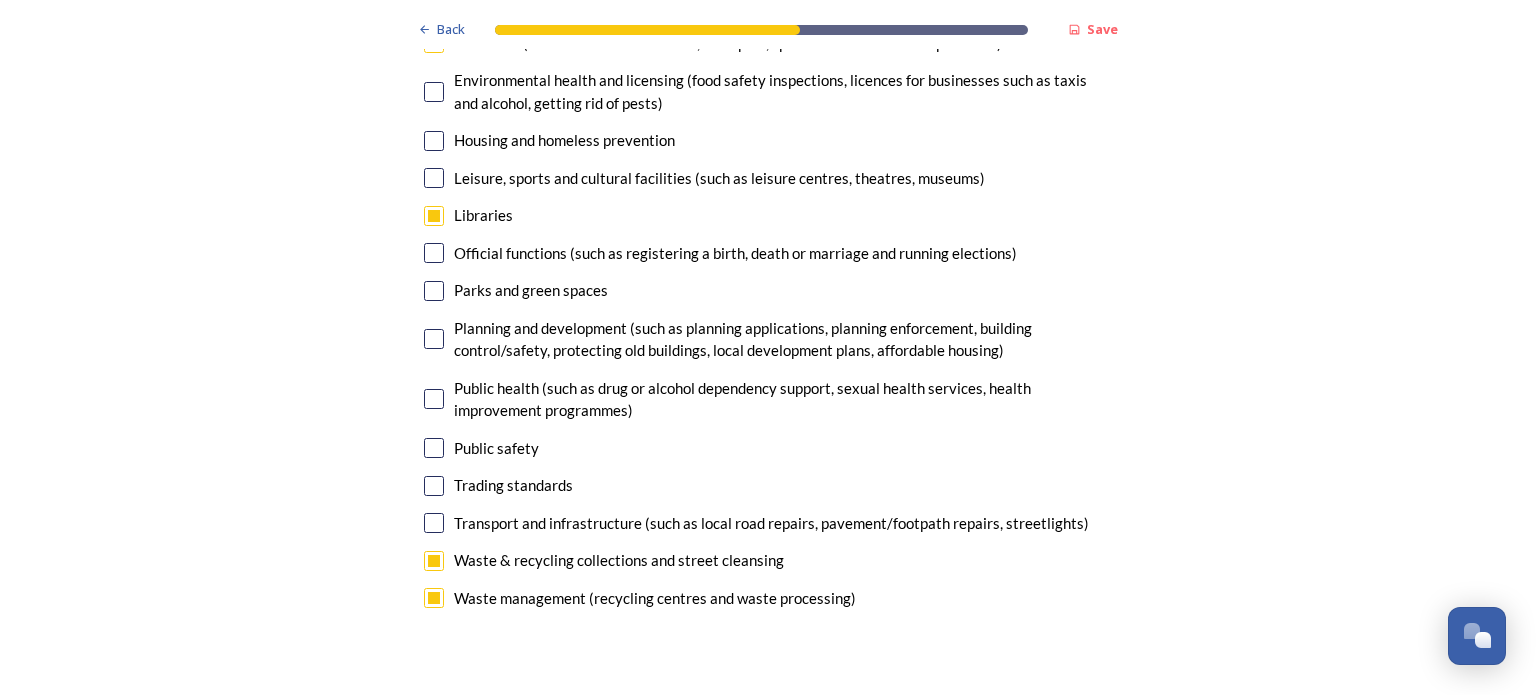checkbox on "true" 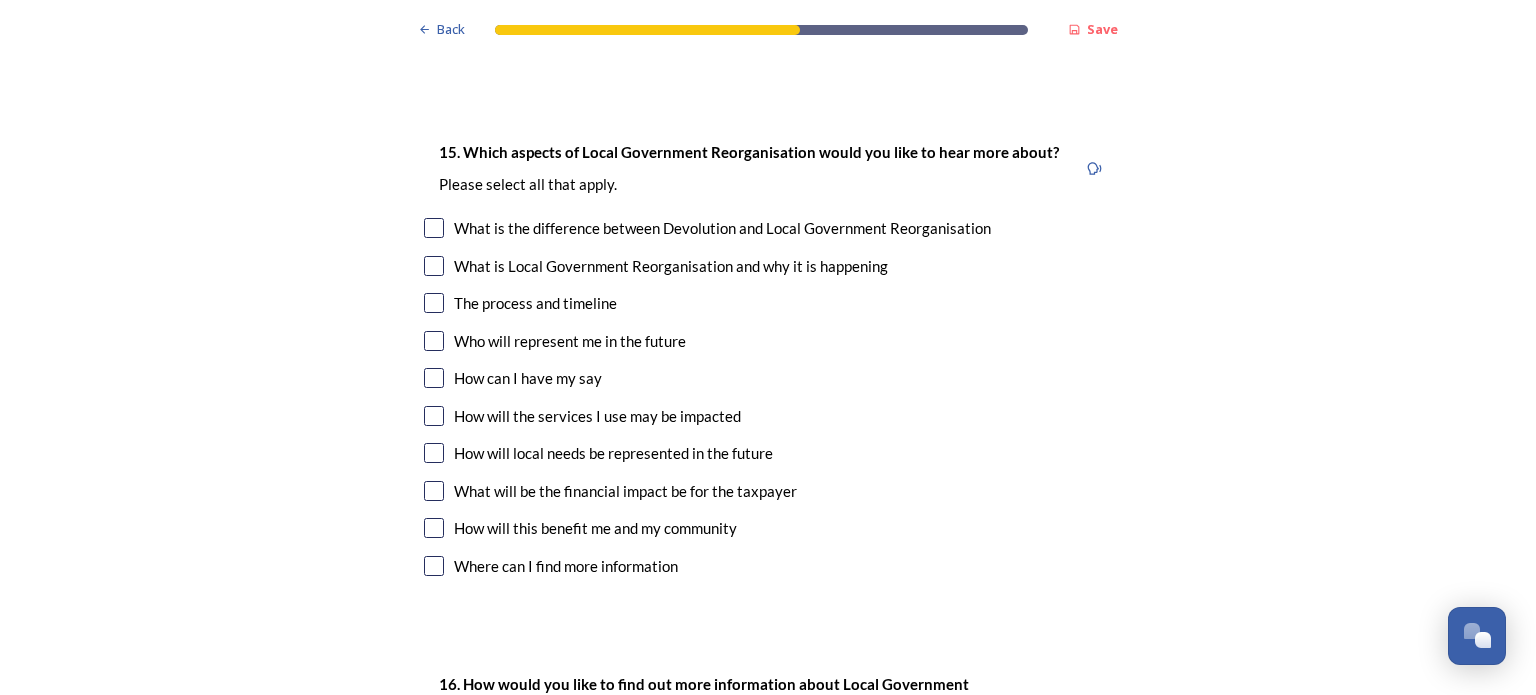 scroll, scrollTop: 5700, scrollLeft: 0, axis: vertical 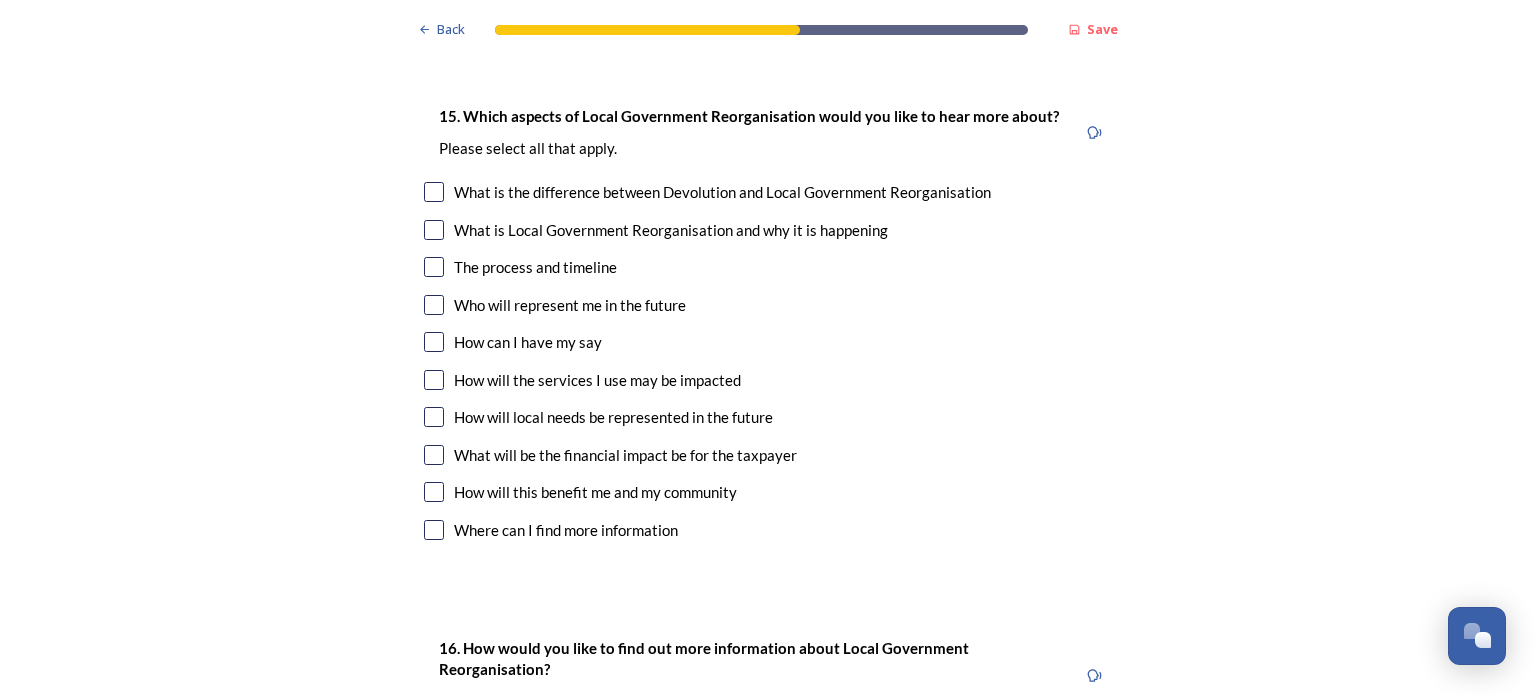 click at bounding box center (434, 342) 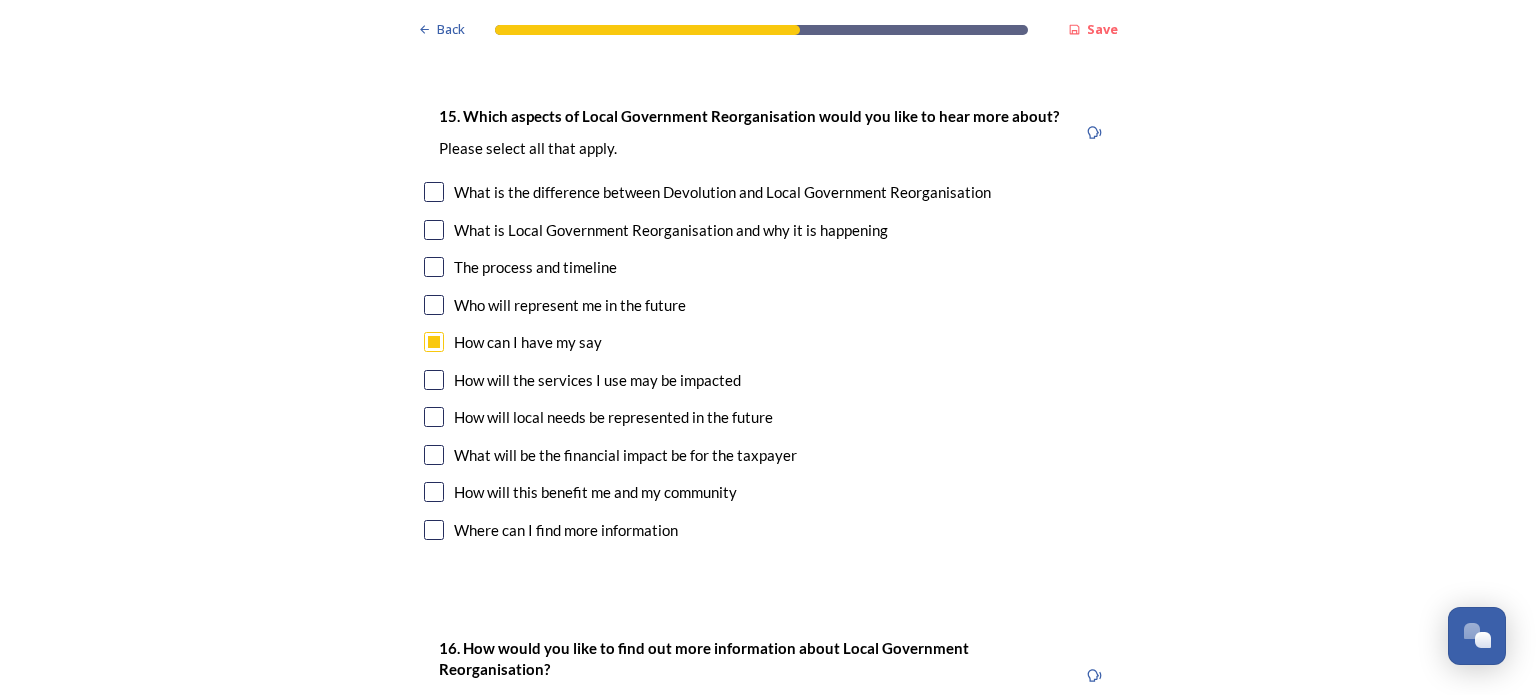 click at bounding box center [434, 455] 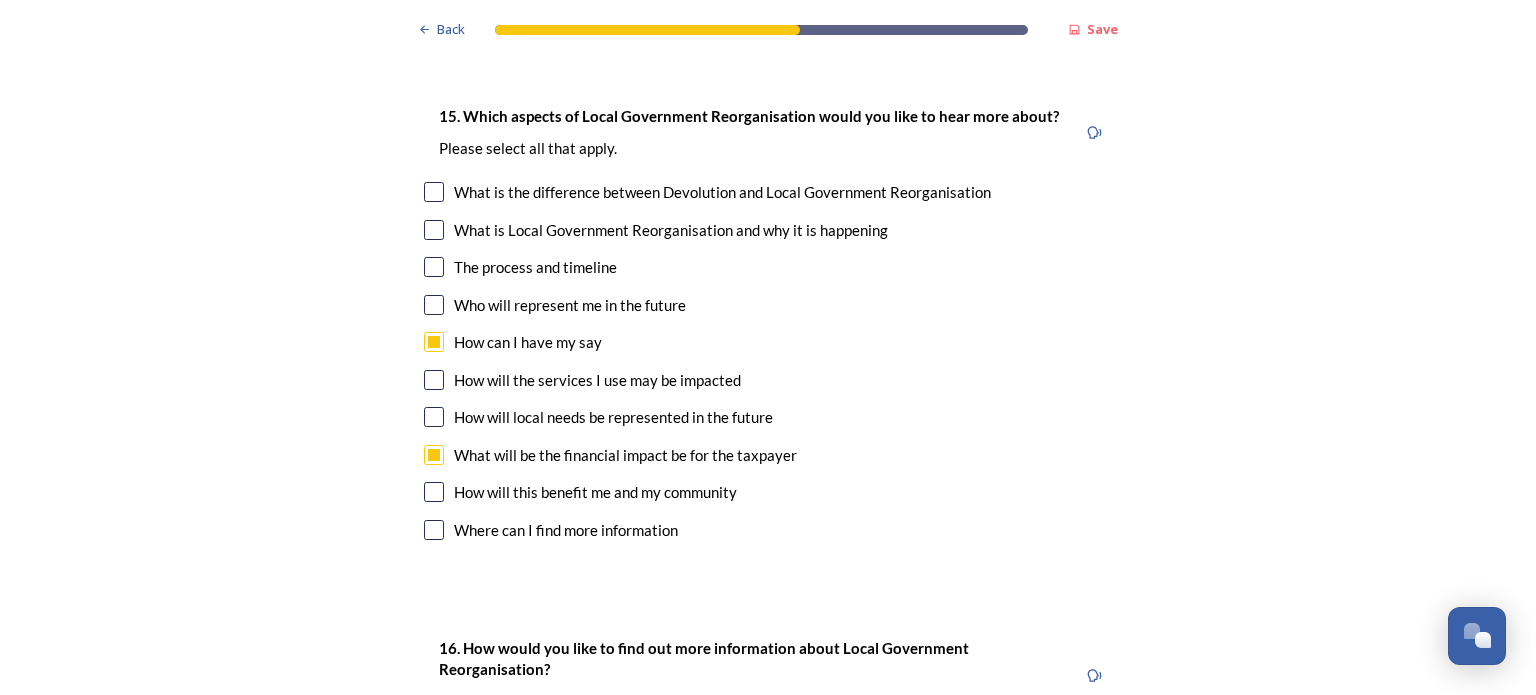 click at bounding box center [434, 492] 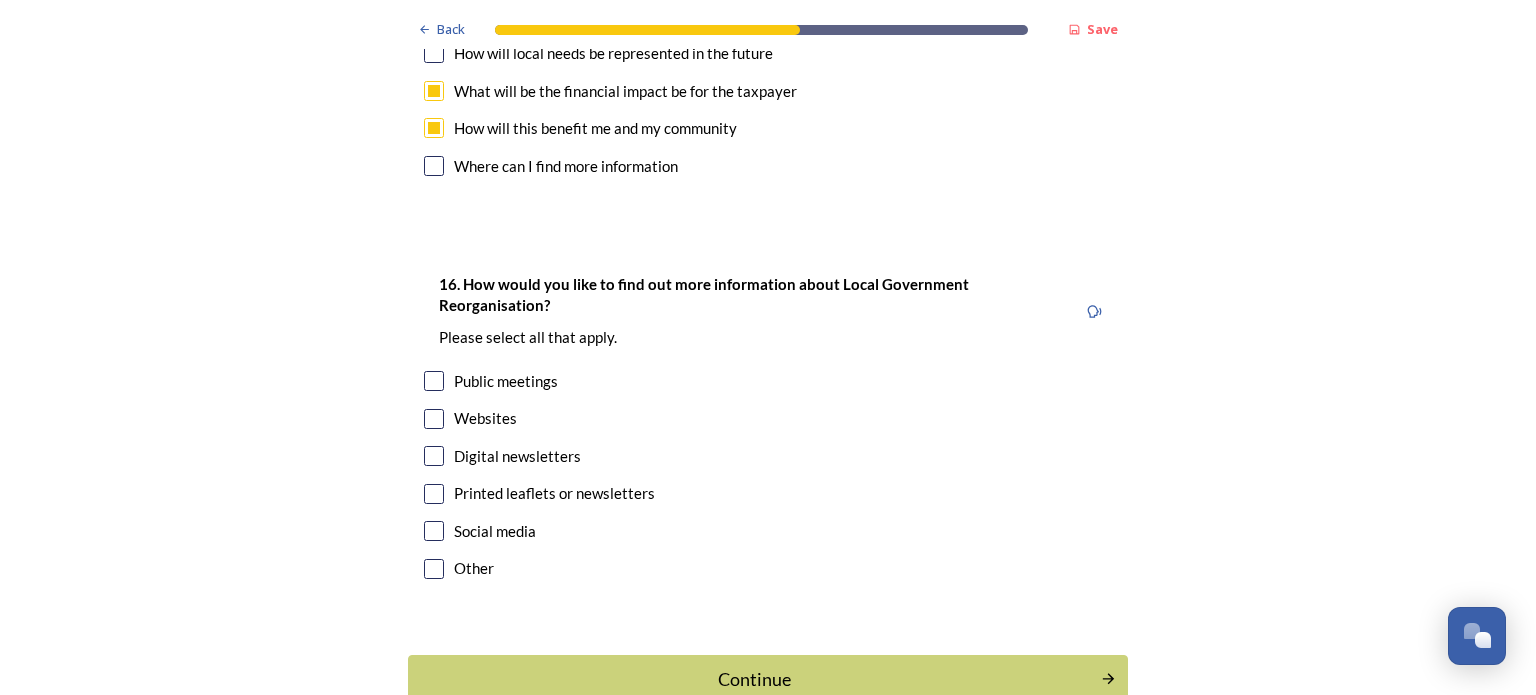 scroll, scrollTop: 6100, scrollLeft: 0, axis: vertical 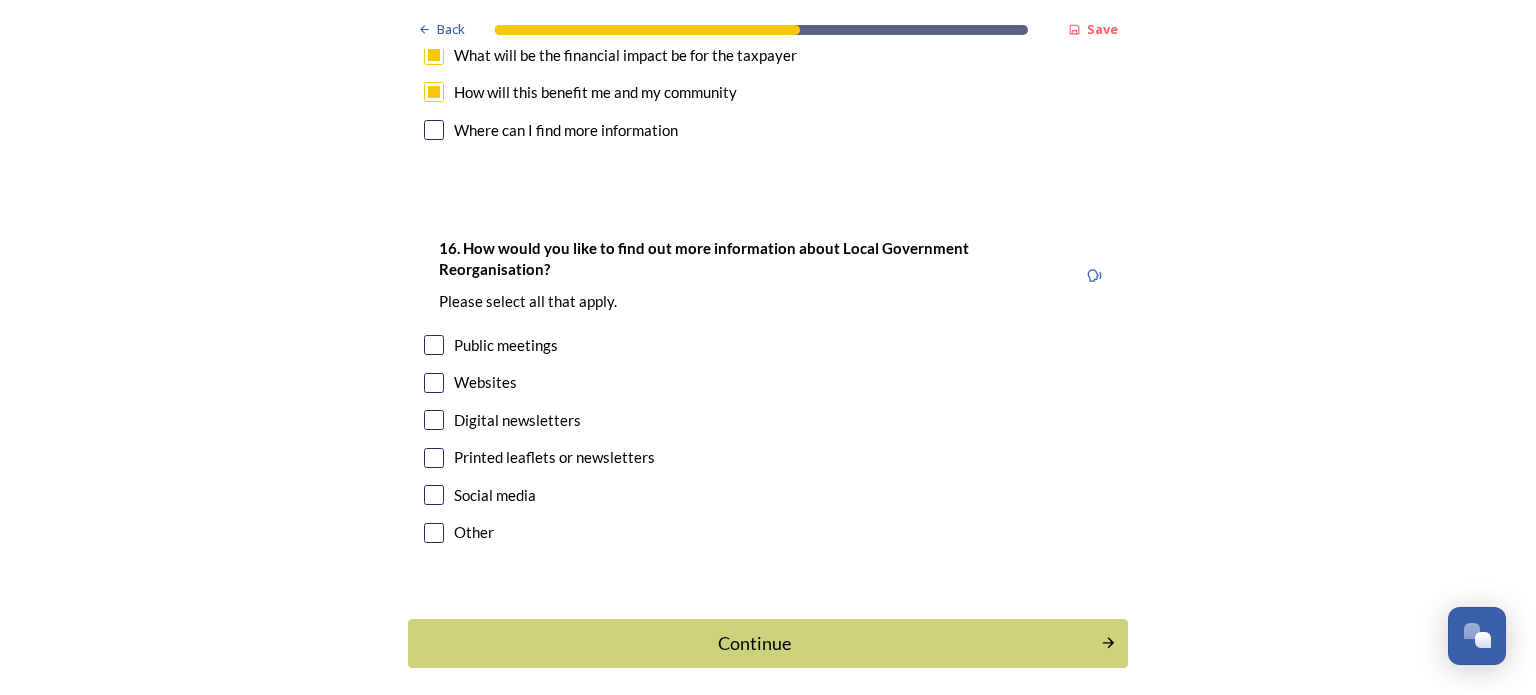 click at bounding box center (434, 458) 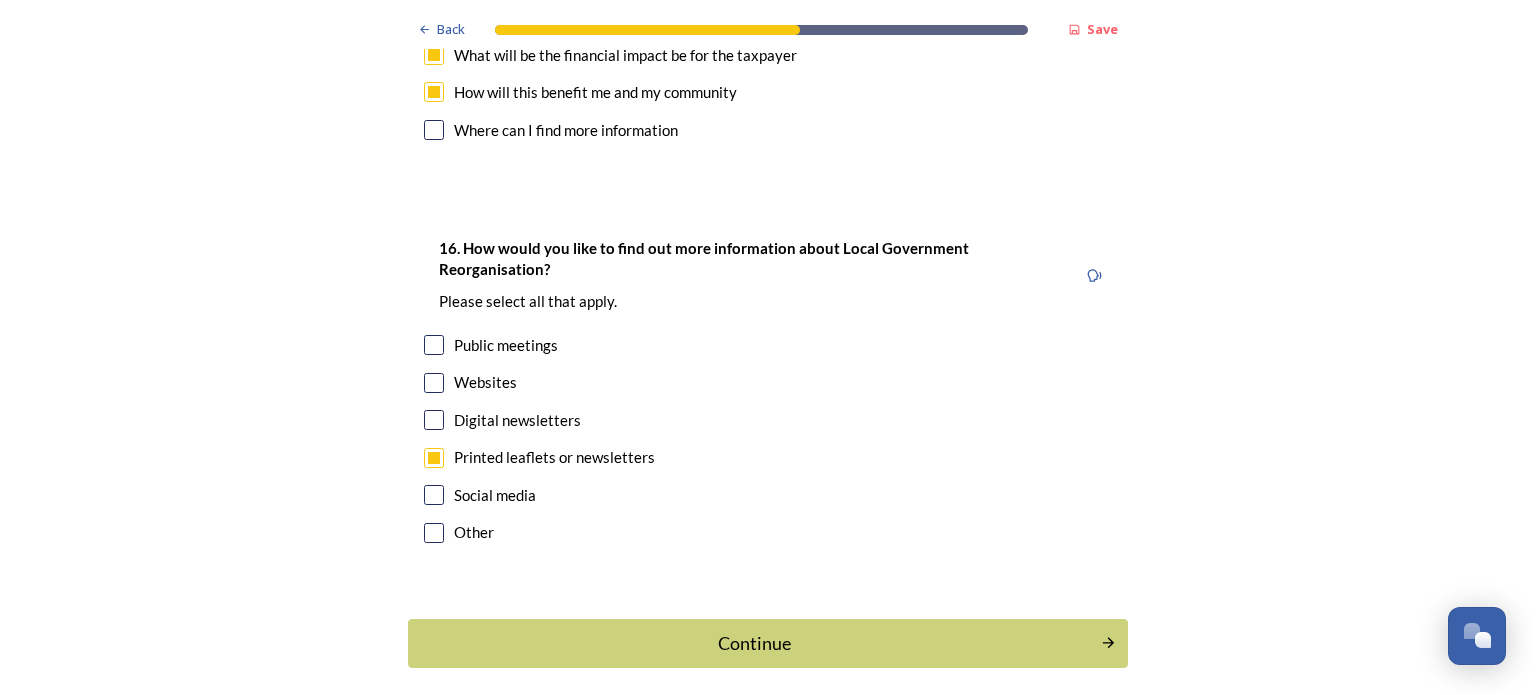 scroll, scrollTop: 6188, scrollLeft: 0, axis: vertical 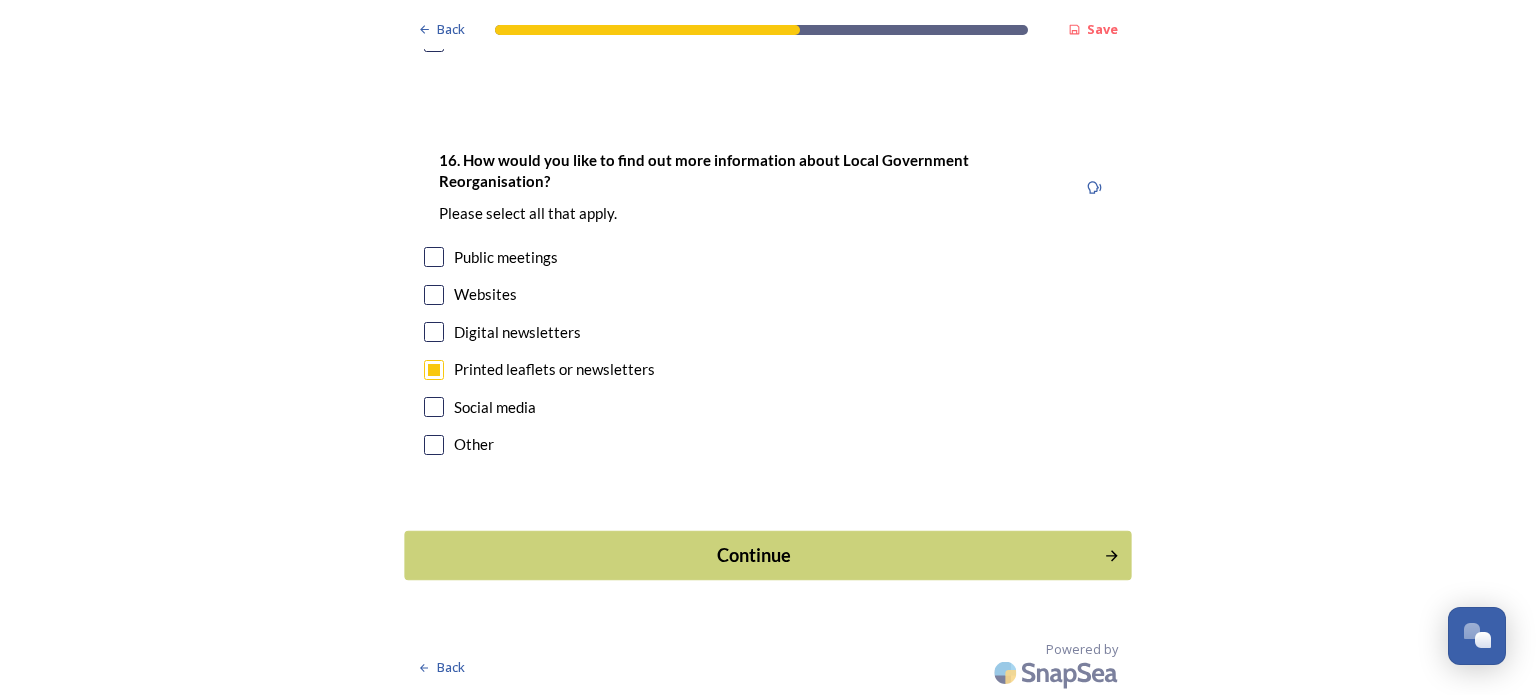 click on "Continue" at bounding box center [754, 555] 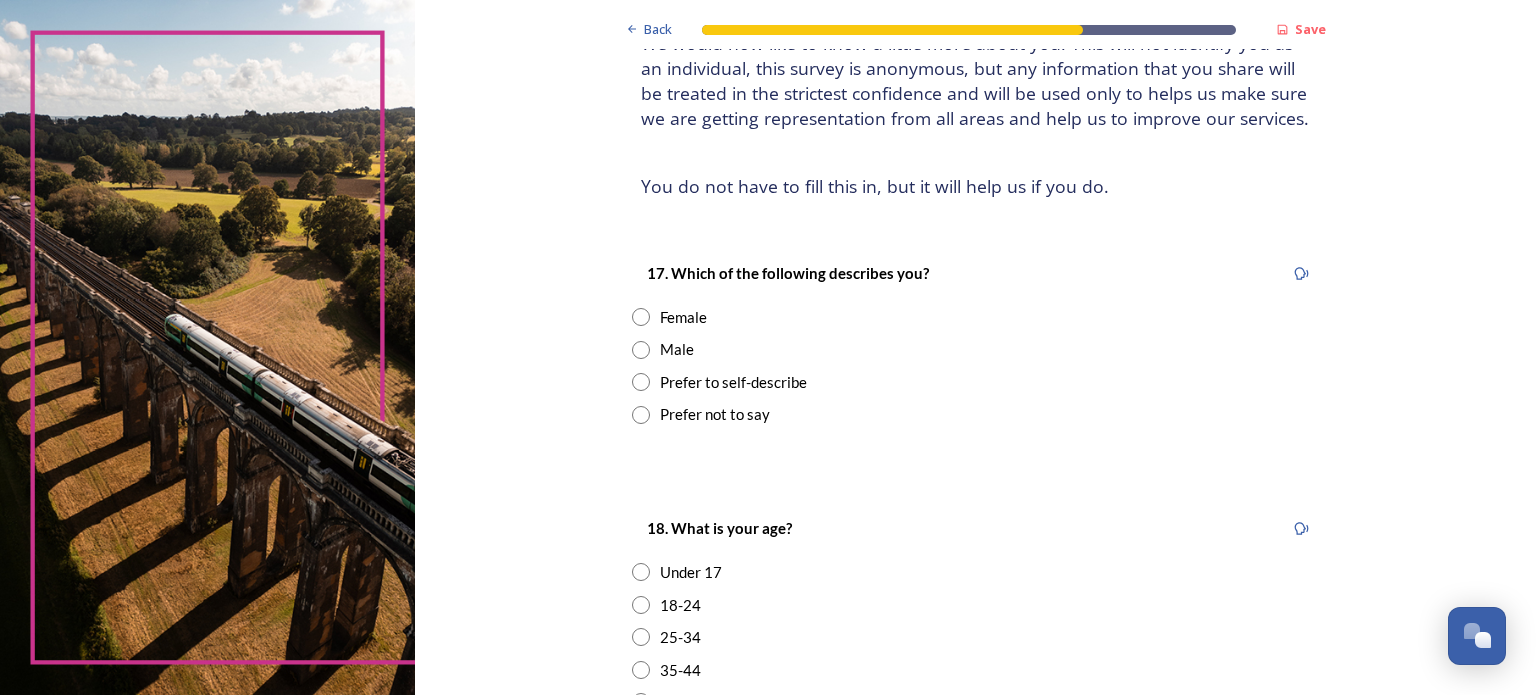 scroll, scrollTop: 200, scrollLeft: 0, axis: vertical 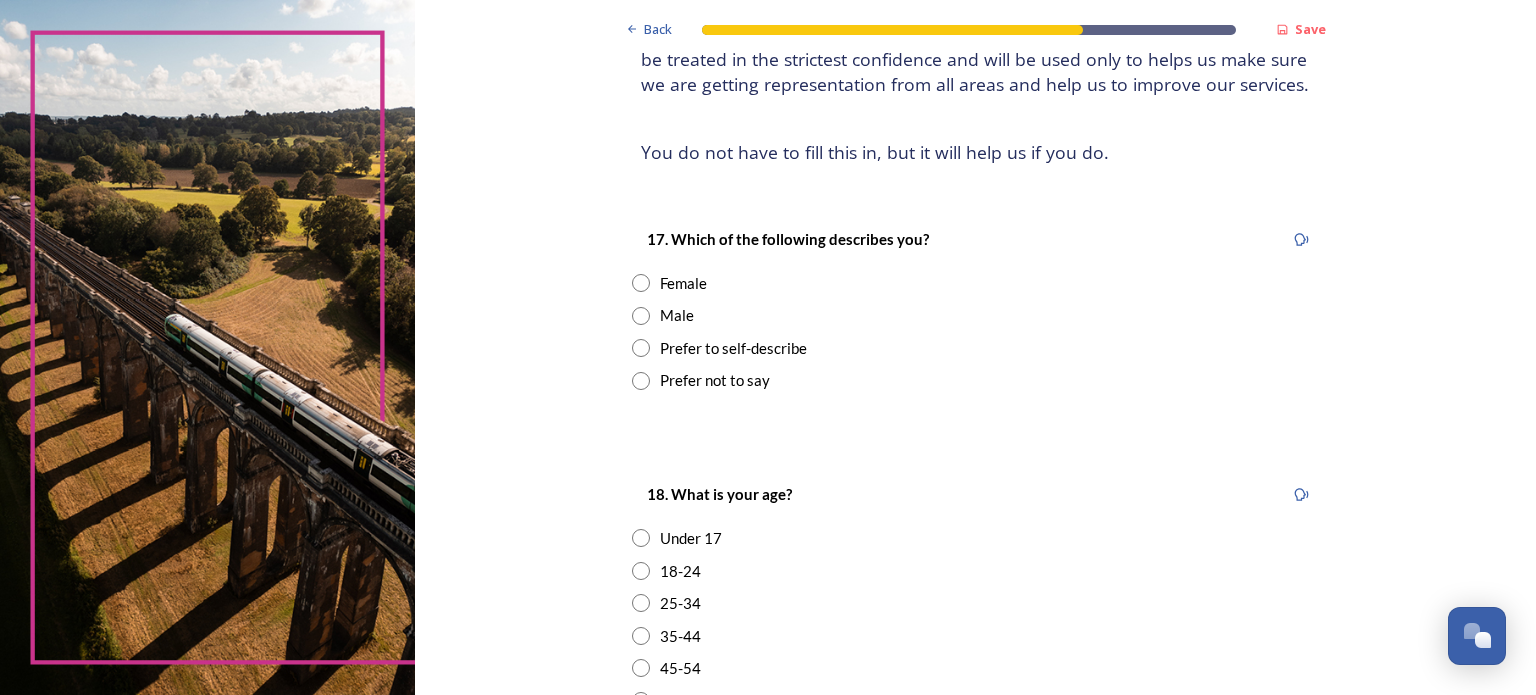 click at bounding box center [641, 283] 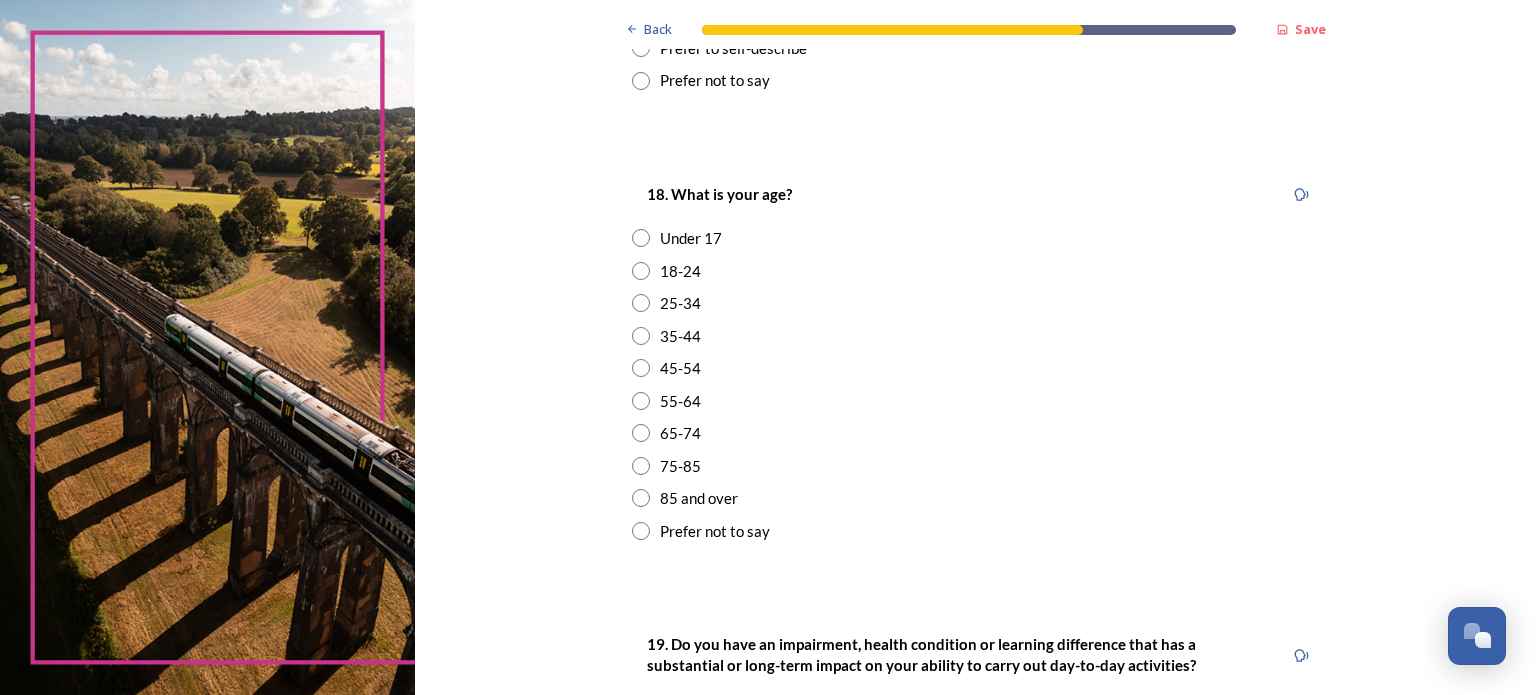 scroll, scrollTop: 600, scrollLeft: 0, axis: vertical 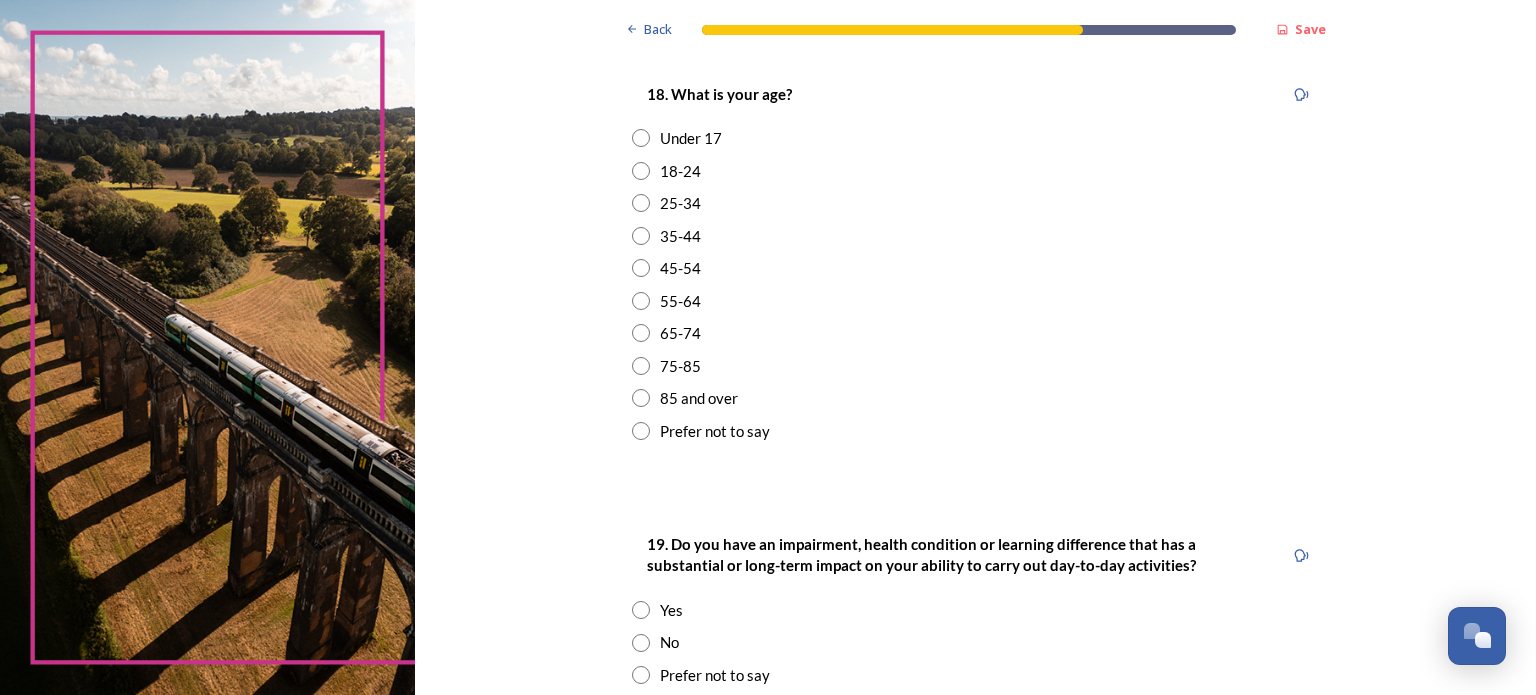 click at bounding box center (641, 333) 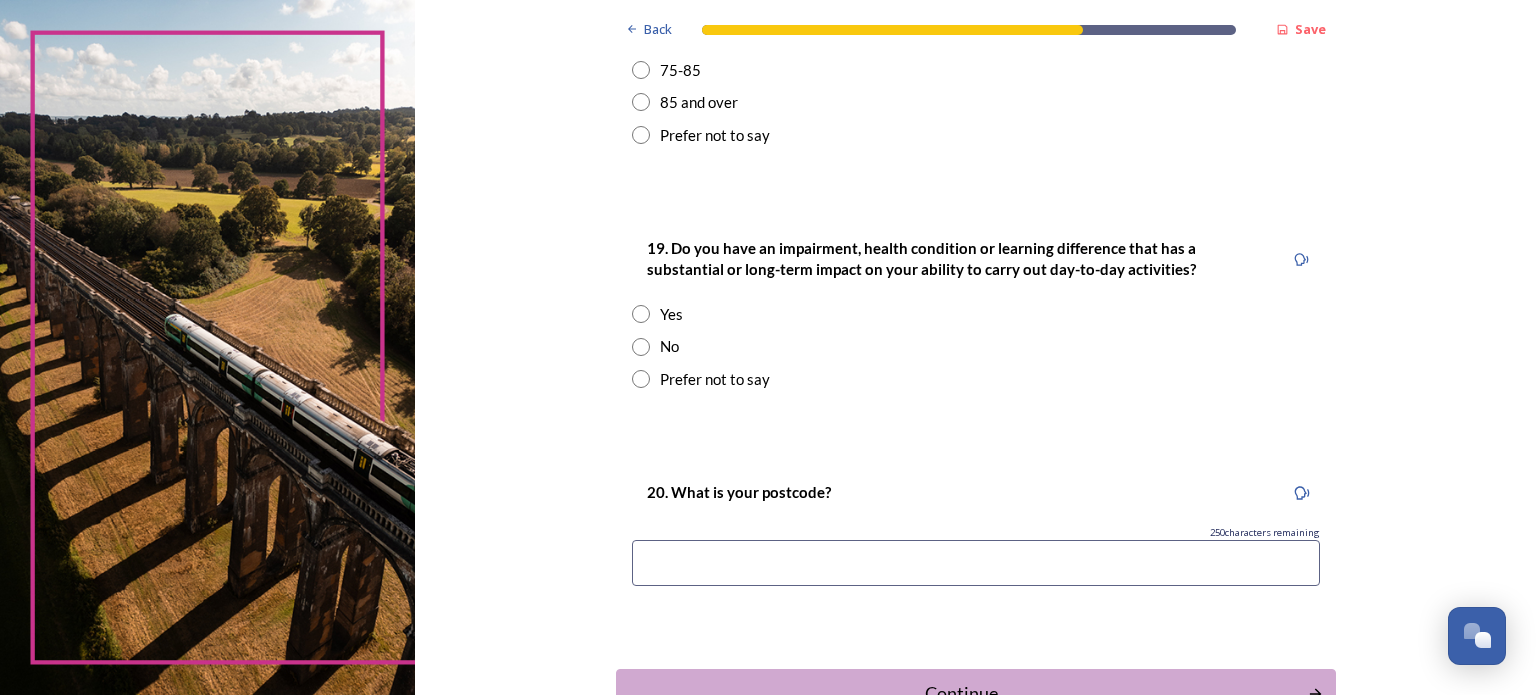 scroll, scrollTop: 900, scrollLeft: 0, axis: vertical 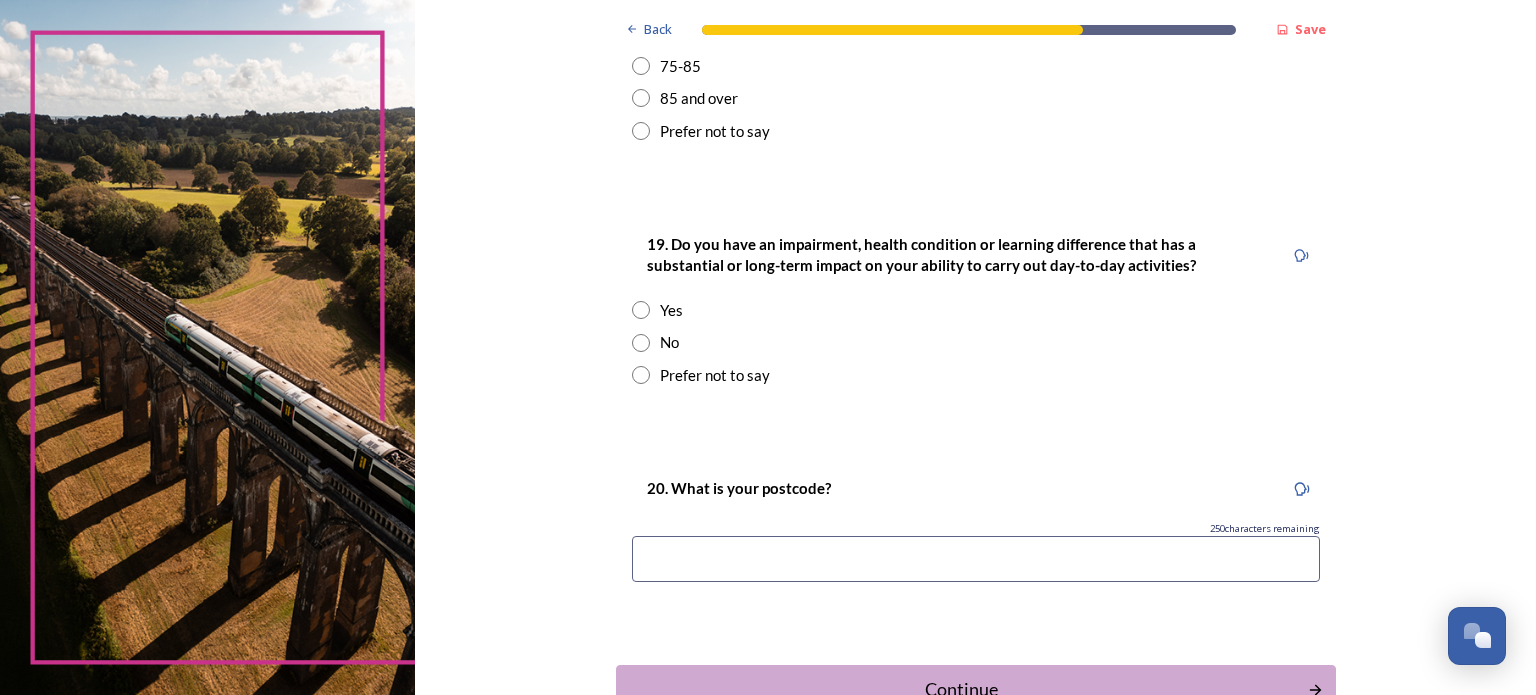 click at bounding box center (641, 343) 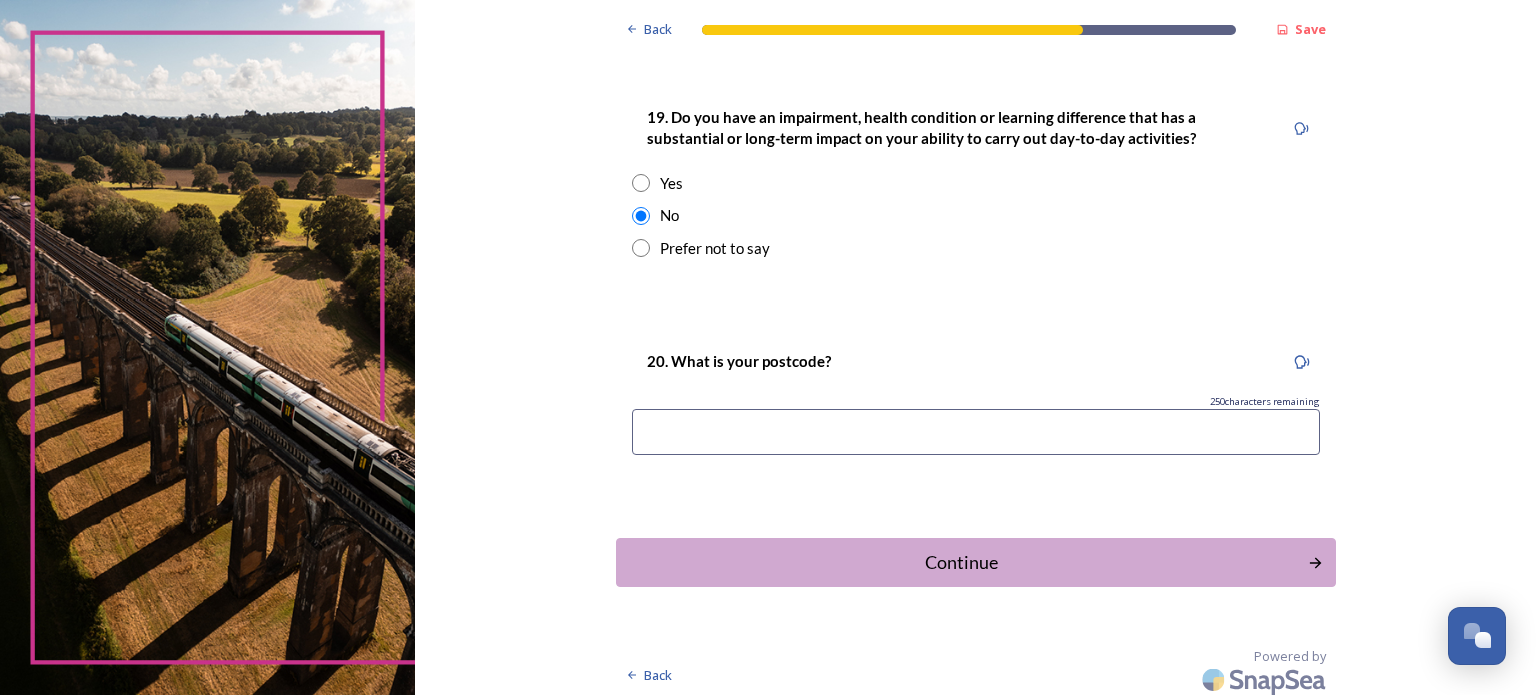 scroll, scrollTop: 1034, scrollLeft: 0, axis: vertical 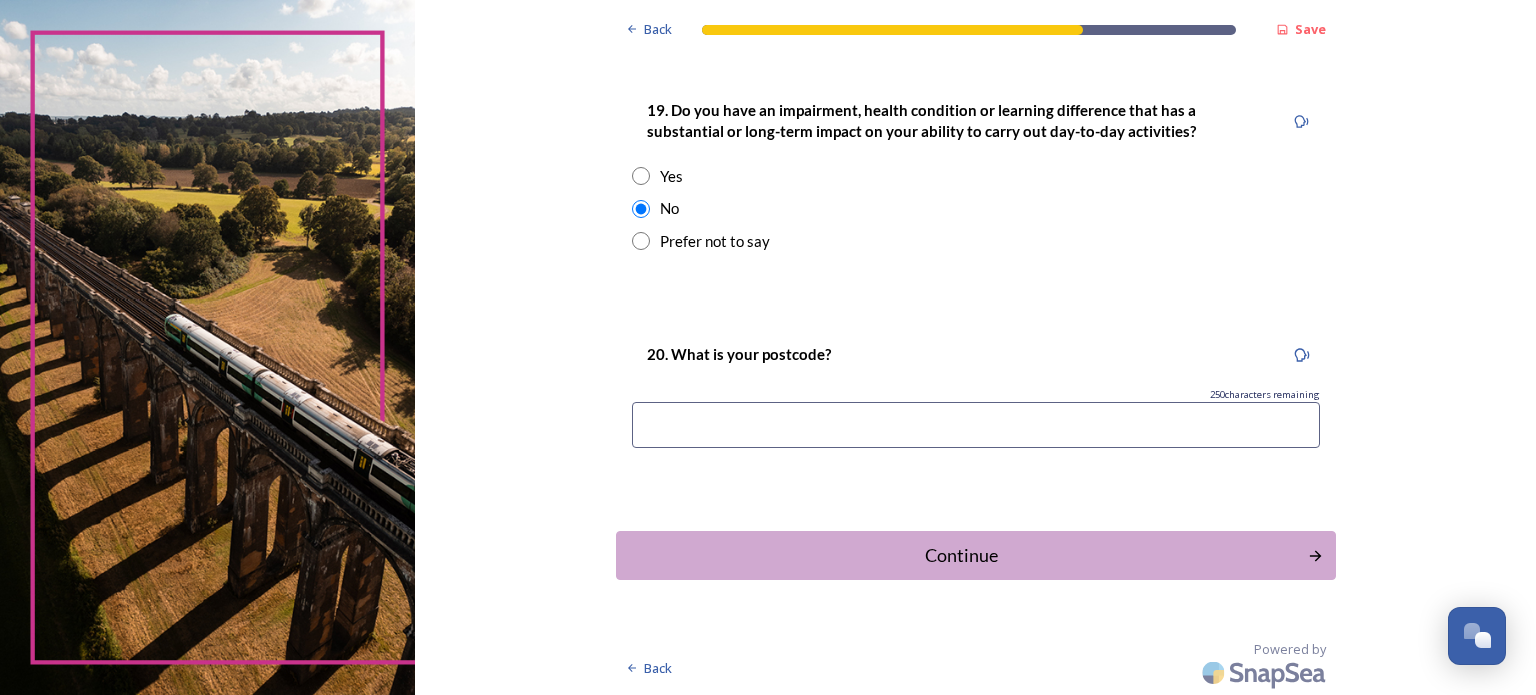 click at bounding box center [976, 425] 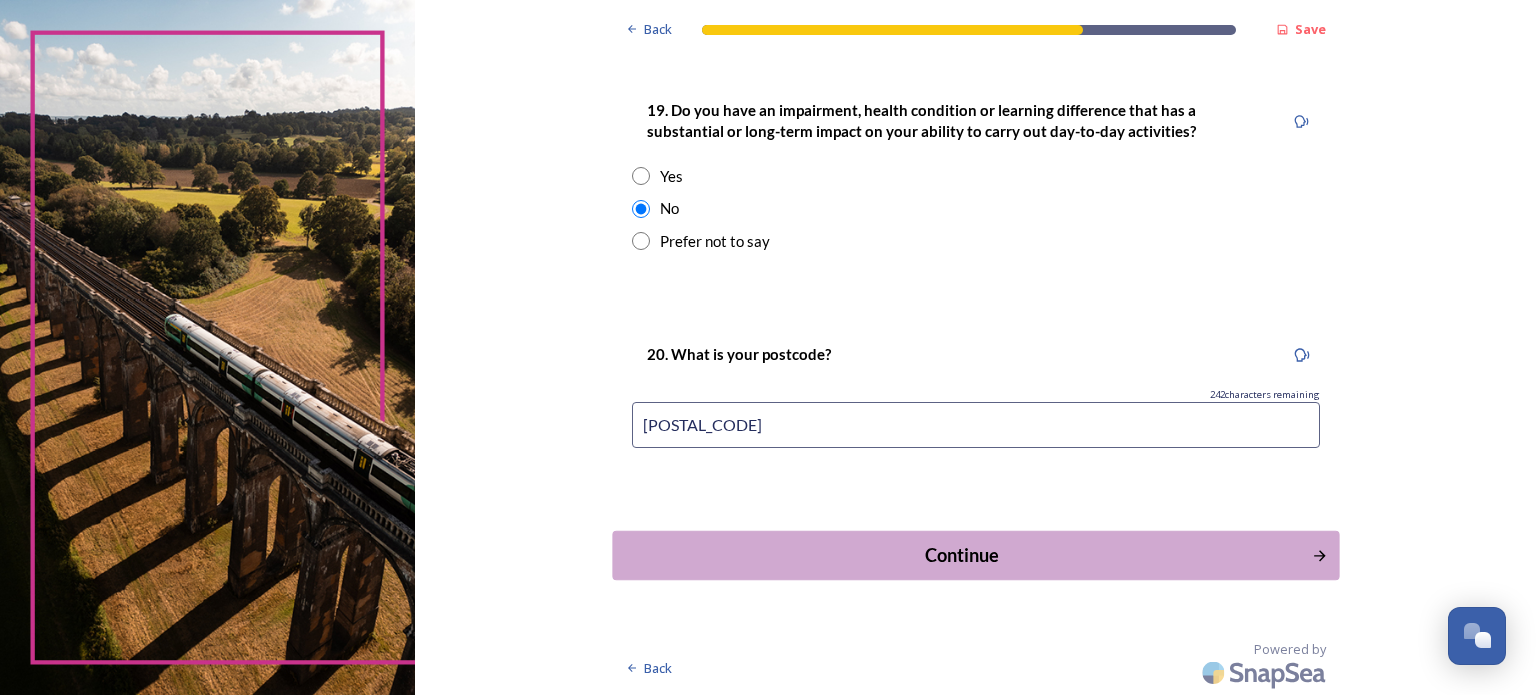 type on "[POSTAL_CODE]" 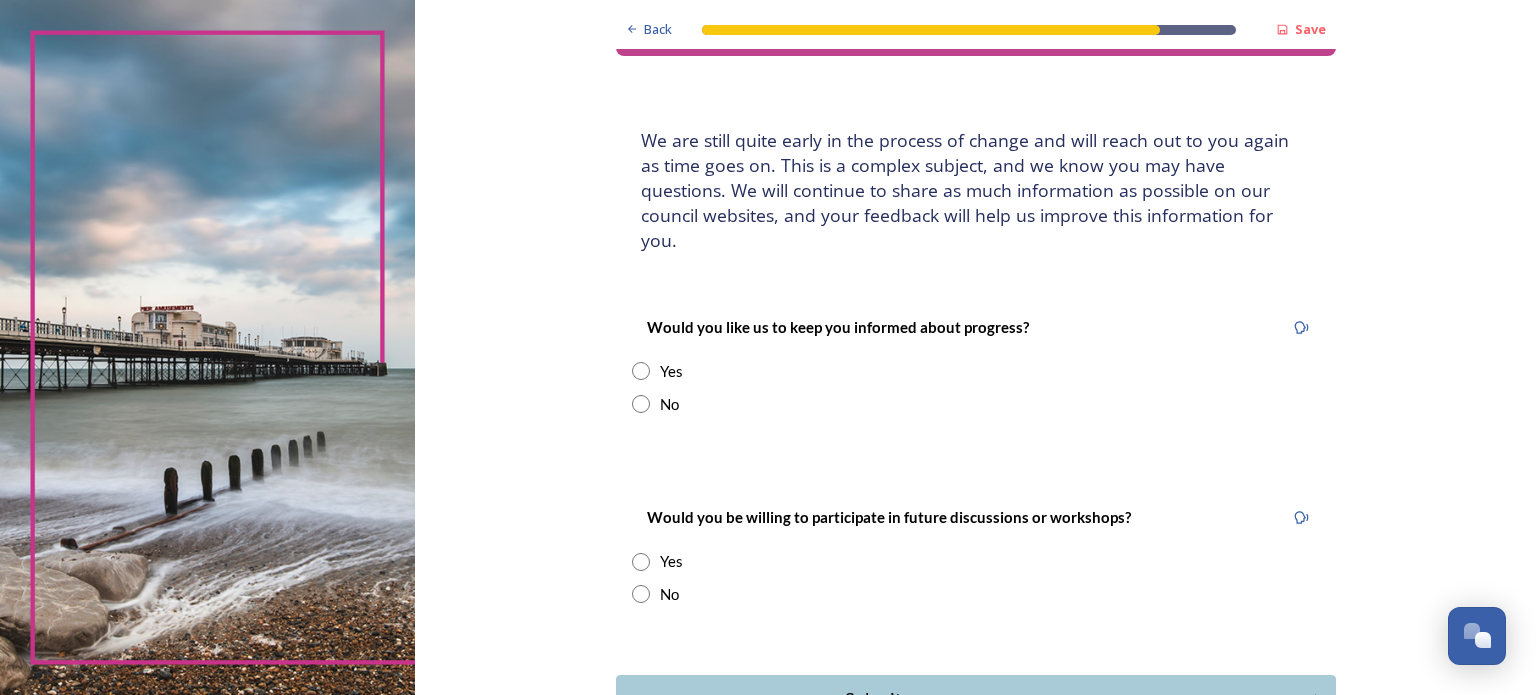 scroll, scrollTop: 100, scrollLeft: 0, axis: vertical 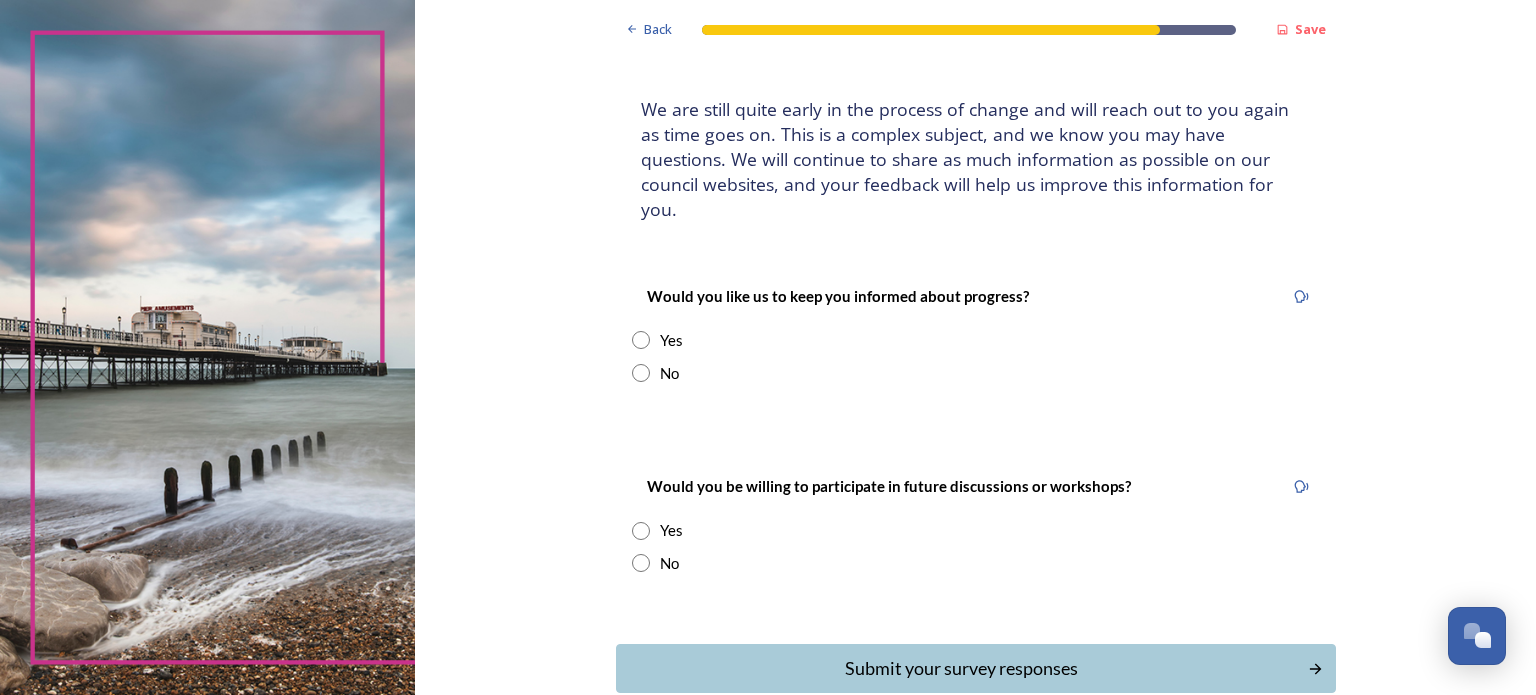 click at bounding box center (641, 340) 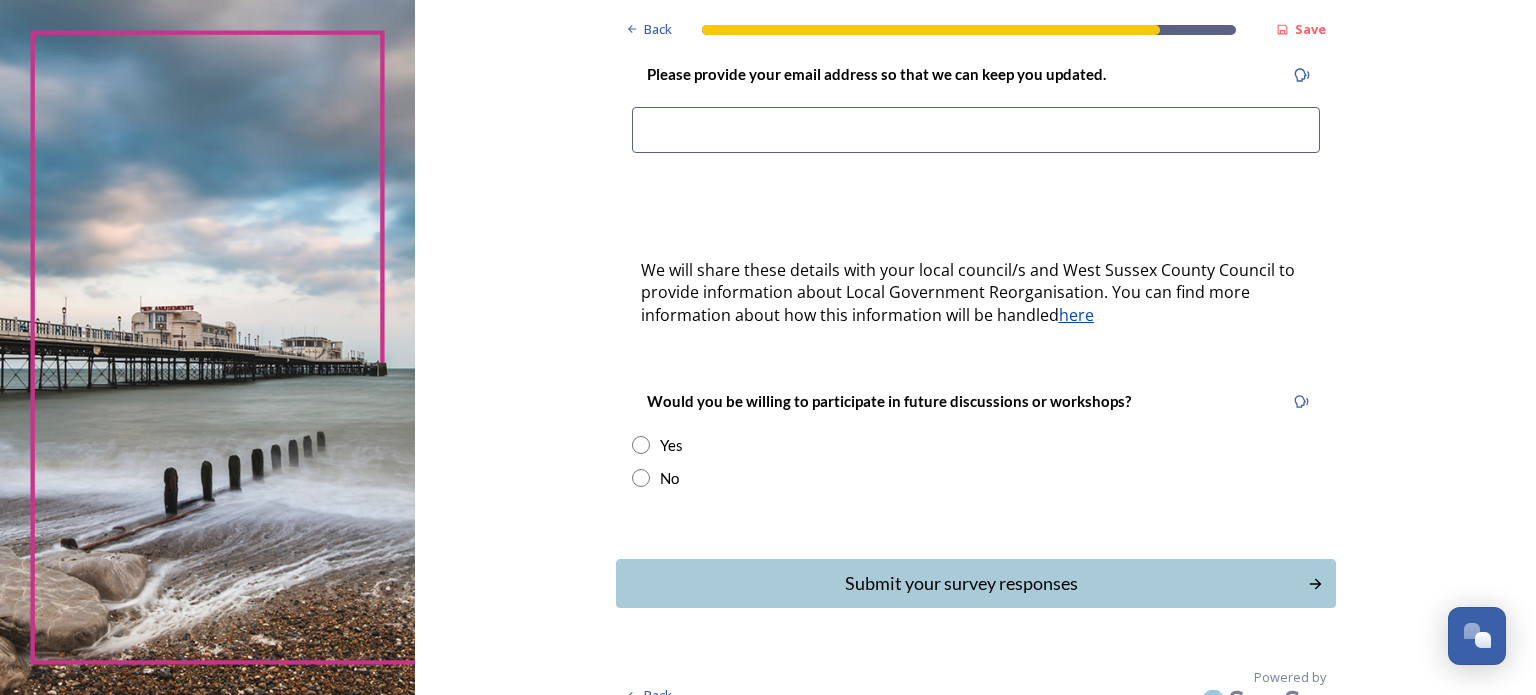 scroll, scrollTop: 515, scrollLeft: 0, axis: vertical 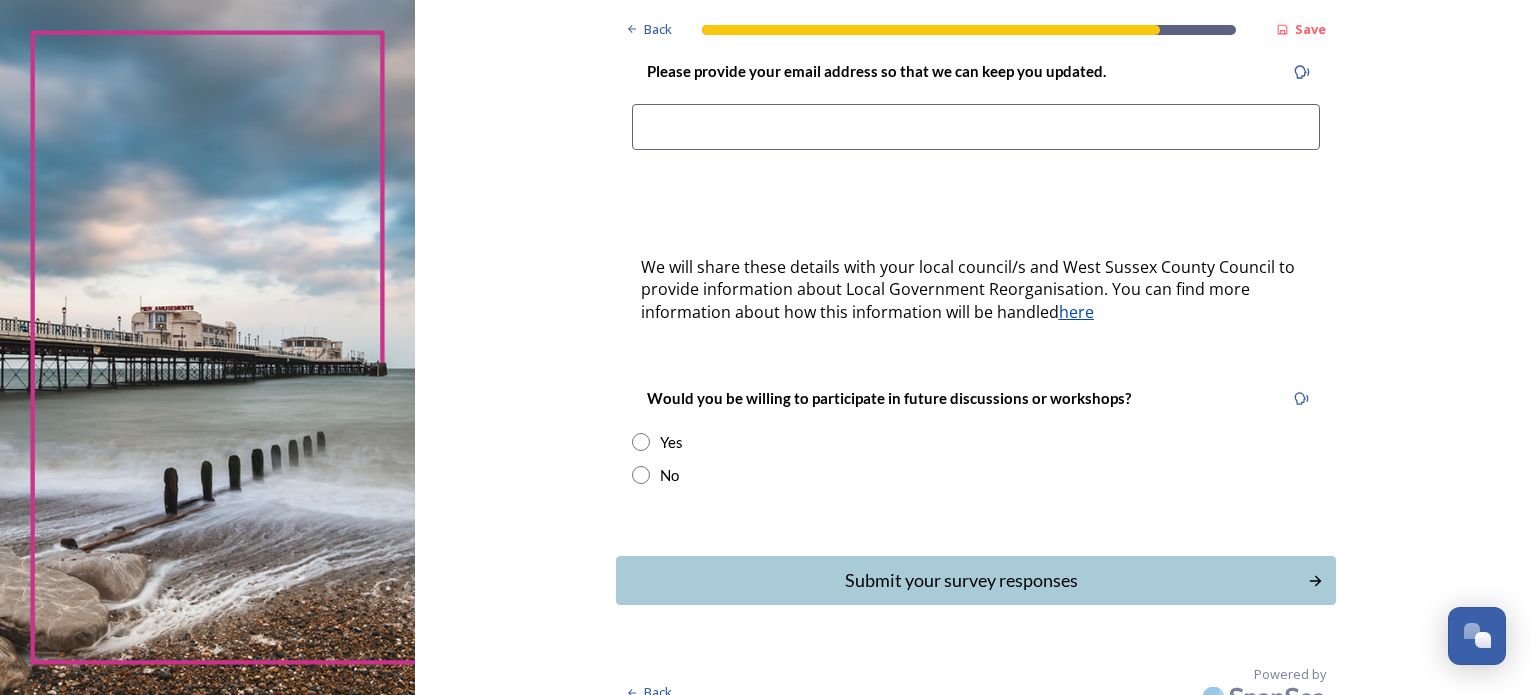 click at bounding box center [641, 475] 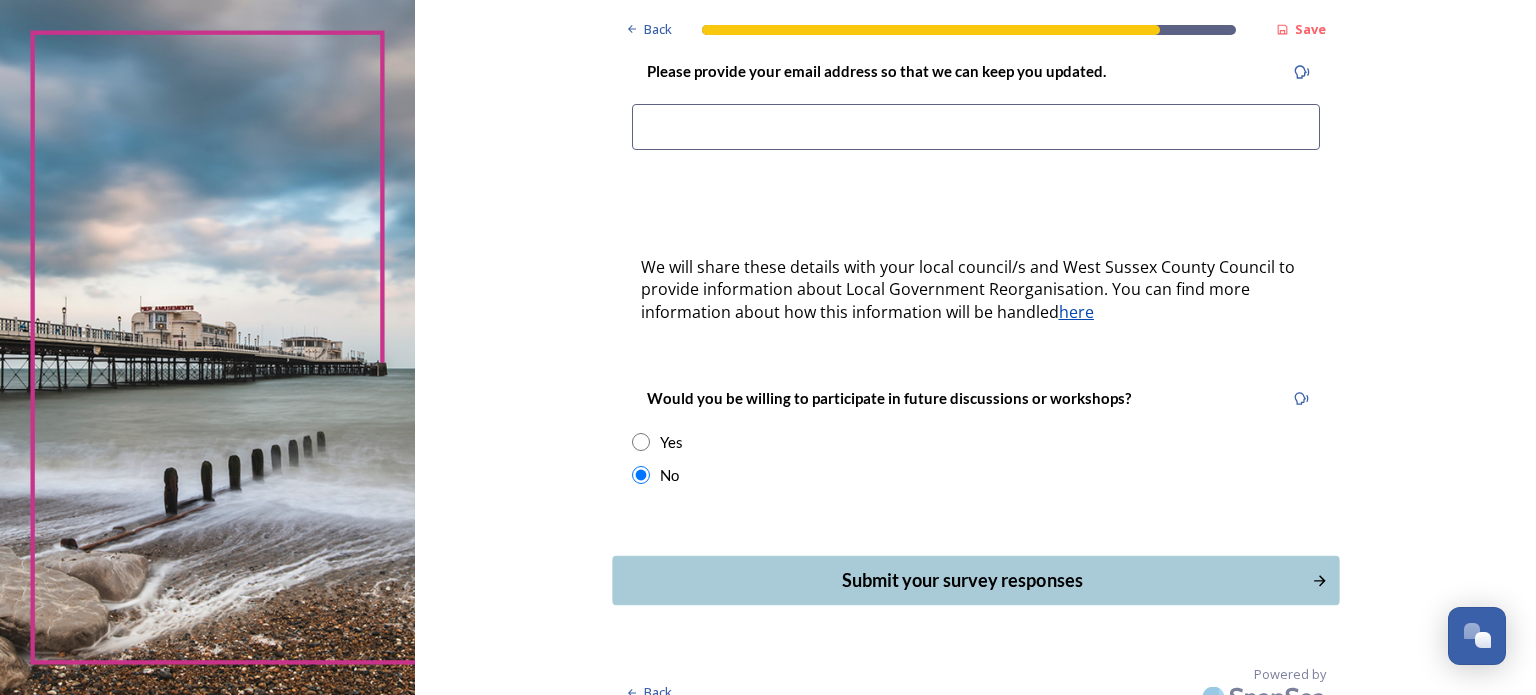 click on "Submit your survey responses" at bounding box center (961, 580) 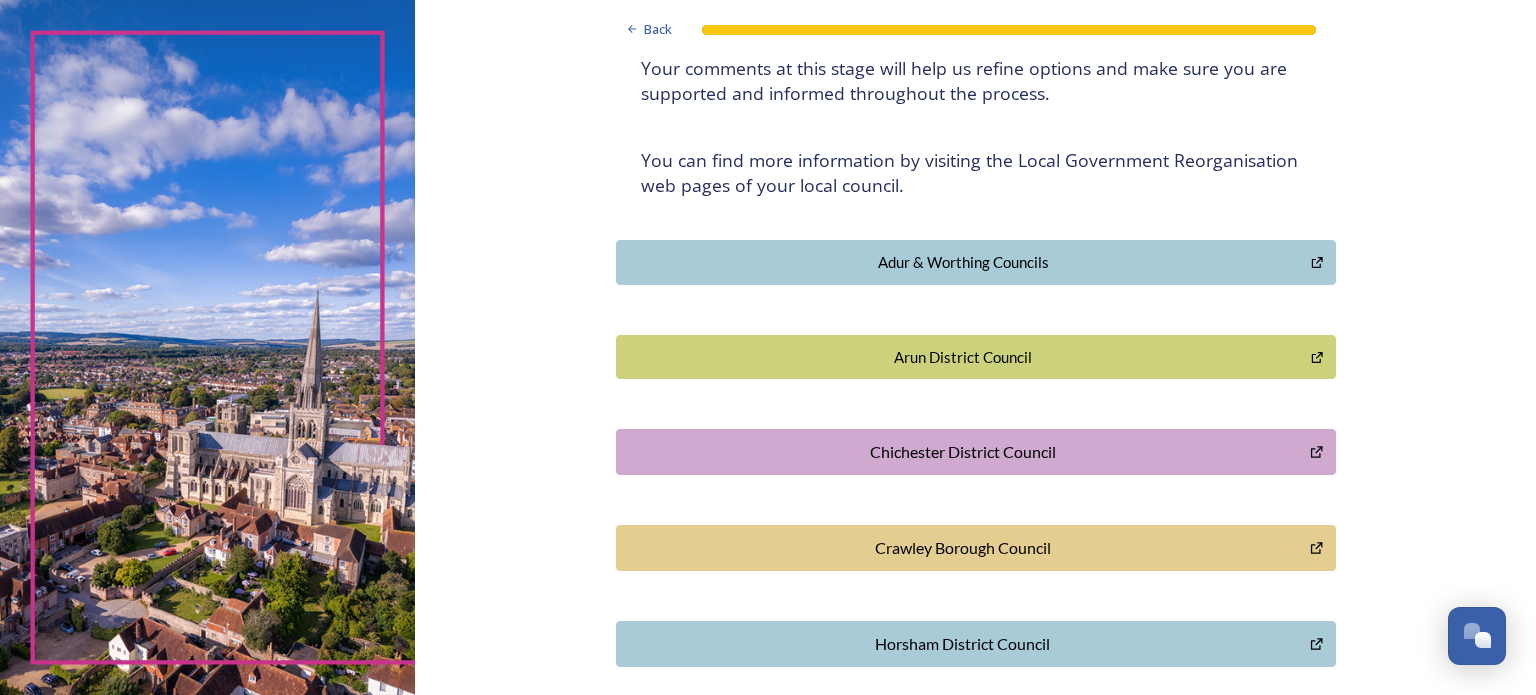 scroll, scrollTop: 0, scrollLeft: 0, axis: both 